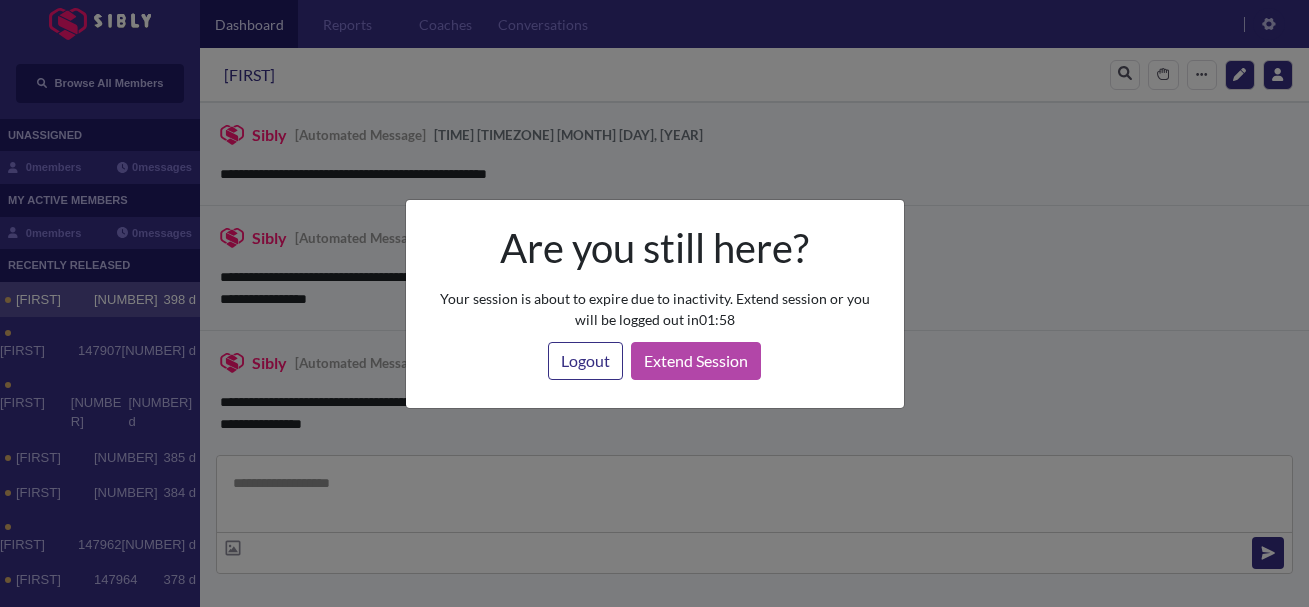 scroll, scrollTop: 0, scrollLeft: 0, axis: both 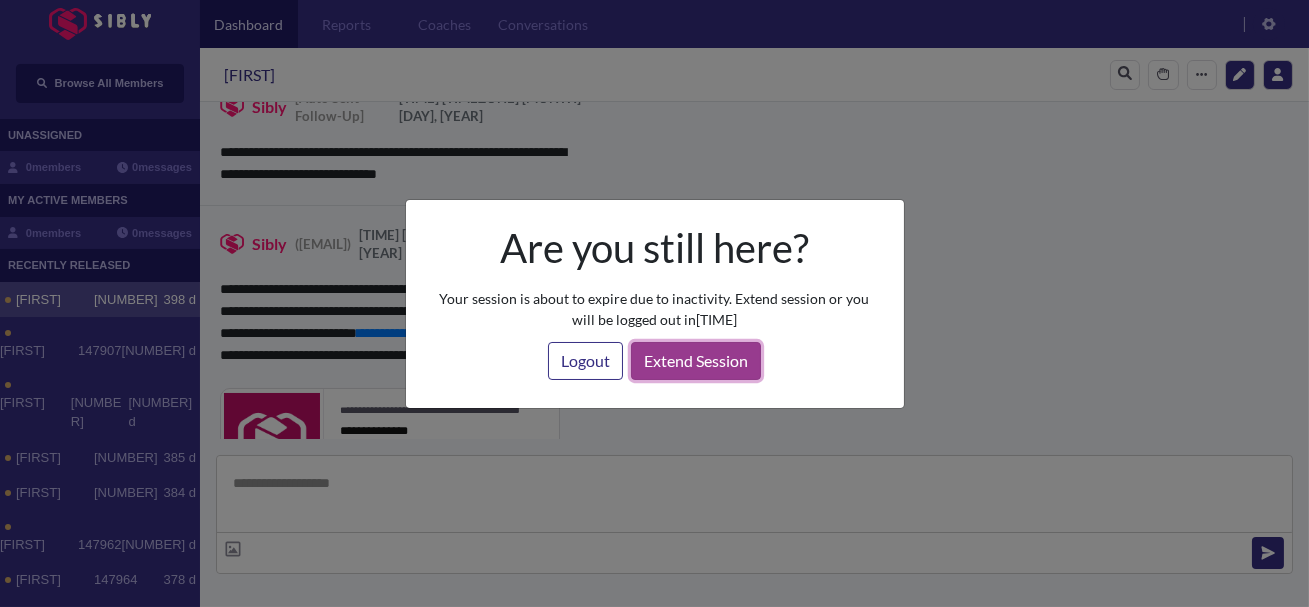 click on "Extend Session" at bounding box center [696, 361] 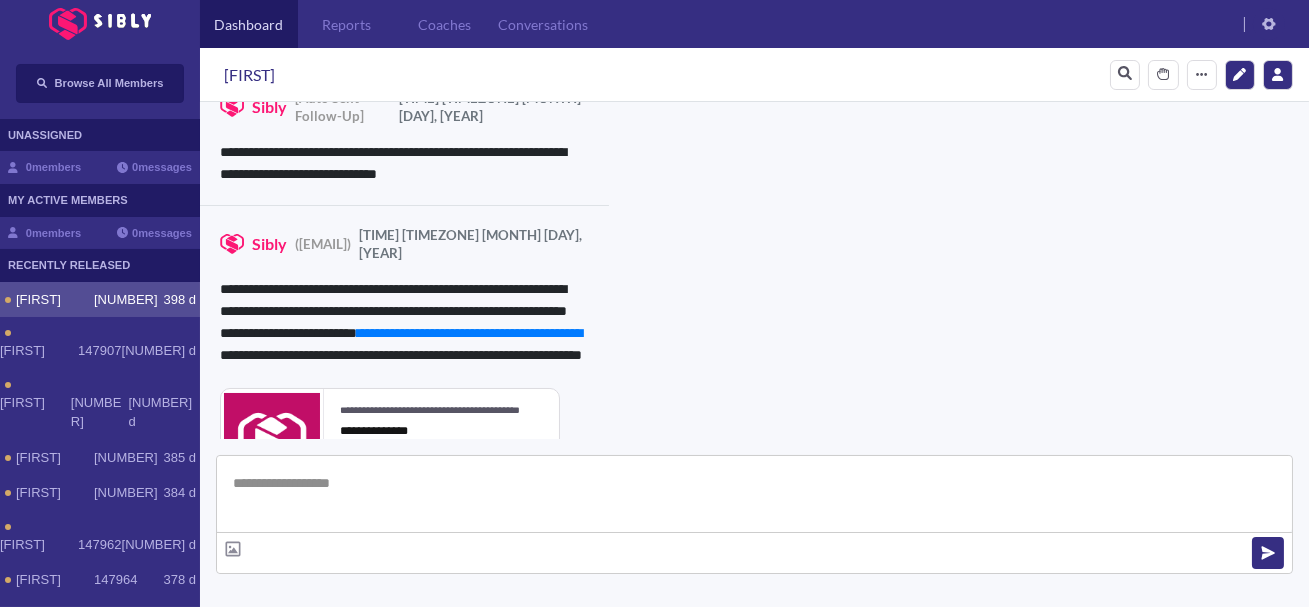 click on "**********" at bounding box center (404, 333) 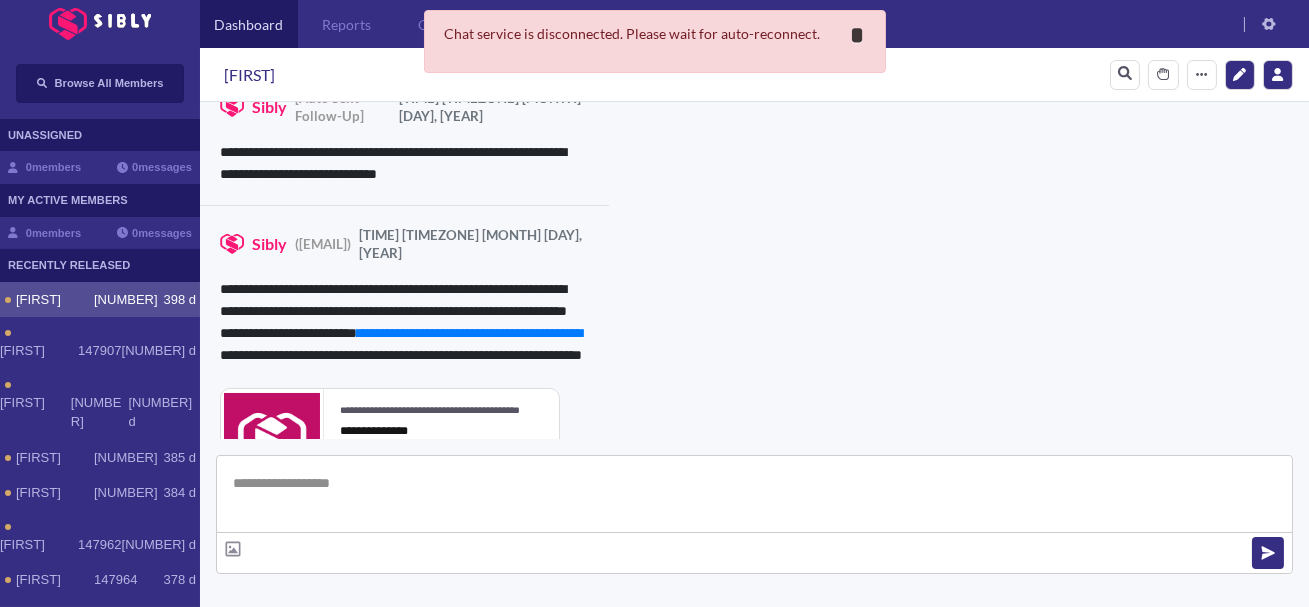 click on "*" at bounding box center (858, 35) 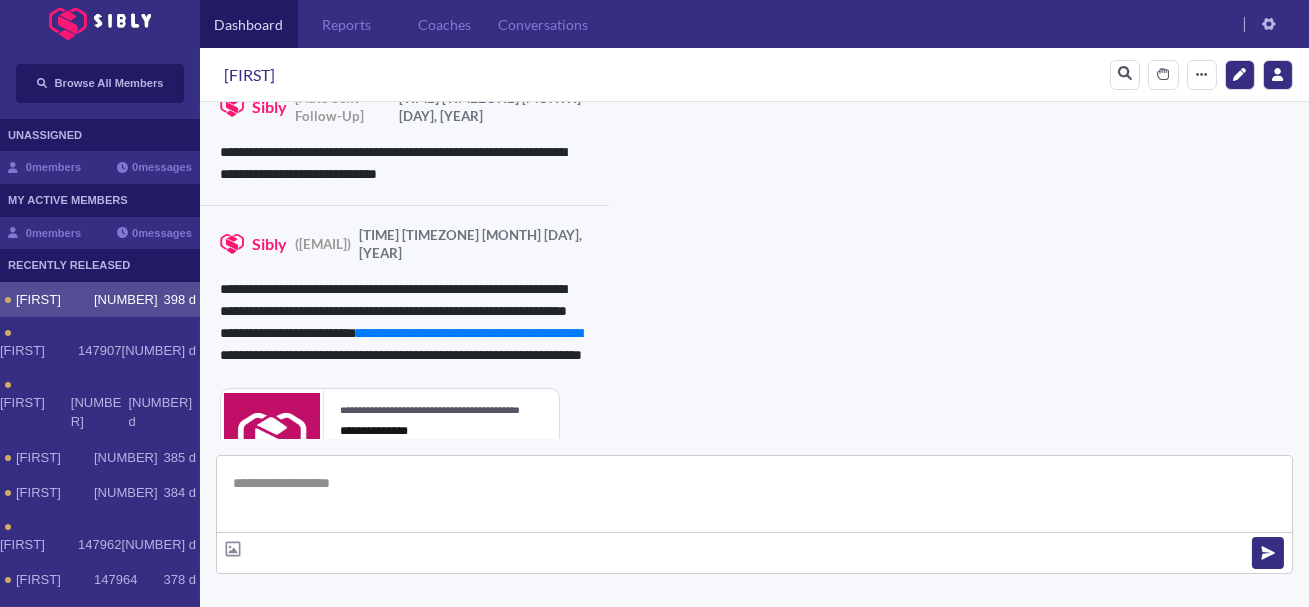 click on "Browse All Members" at bounding box center (100, 91) 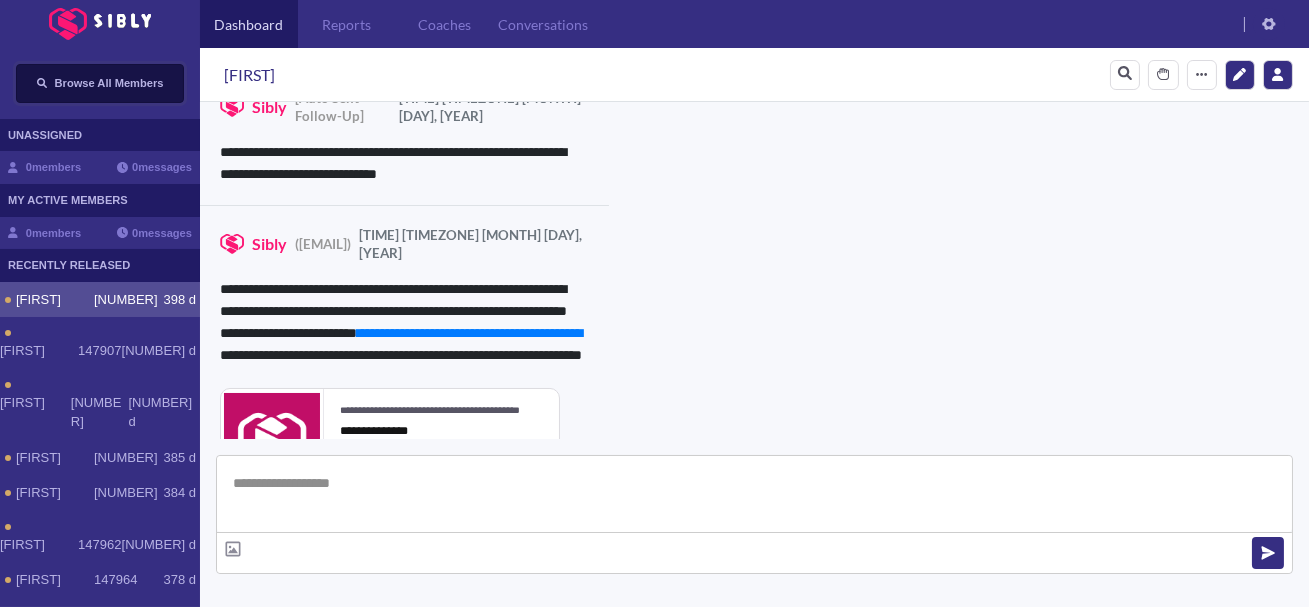 click on "Browse All Members" at bounding box center [100, 83] 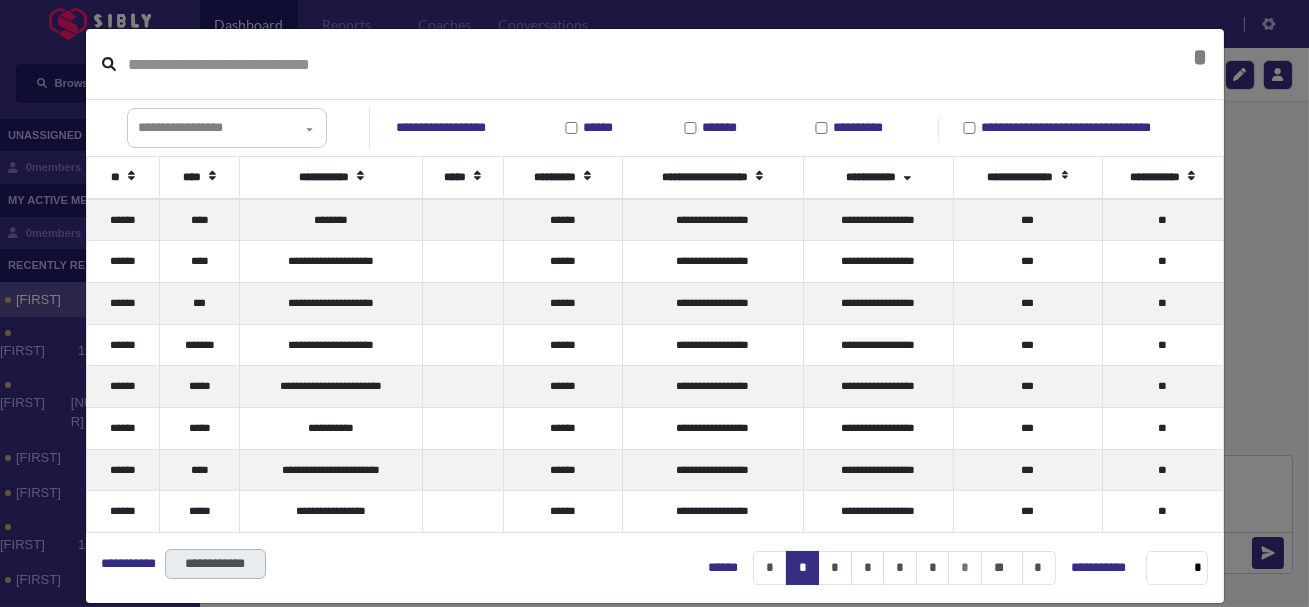 click at bounding box center (622, 64) 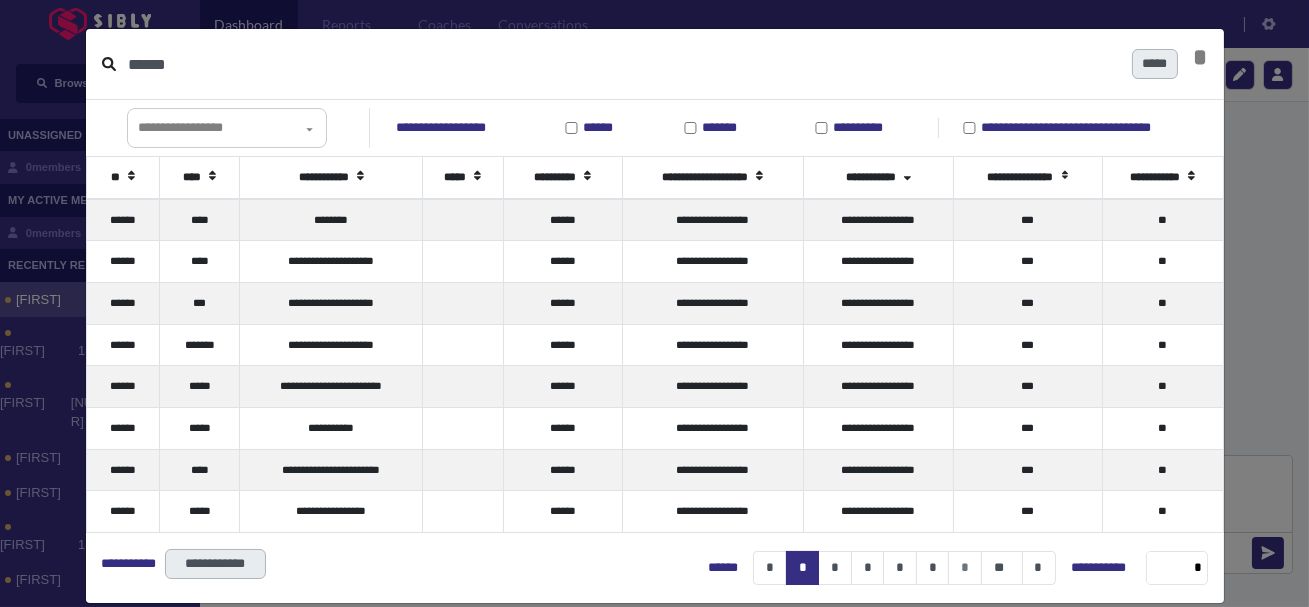 type on "******" 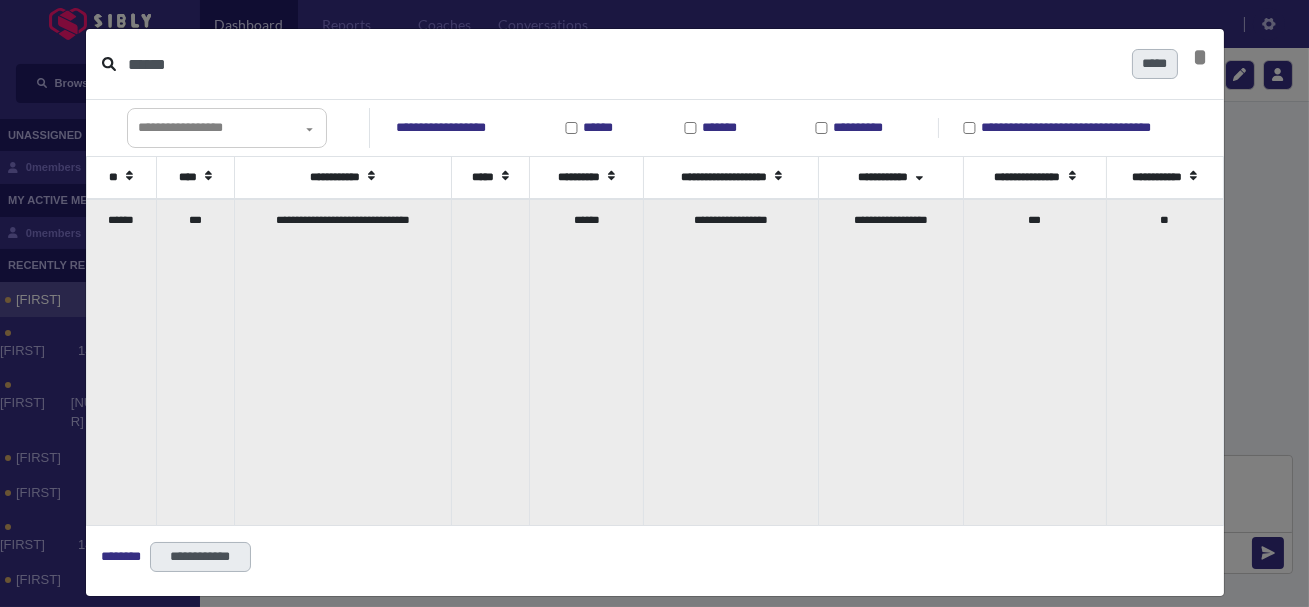 click on "**********" at bounding box center (342, 362) 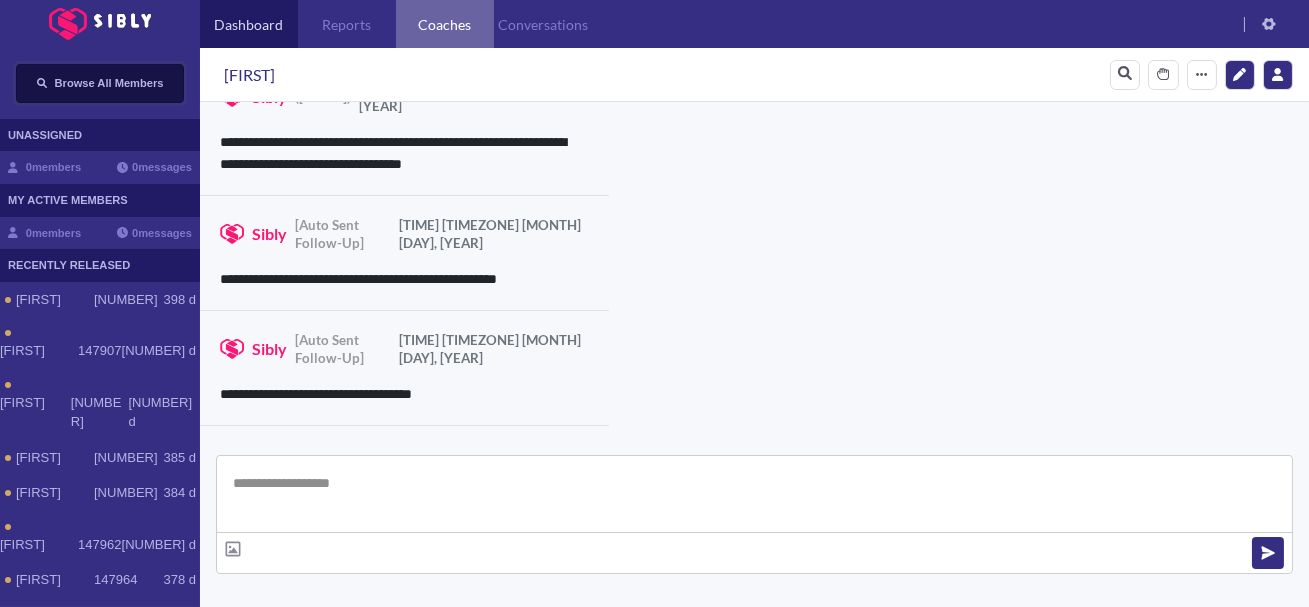 scroll, scrollTop: 3056, scrollLeft: 0, axis: vertical 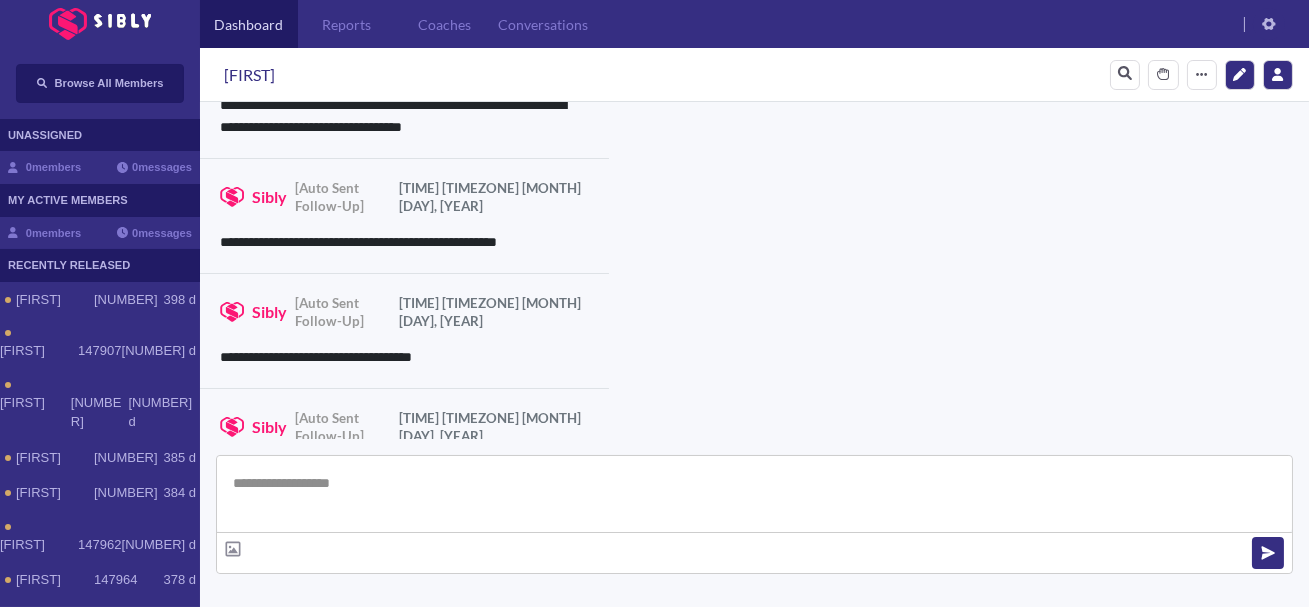 click at bounding box center (754, 494) 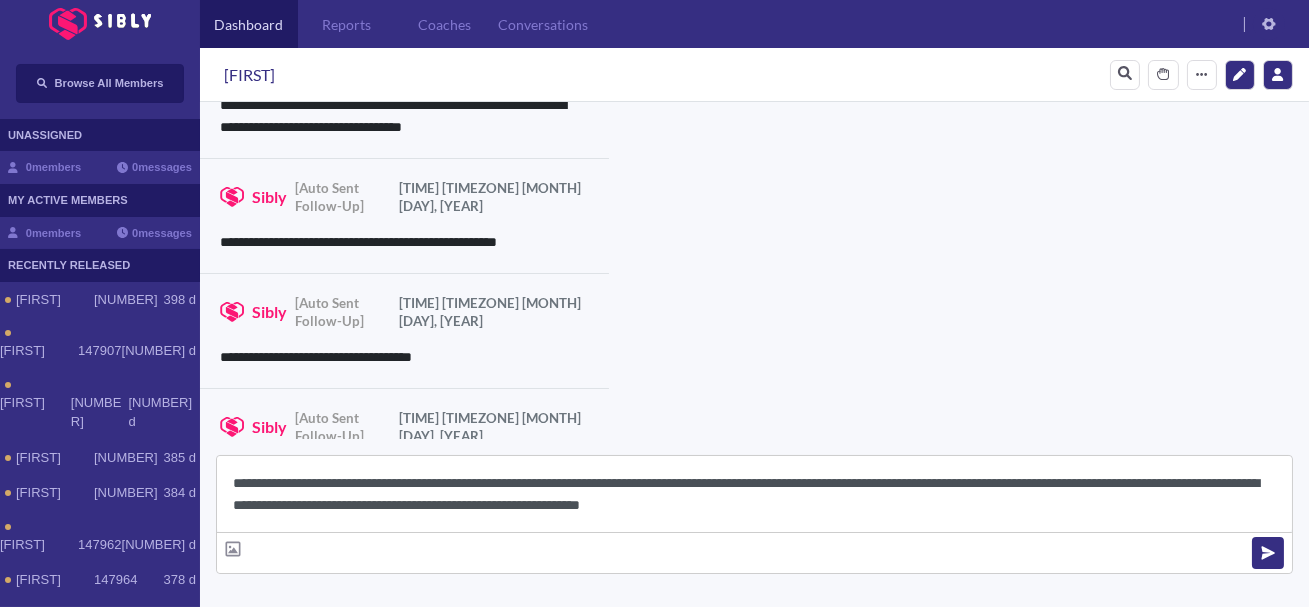 scroll, scrollTop: 22, scrollLeft: 0, axis: vertical 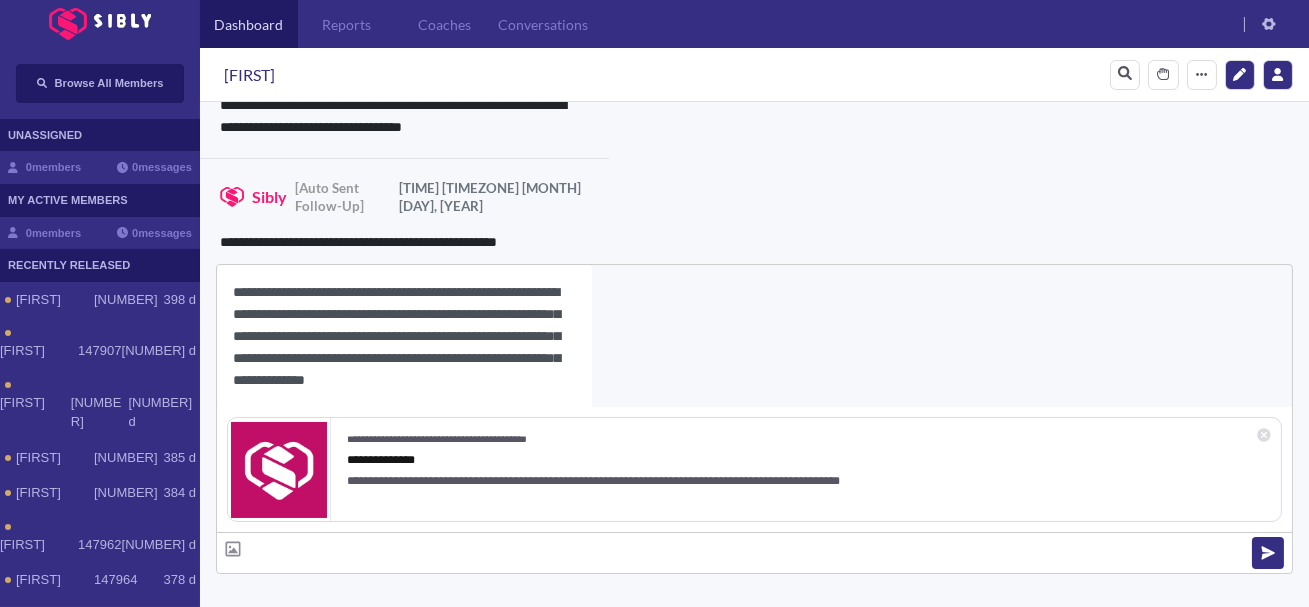 click on "**********" at bounding box center (404, 336) 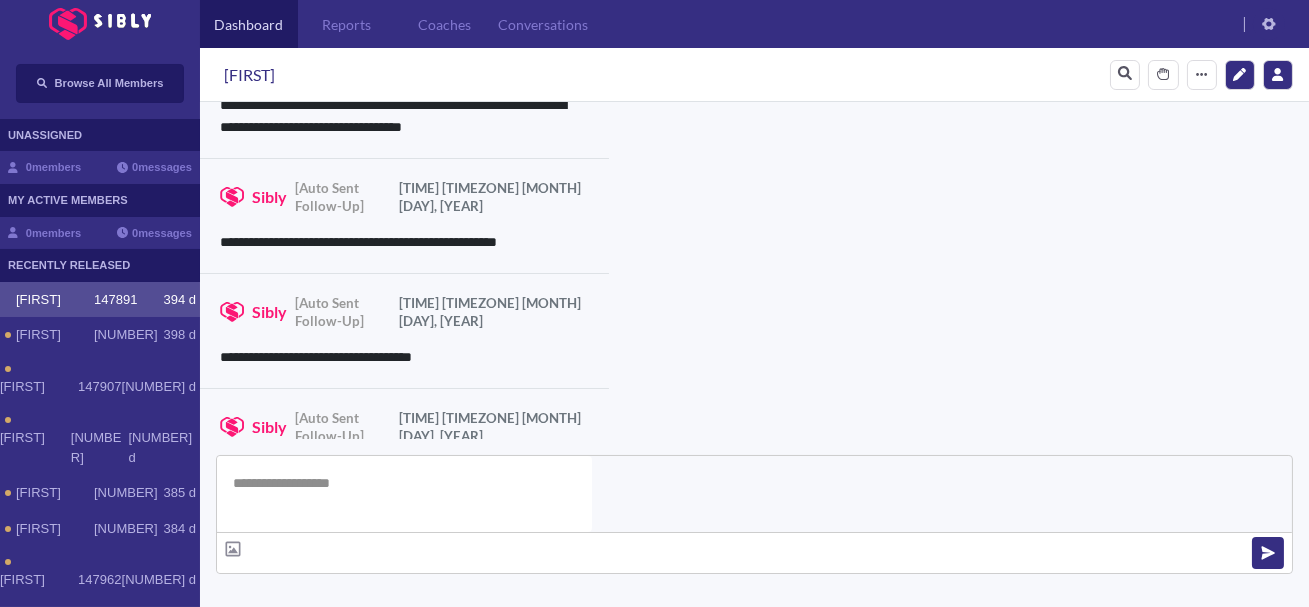 scroll, scrollTop: 0, scrollLeft: 0, axis: both 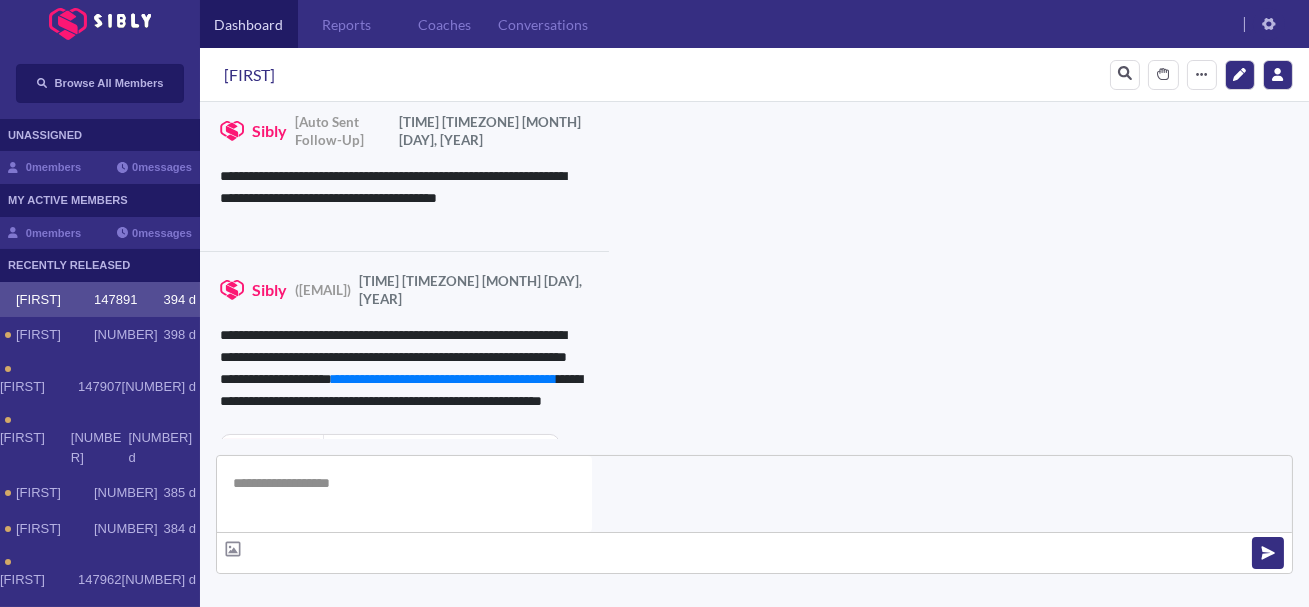 click on "**********" at bounding box center (833, 749) 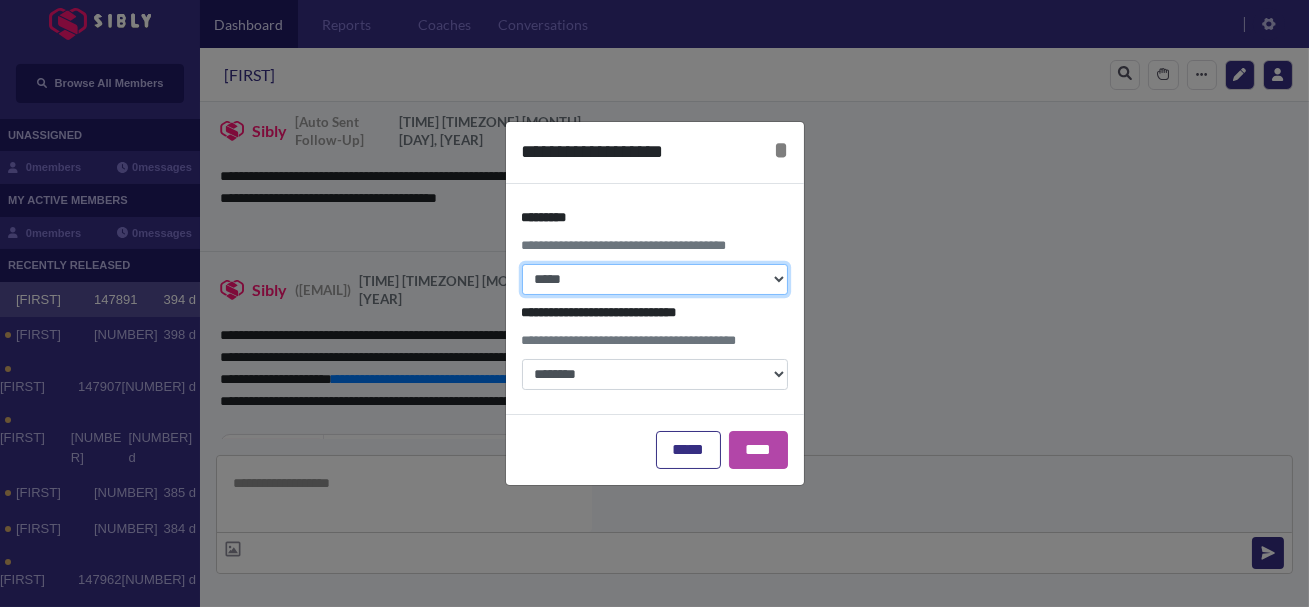 click on "**********" at bounding box center [655, 279] 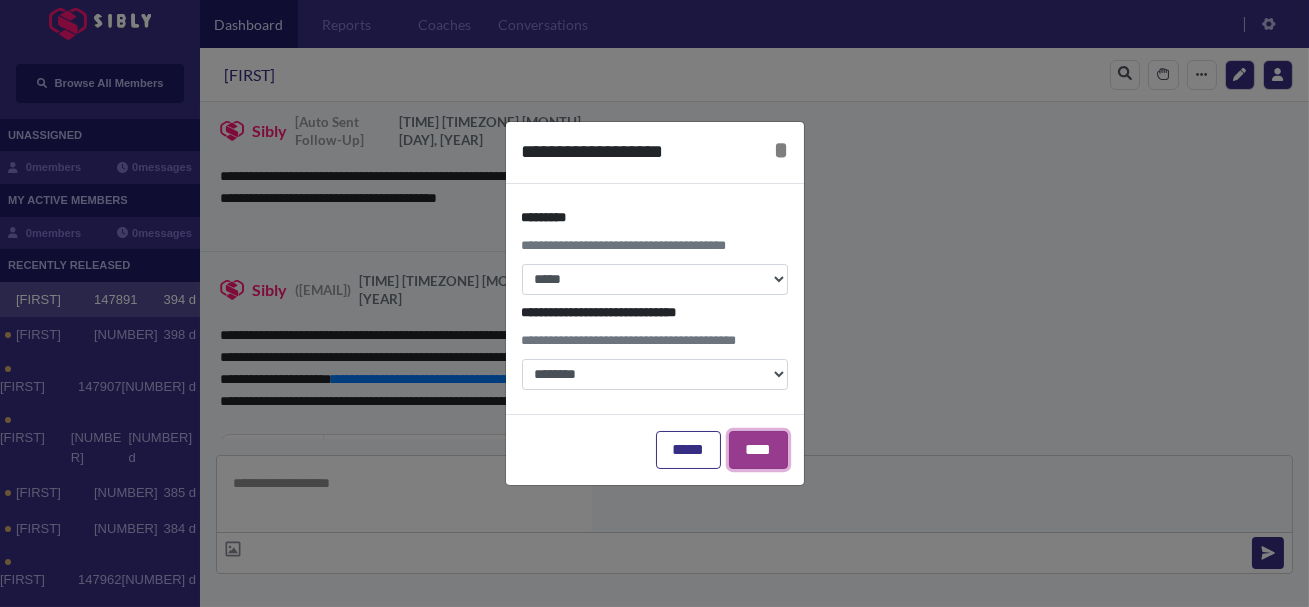 click on "****" at bounding box center (758, 450) 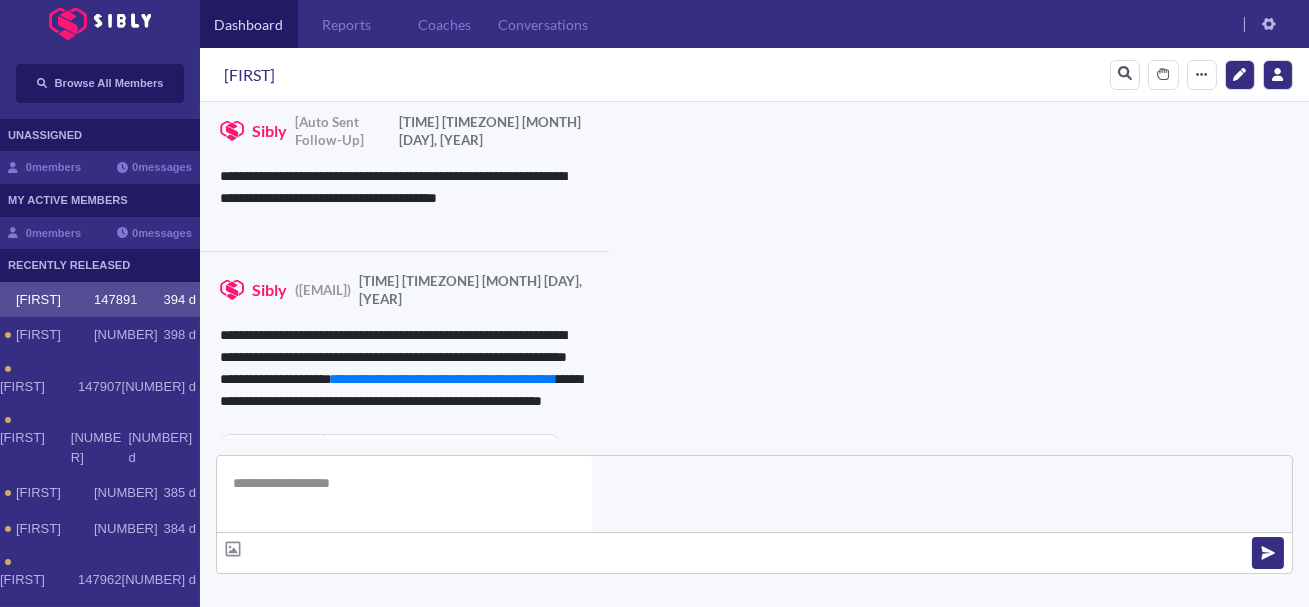 click at bounding box center (342, 696) 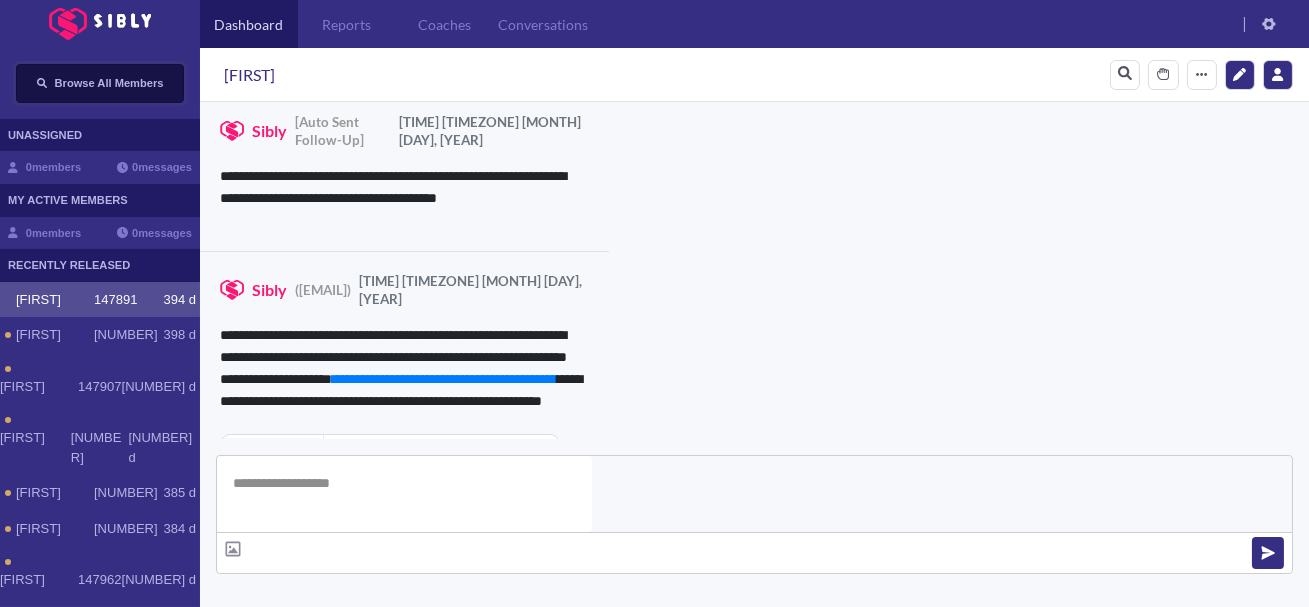 click on "Browse All Members" at bounding box center (109, 83) 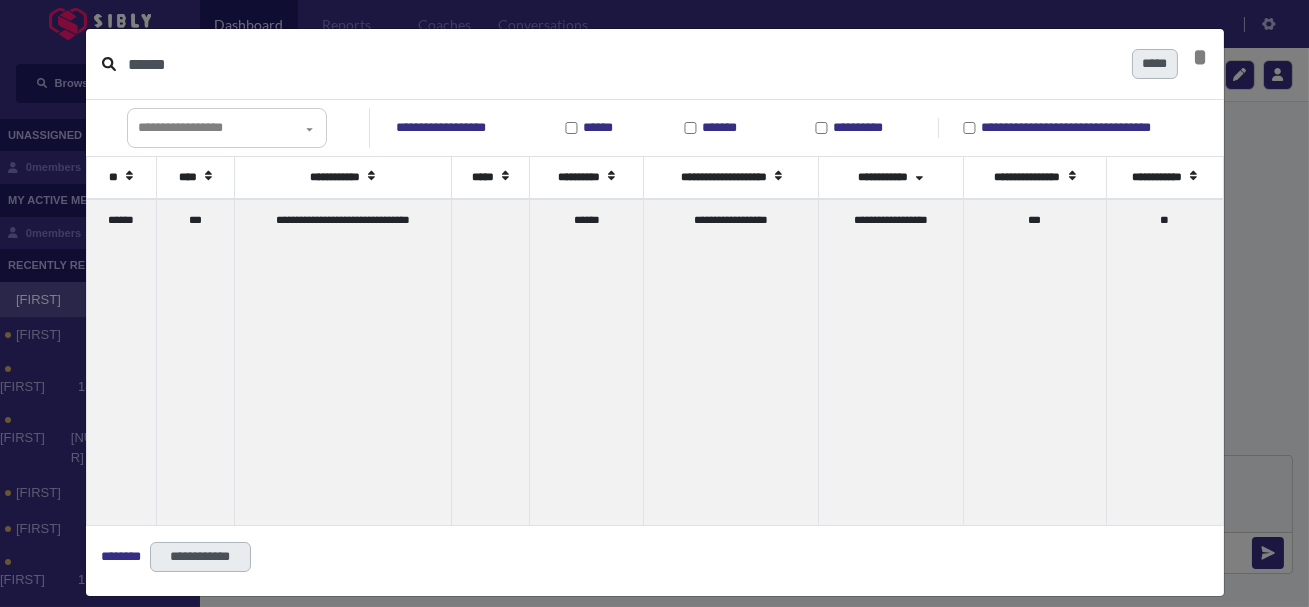 click on "******" at bounding box center [622, 64] 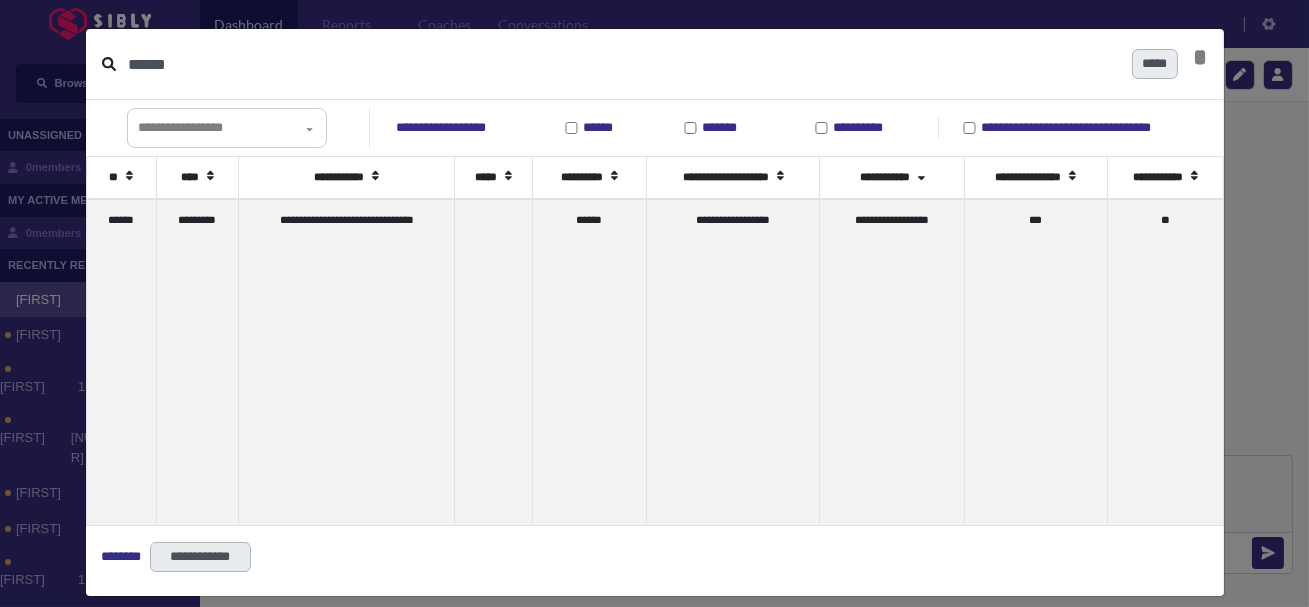 click on "**********" at bounding box center [346, 362] 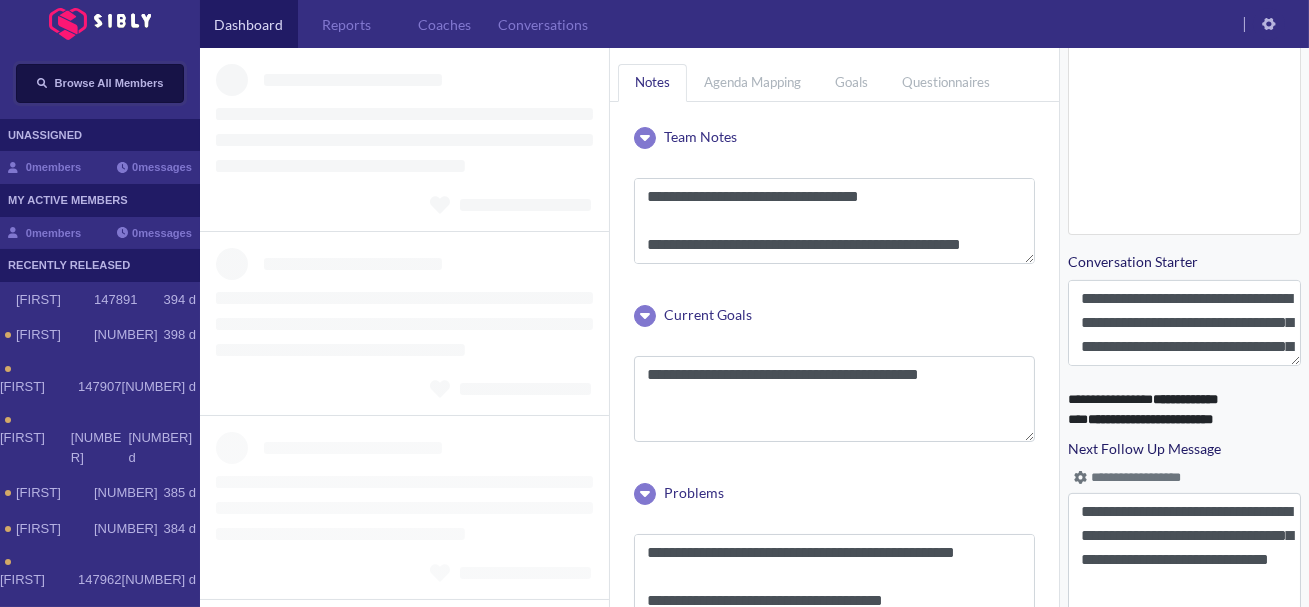 scroll, scrollTop: 997, scrollLeft: 0, axis: vertical 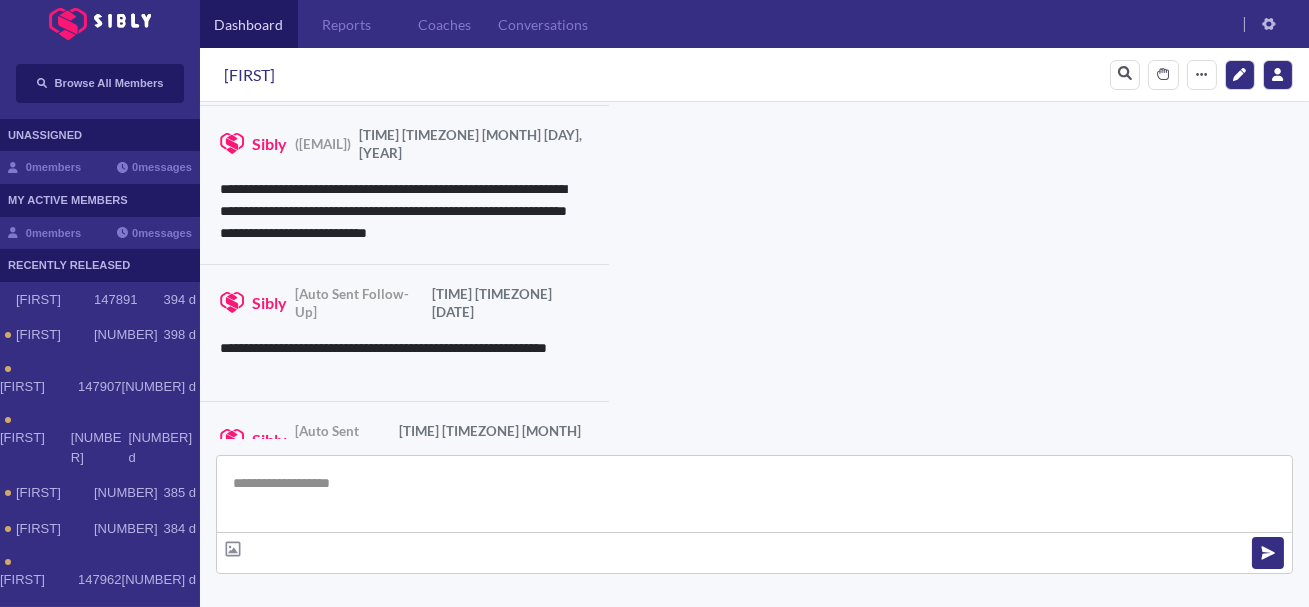click at bounding box center [754, 494] 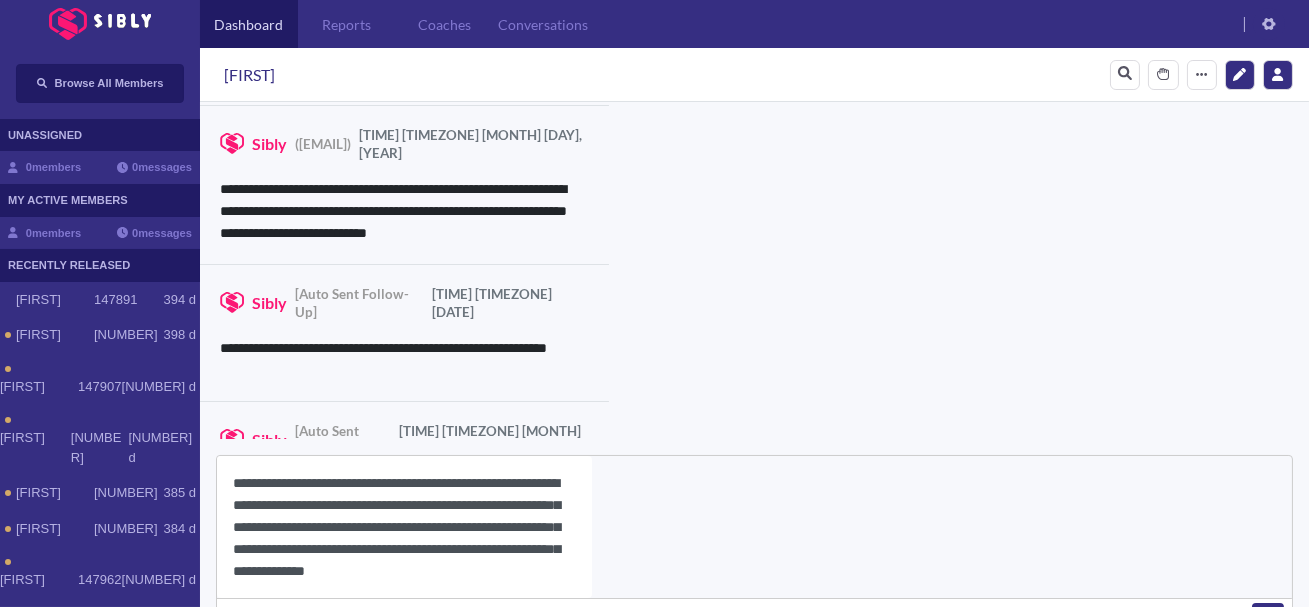 scroll, scrollTop: 22, scrollLeft: 0, axis: vertical 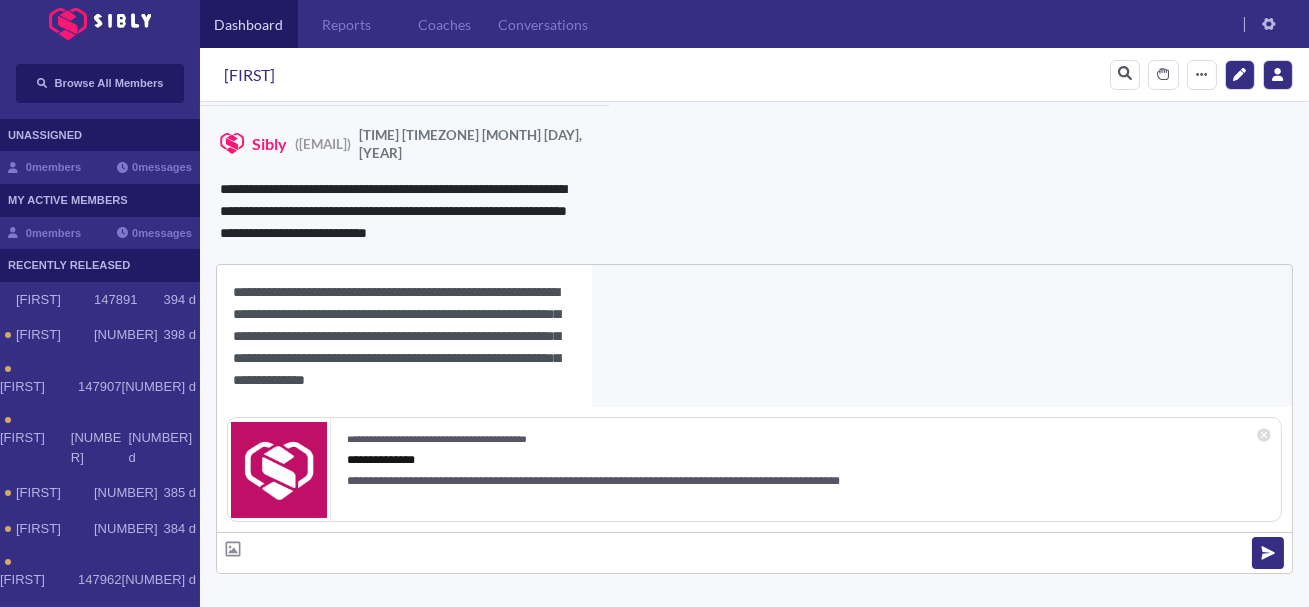 type on "**********" 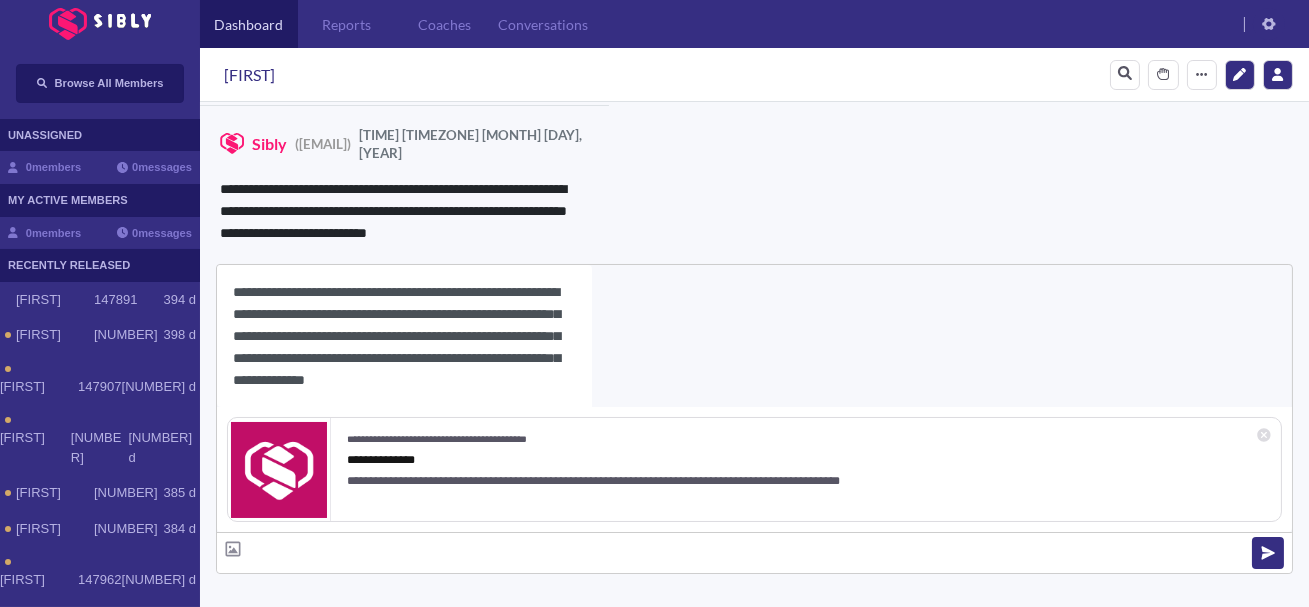 click on "[FIRST]" at bounding box center (249, 75) 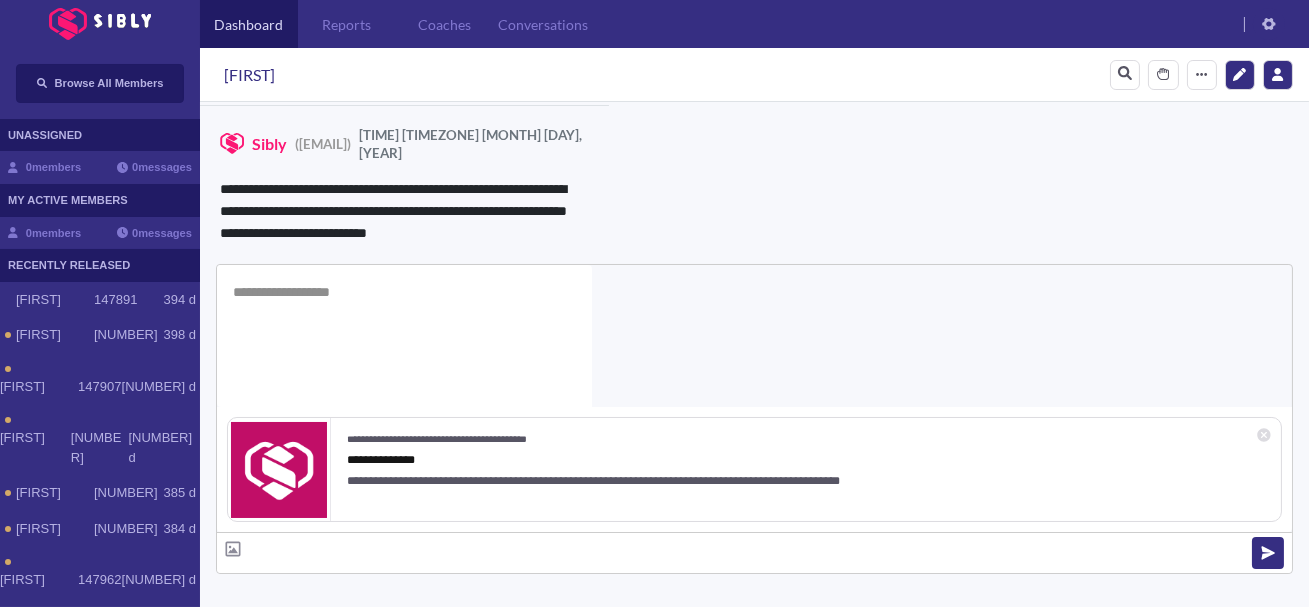 scroll, scrollTop: 0, scrollLeft: 0, axis: both 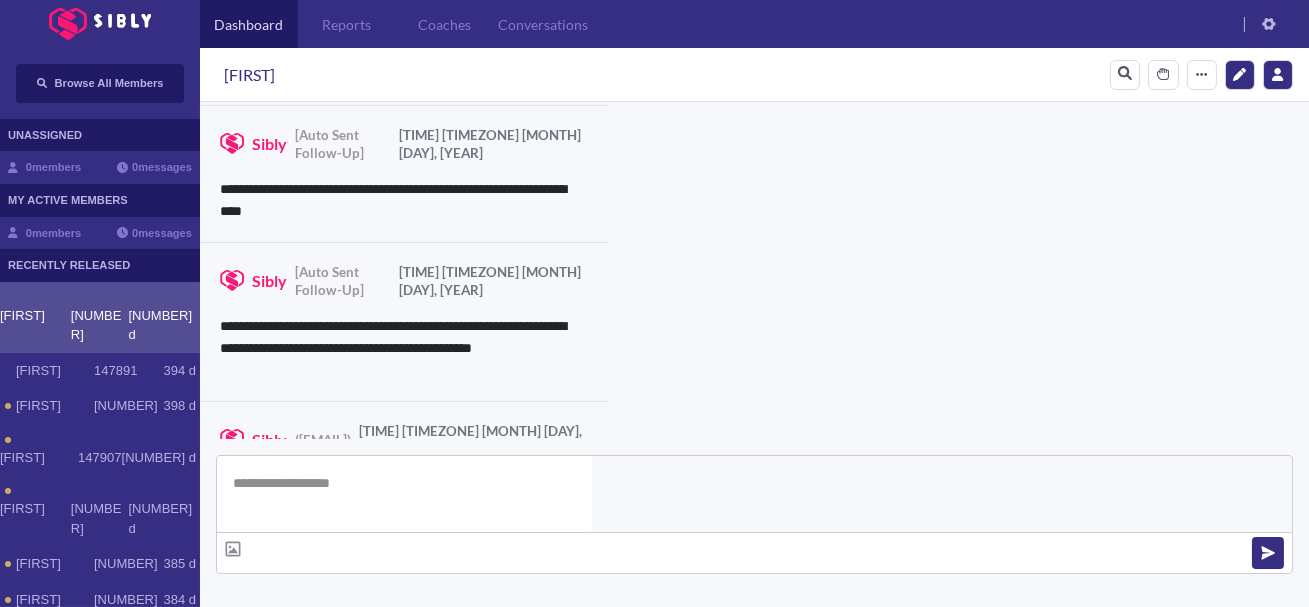 type 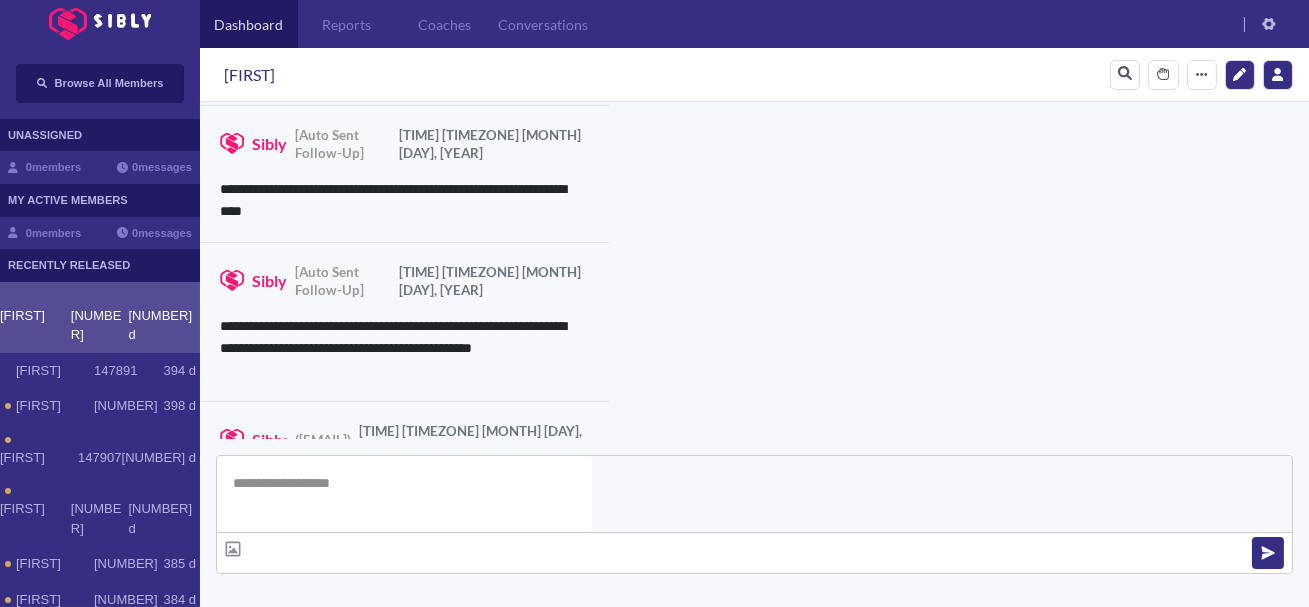 click on "**********" at bounding box center (833, 939) 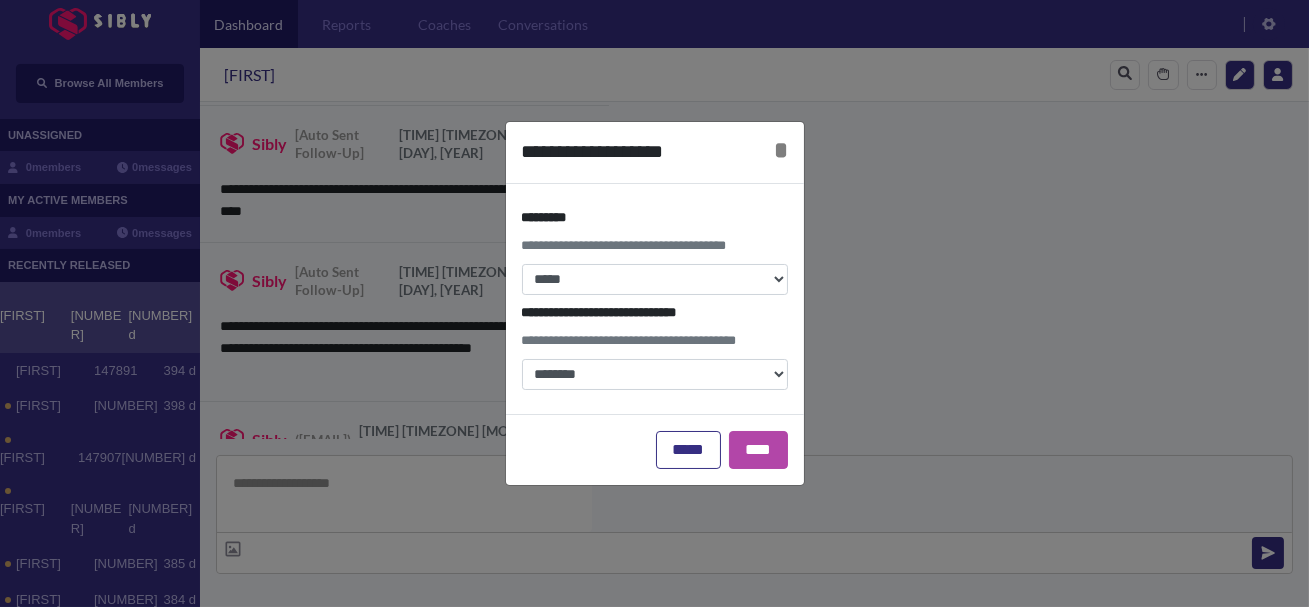 click on "[MASKED]" at bounding box center (655, 251) 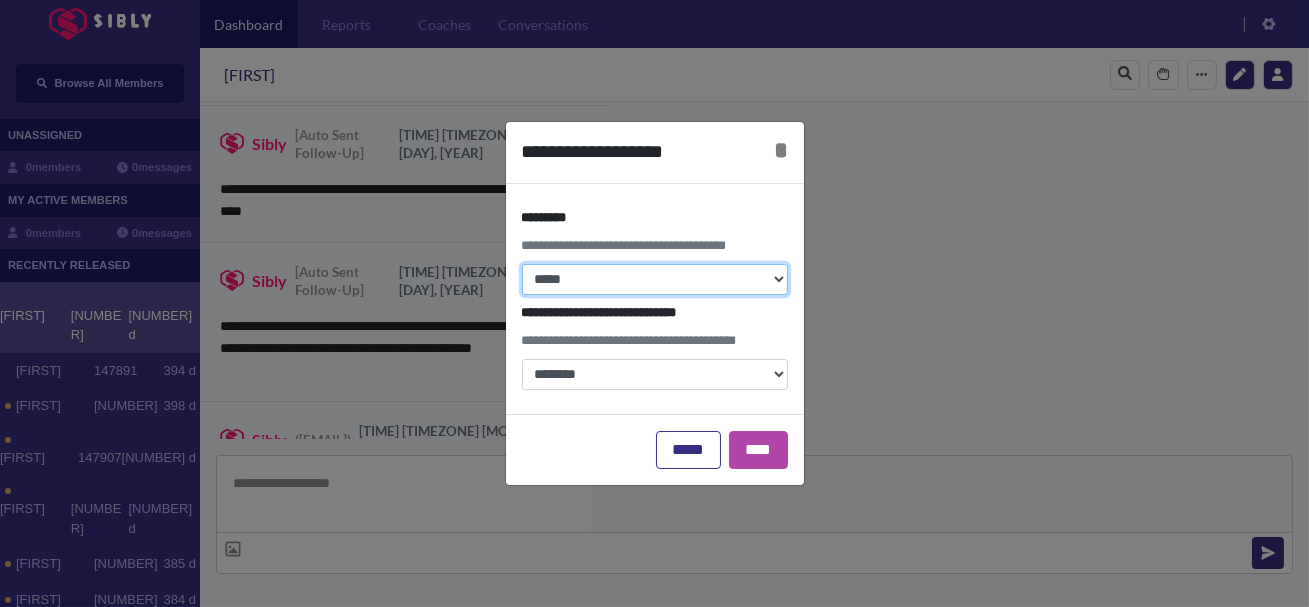 click on "**********" at bounding box center [655, 279] 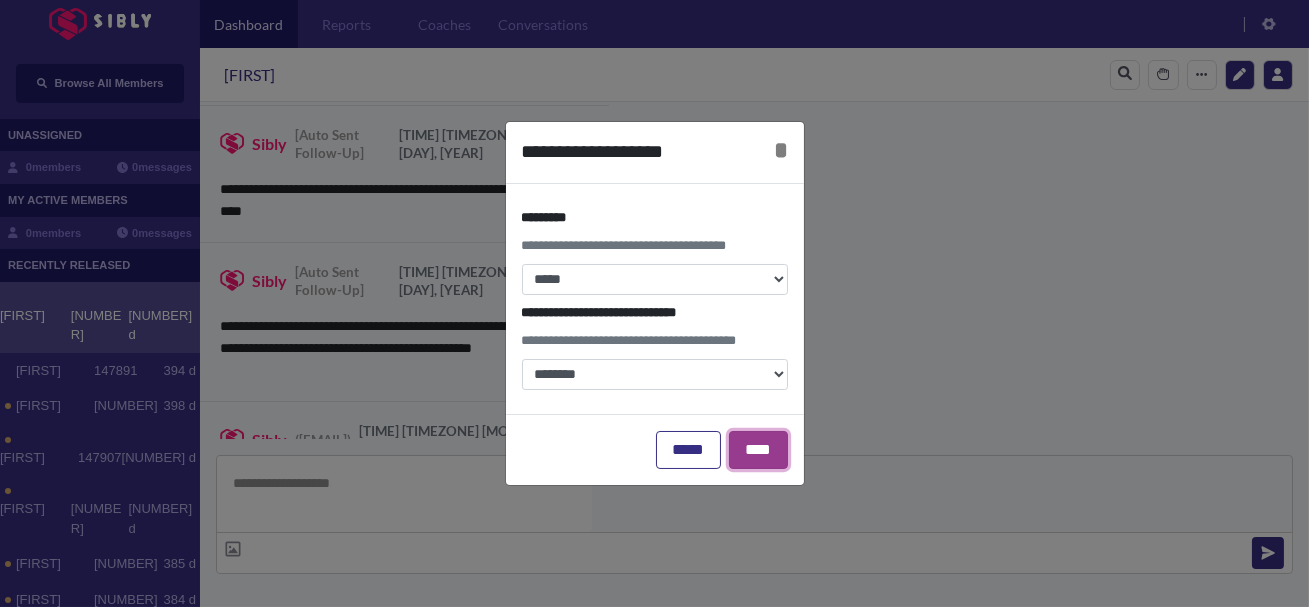 click on "****" at bounding box center [758, 450] 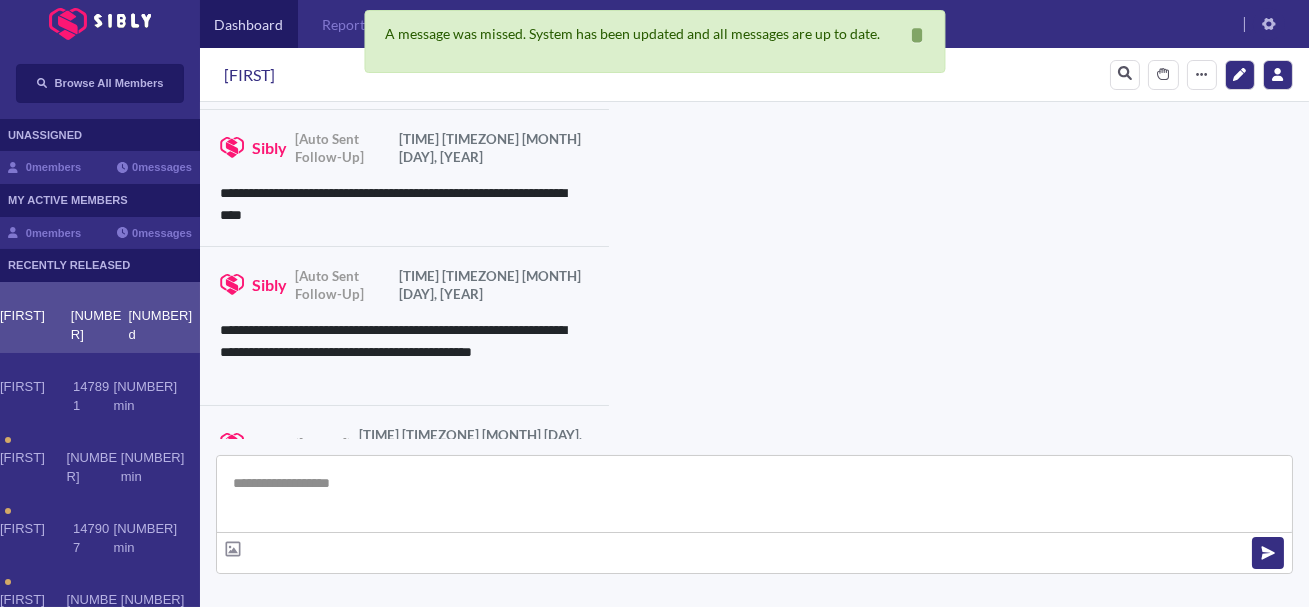 scroll, scrollTop: 3690, scrollLeft: 0, axis: vertical 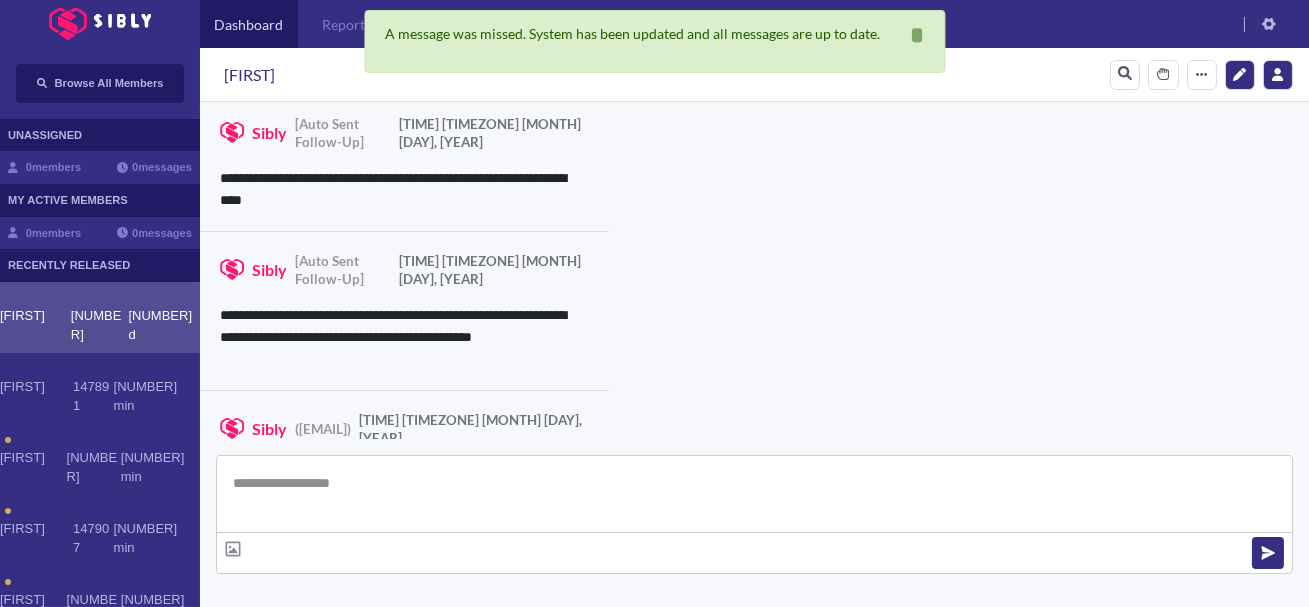 click on "[MASKED]" at bounding box center (530, 780) 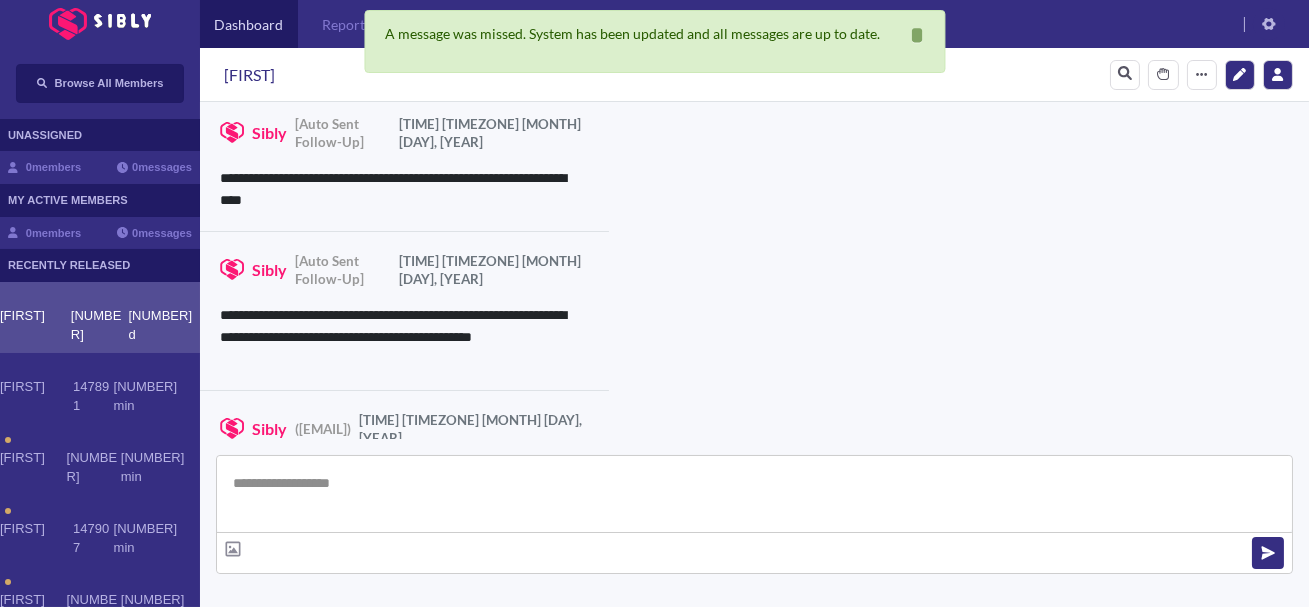 click on "[MASKED]" at bounding box center (530, 780) 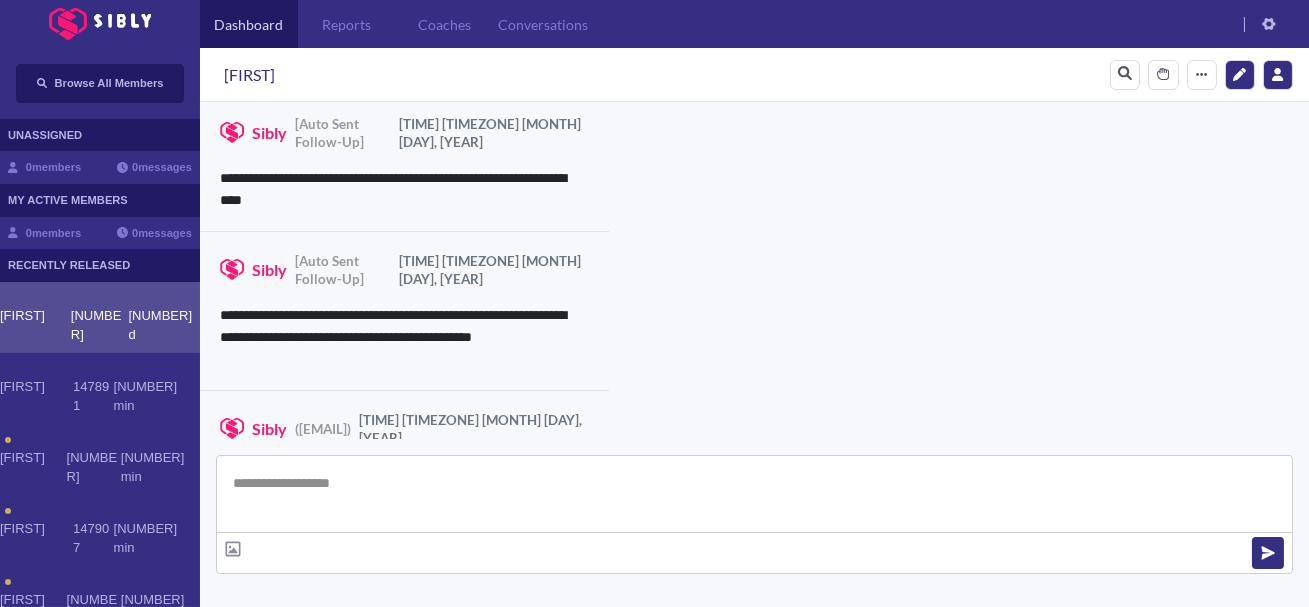 paste on "**********" 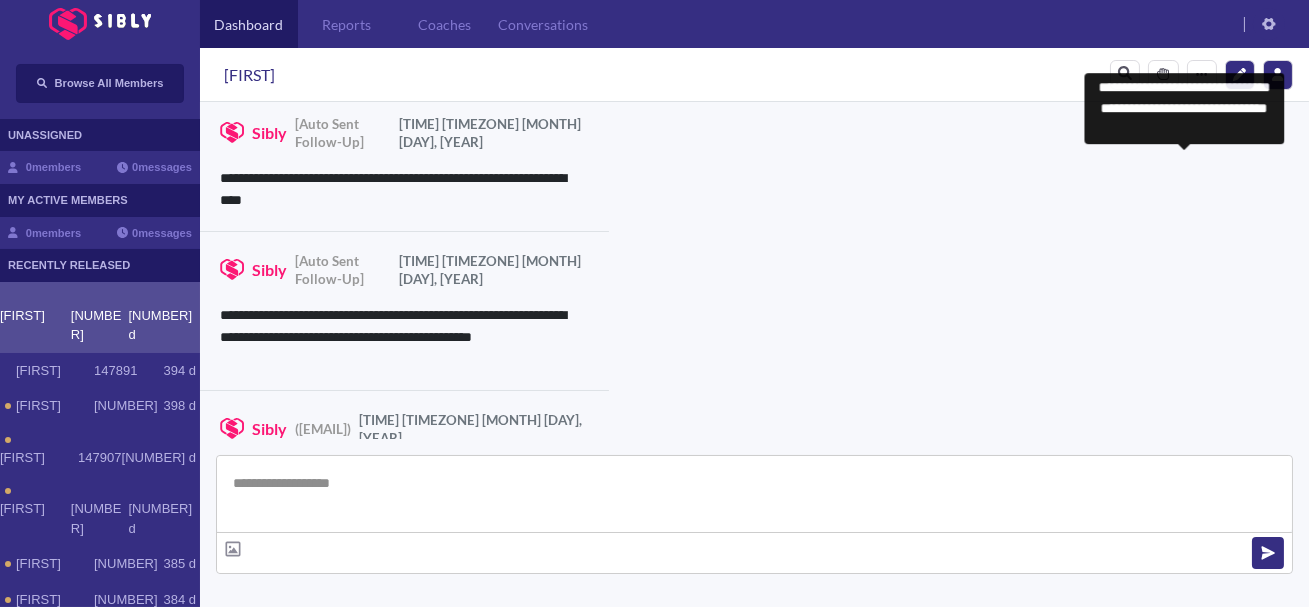 scroll, scrollTop: 0, scrollLeft: 0, axis: both 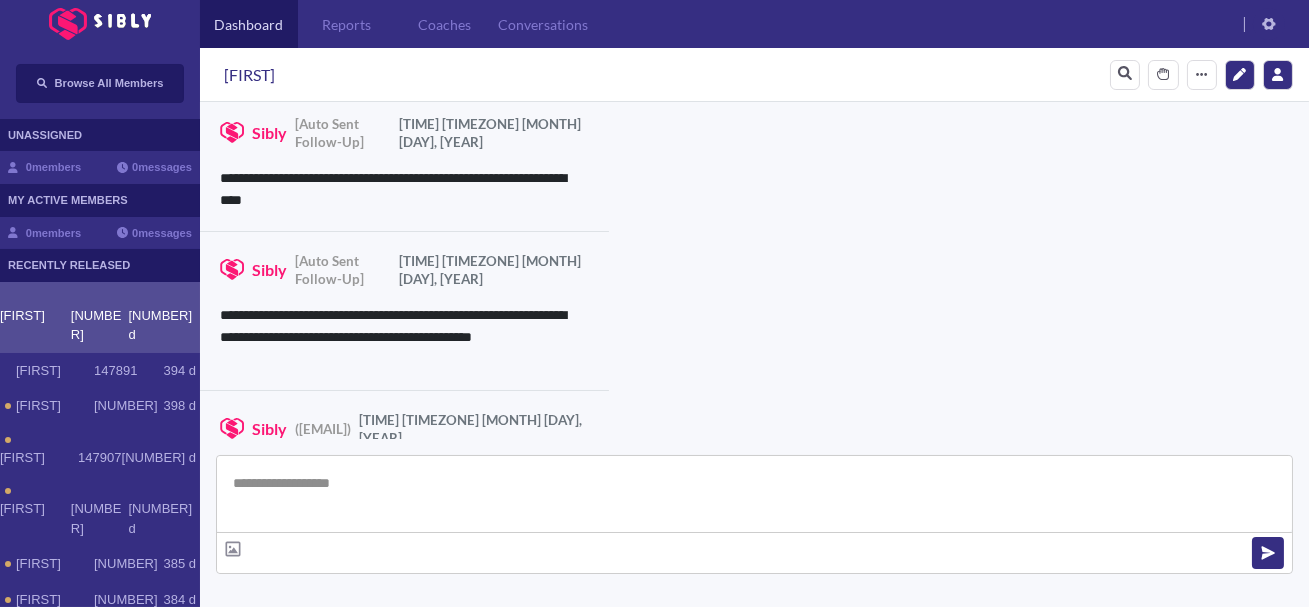 click on "View Resources" at bounding box center [880, 885] 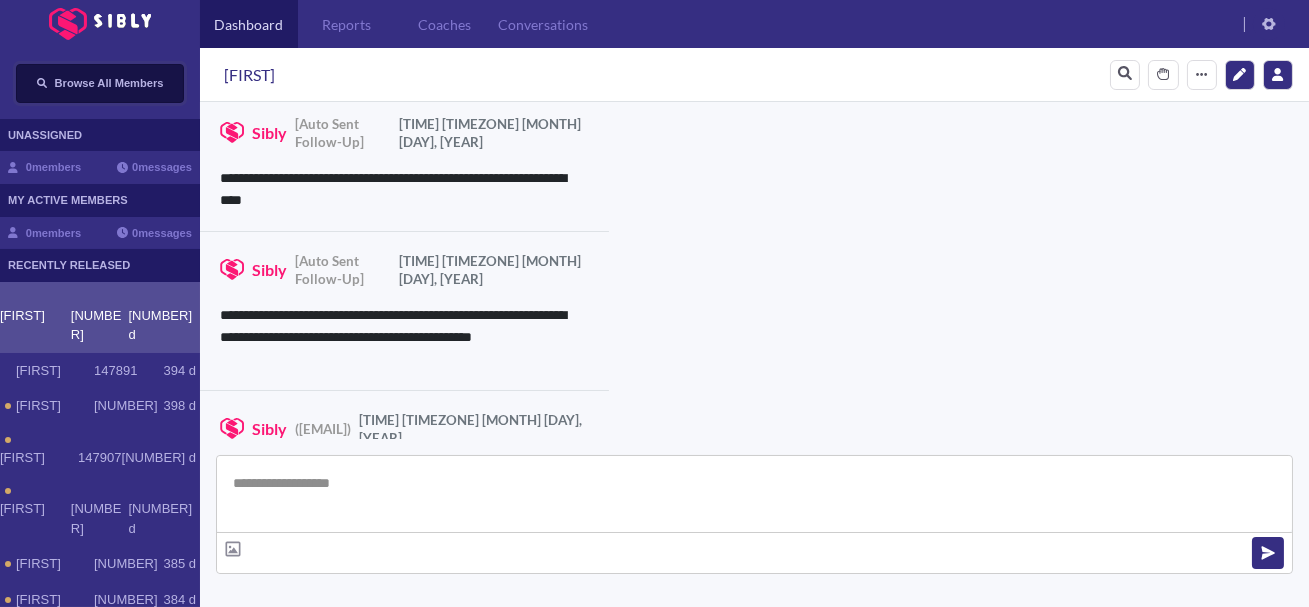 click on "Browse All Members" at bounding box center [109, 83] 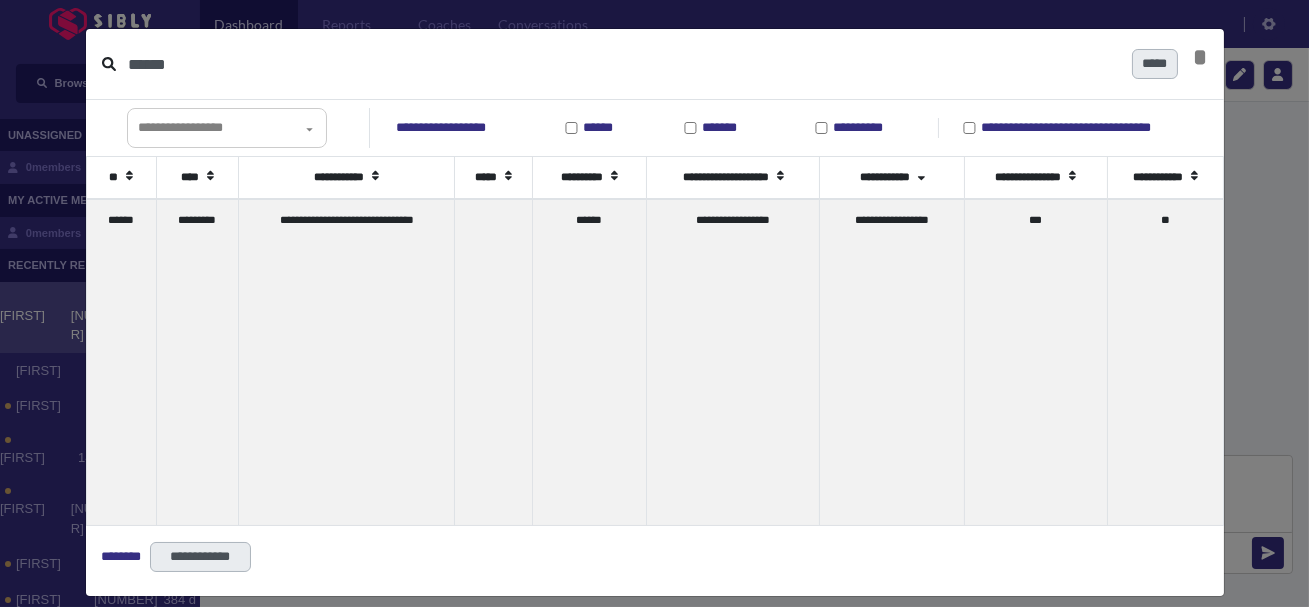 click on "******" at bounding box center [622, 64] 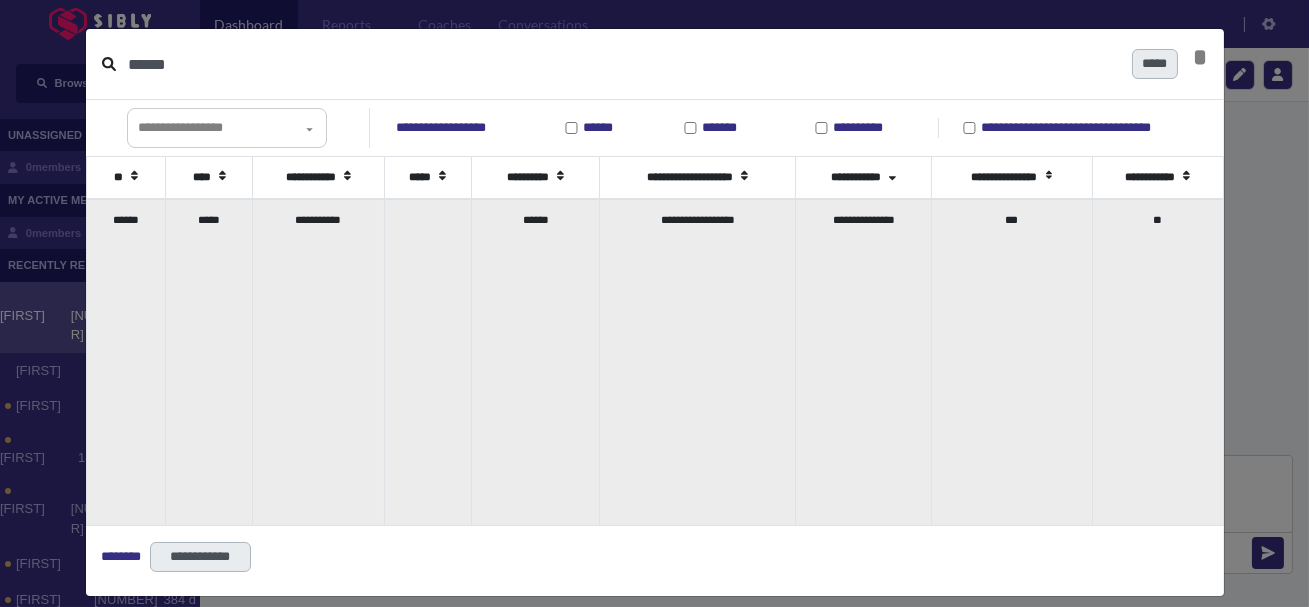 click on "**********" at bounding box center [318, 362] 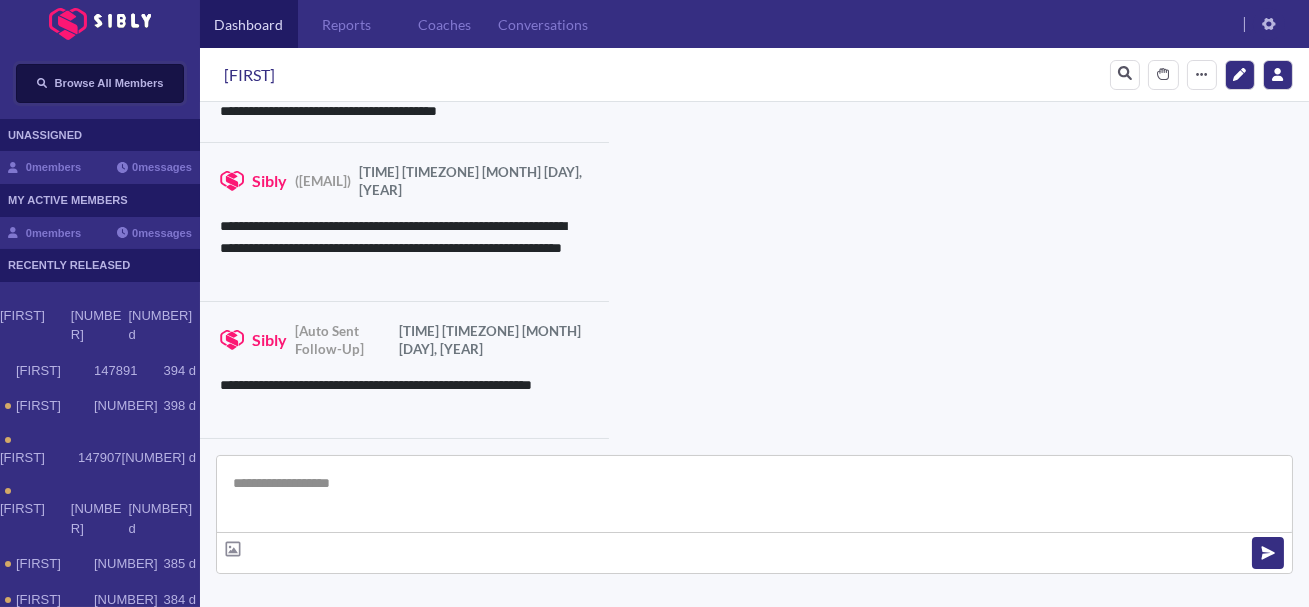 scroll, scrollTop: 1200, scrollLeft: 0, axis: vertical 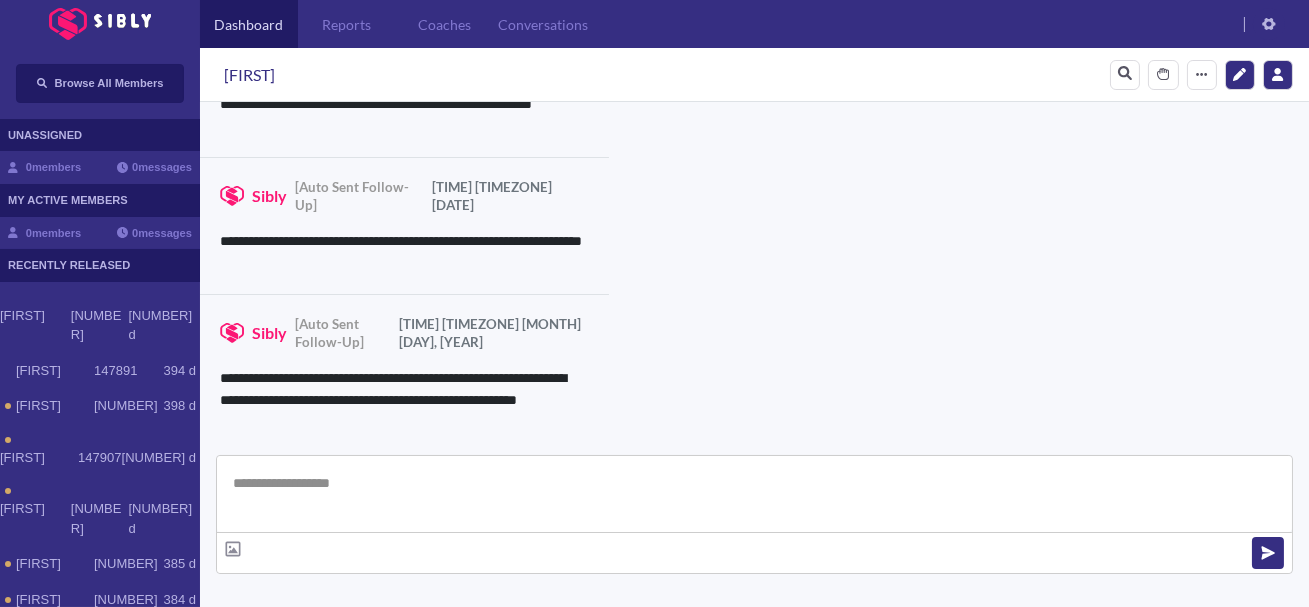 click at bounding box center (754, 494) 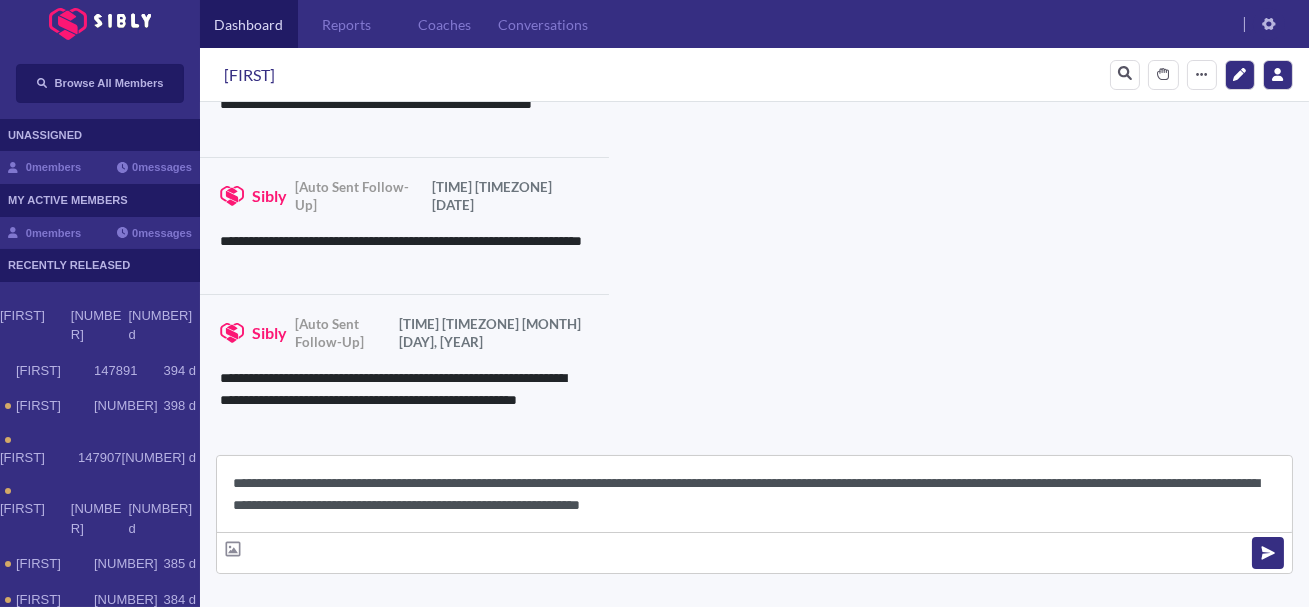 scroll, scrollTop: 22, scrollLeft: 0, axis: vertical 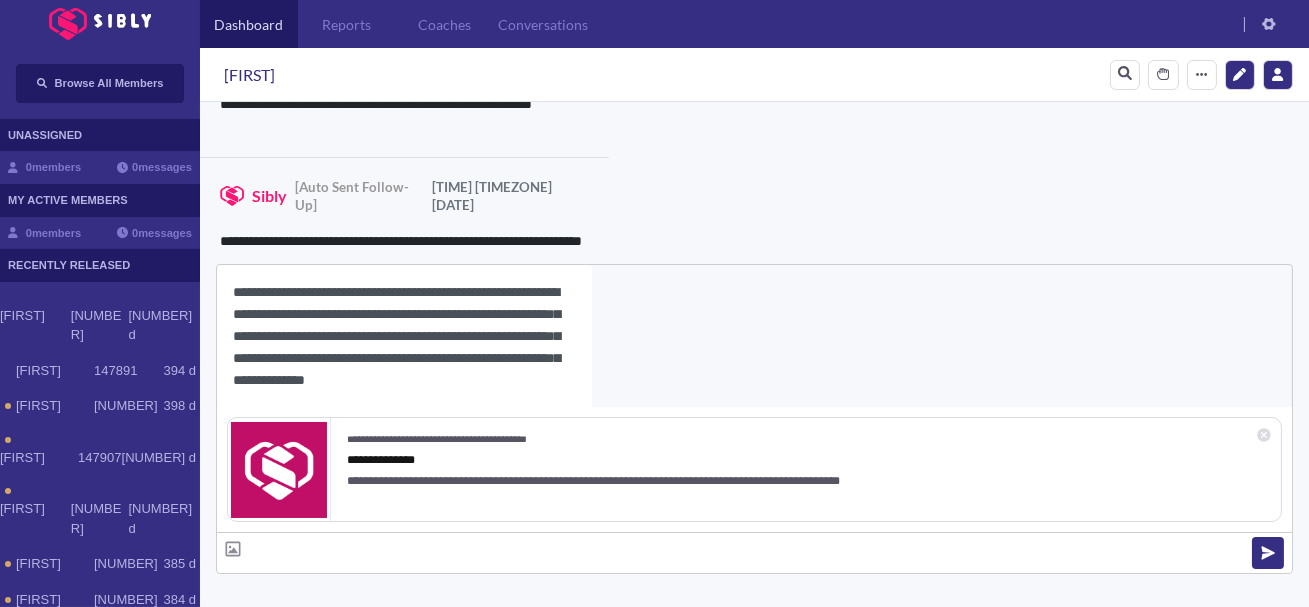click on "**********" at bounding box center (404, 336) 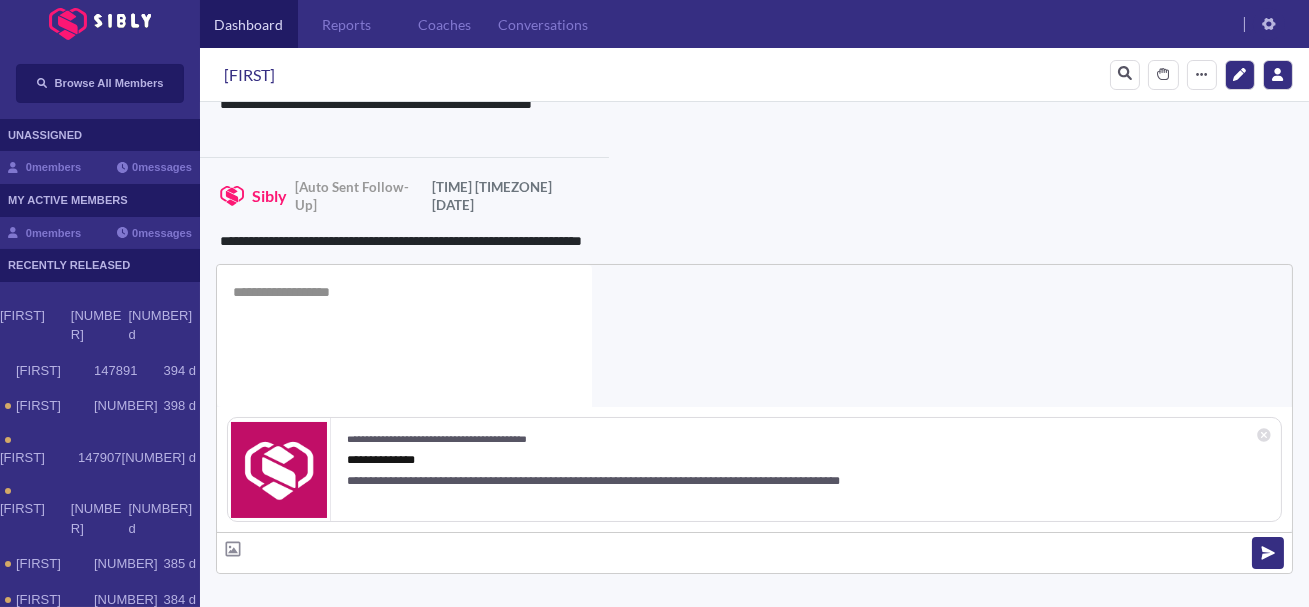 scroll, scrollTop: 0, scrollLeft: 0, axis: both 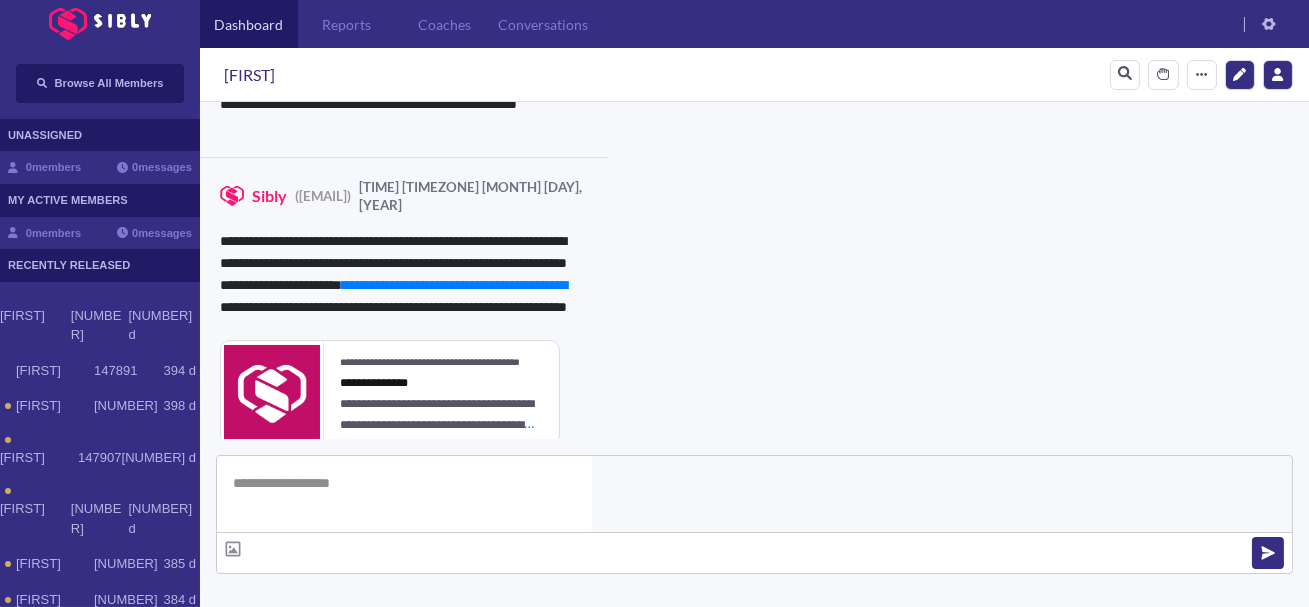click on "**********" at bounding box center [833, 980] 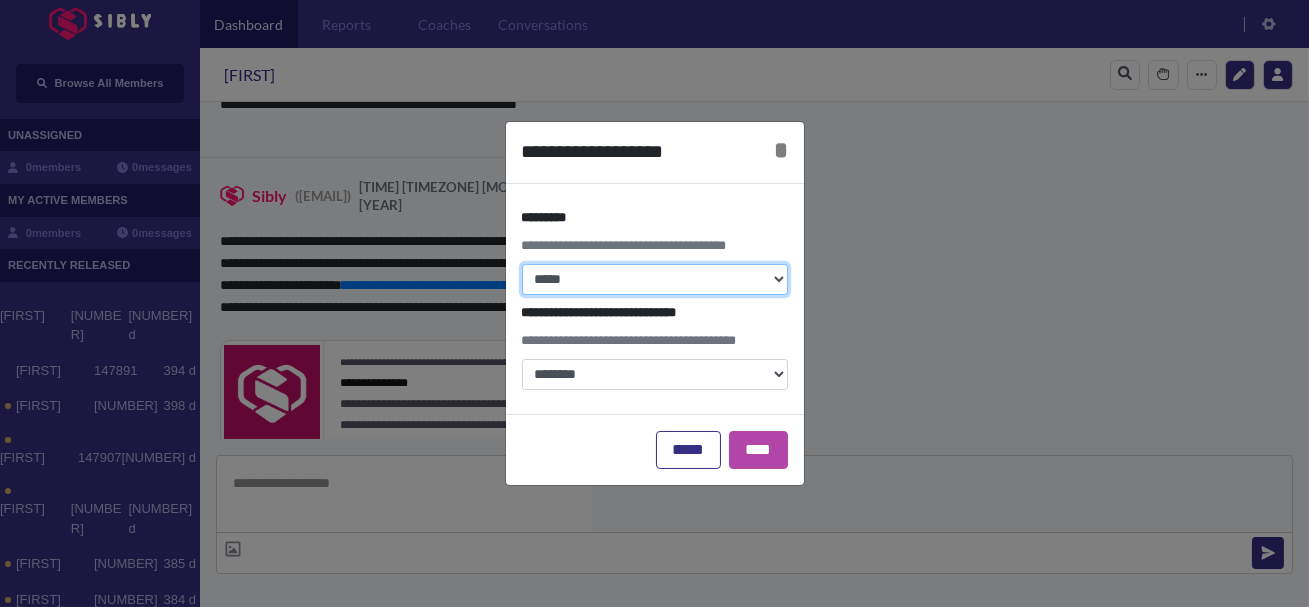 click on "**********" at bounding box center (655, 279) 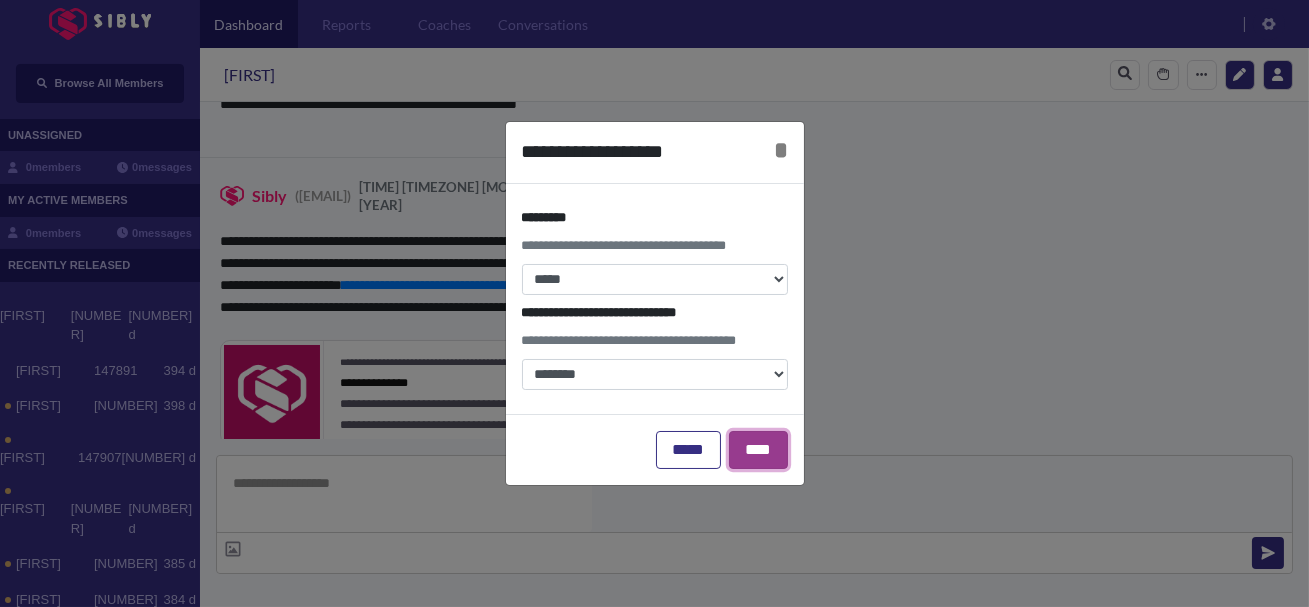click on "****" at bounding box center [758, 450] 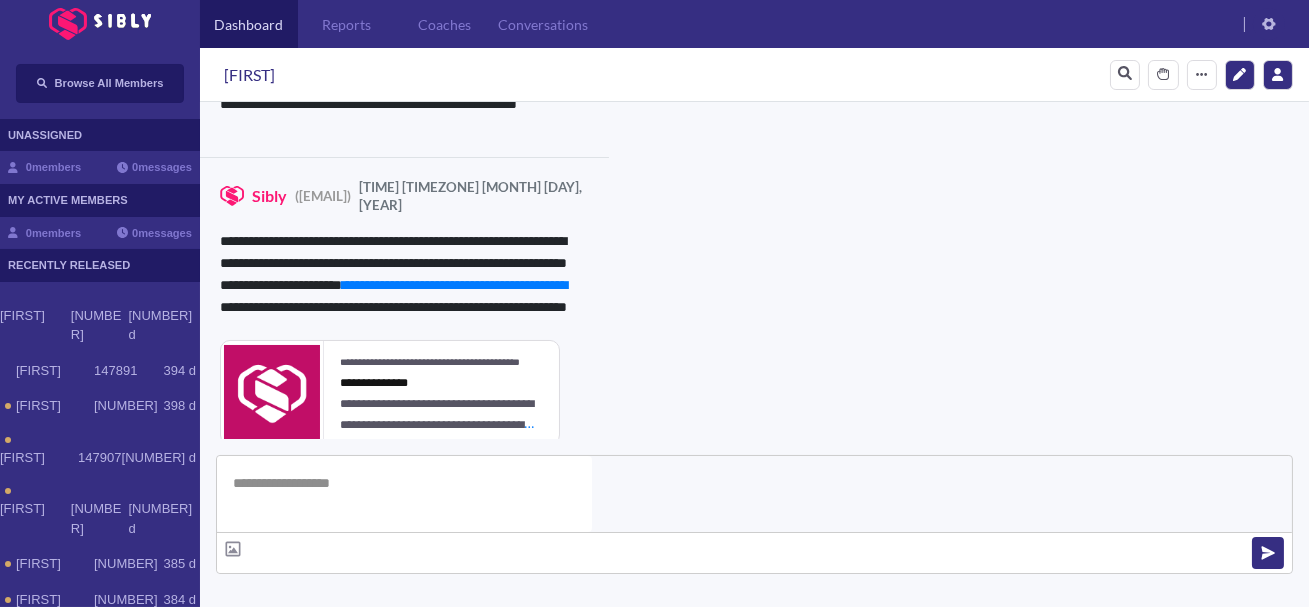 click at bounding box center (341, 697) 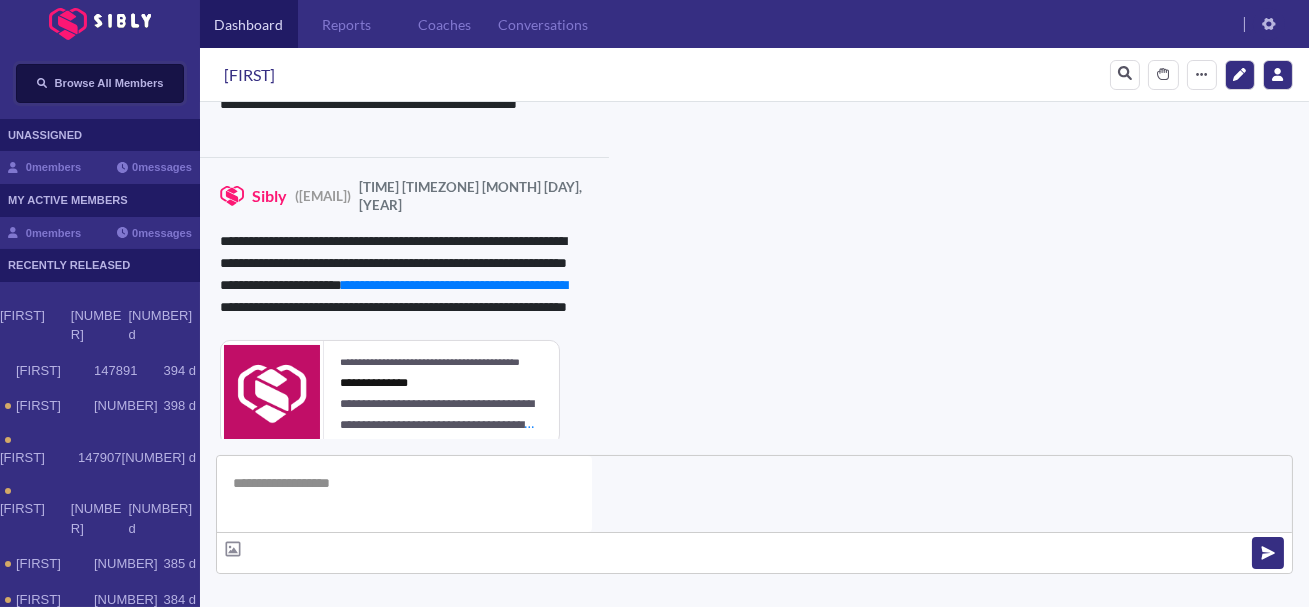 click on "Browse All Members" at bounding box center [109, 83] 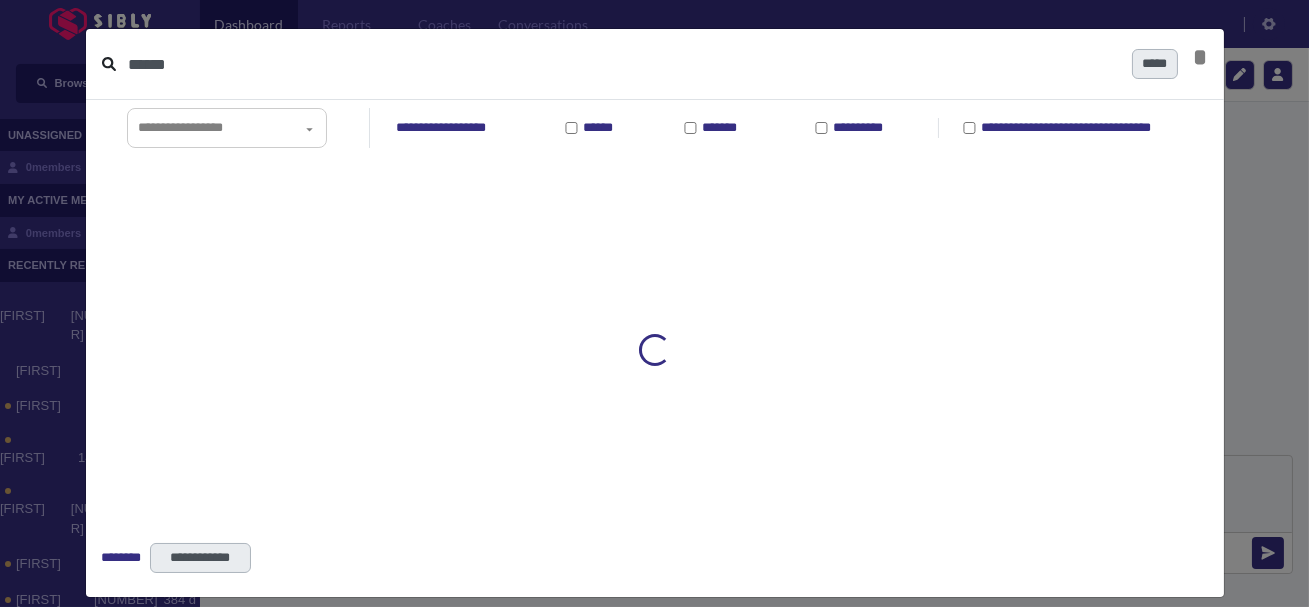 click on "******" at bounding box center [622, 64] 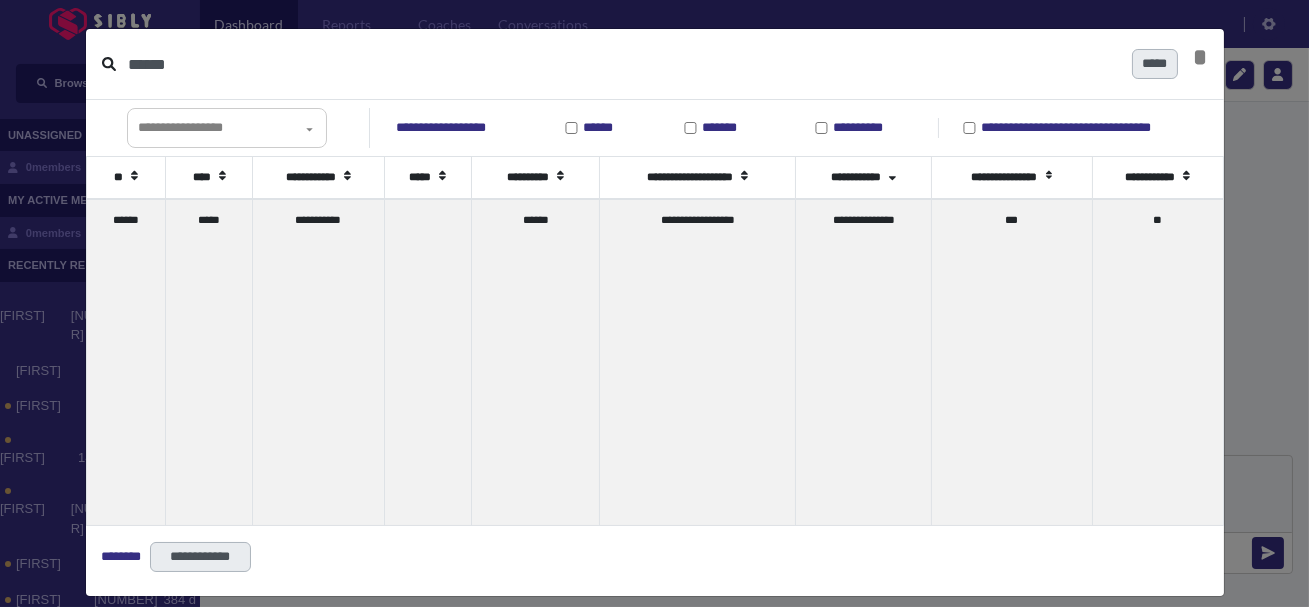 click on "******" at bounding box center (622, 64) 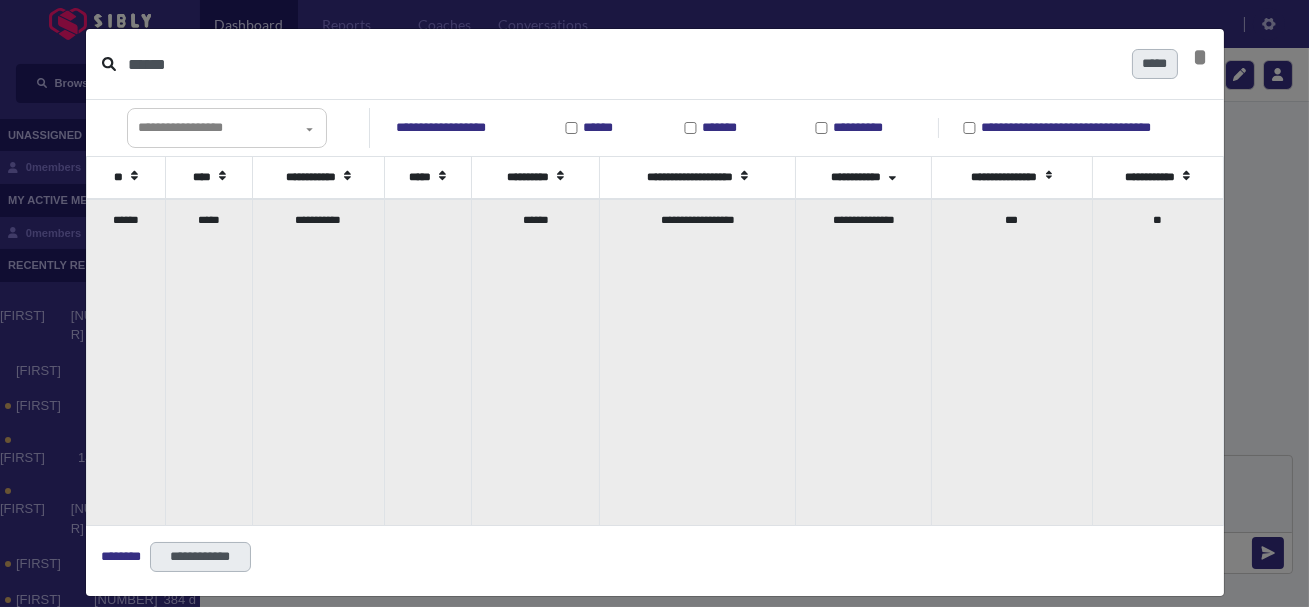 click on "*****" at bounding box center [209, 362] 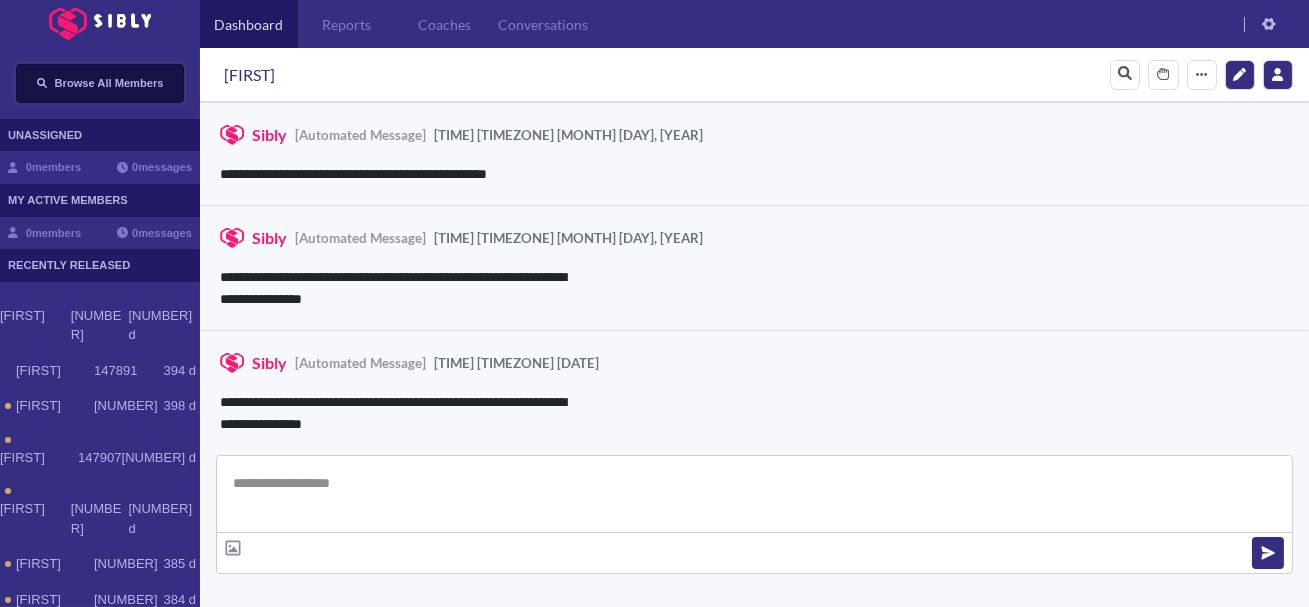 scroll, scrollTop: 935, scrollLeft: 0, axis: vertical 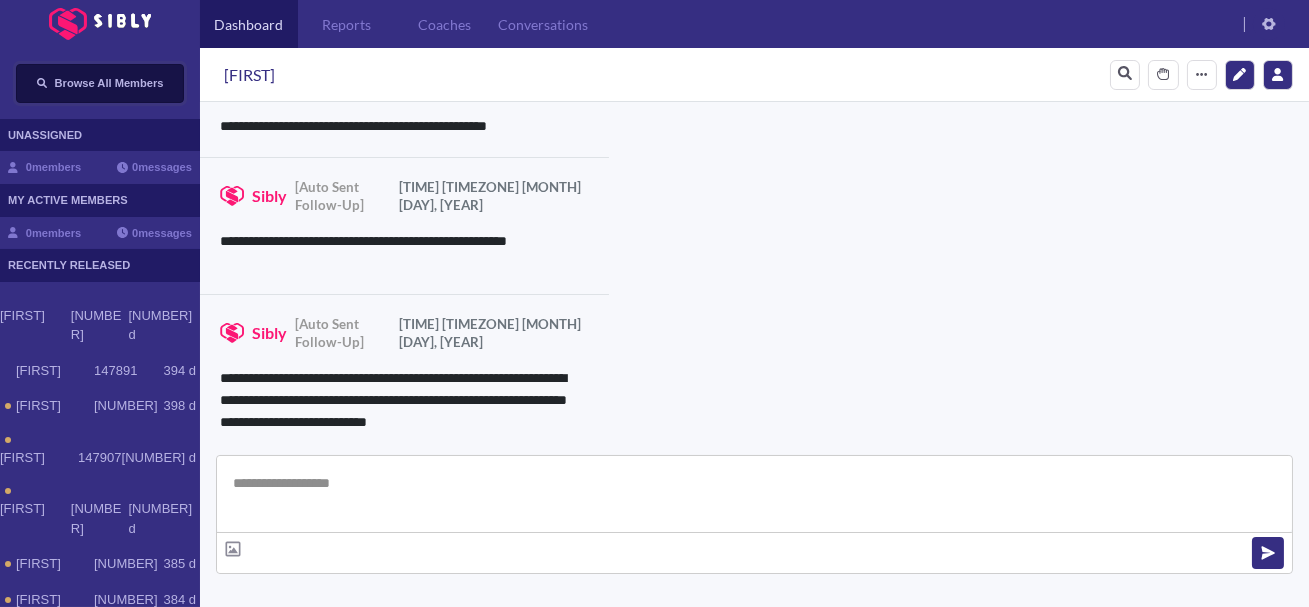 click on "Browse All Members" at bounding box center (100, 83) 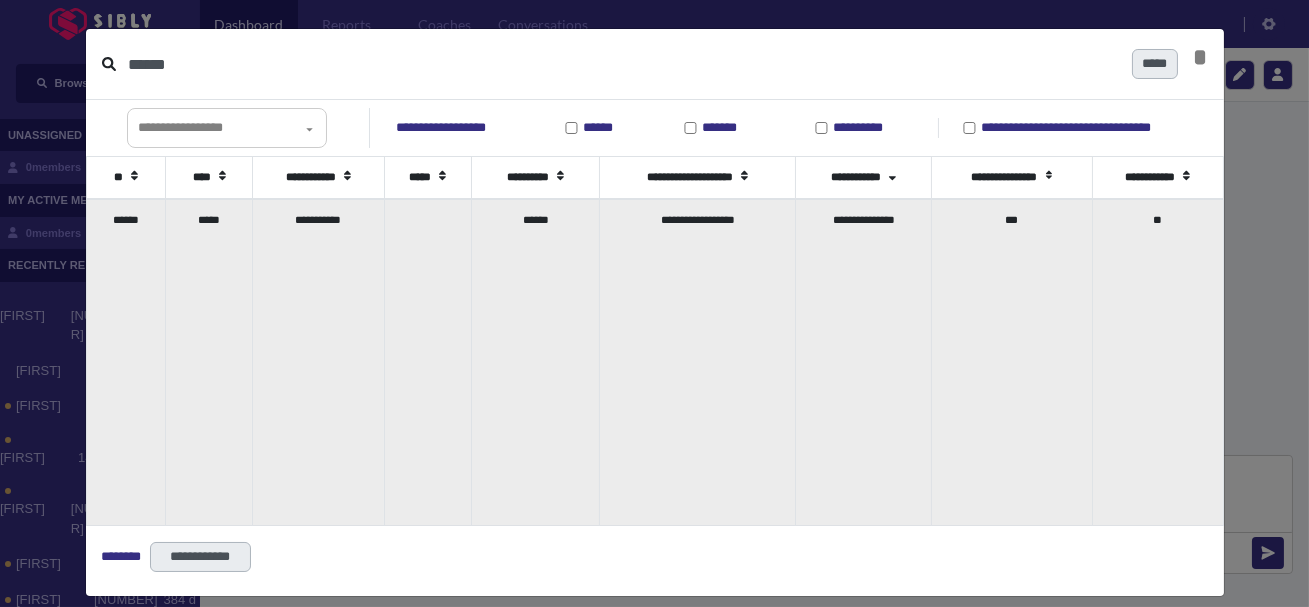 click on "**********" at bounding box center (318, 362) 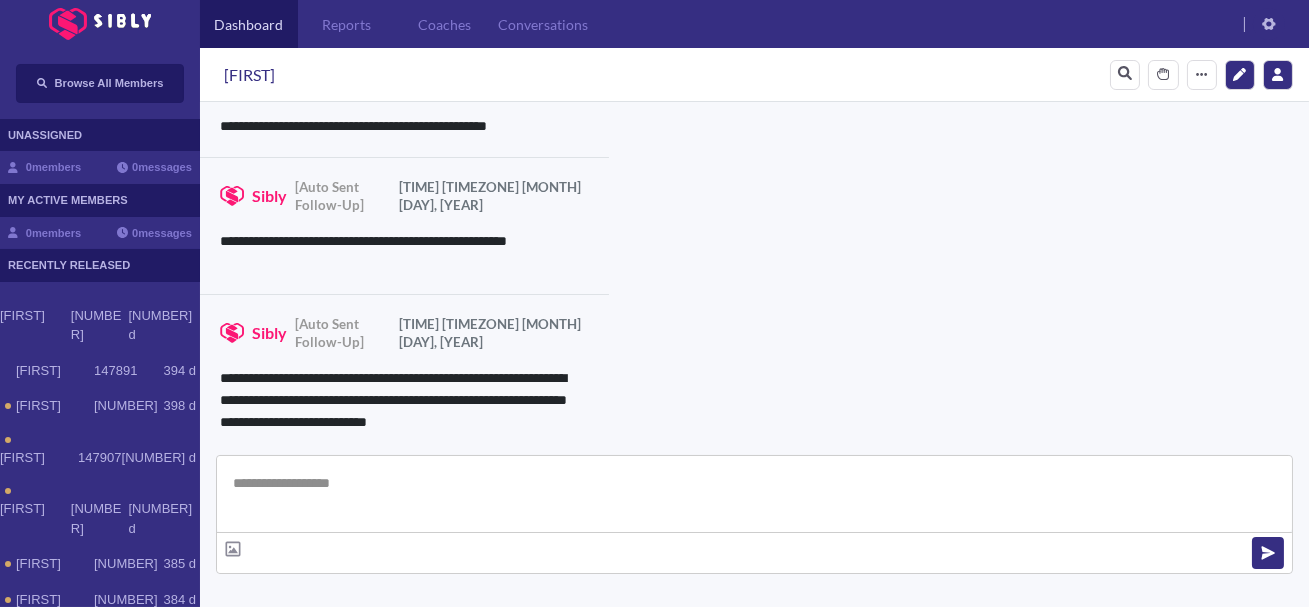 click at bounding box center [754, 494] 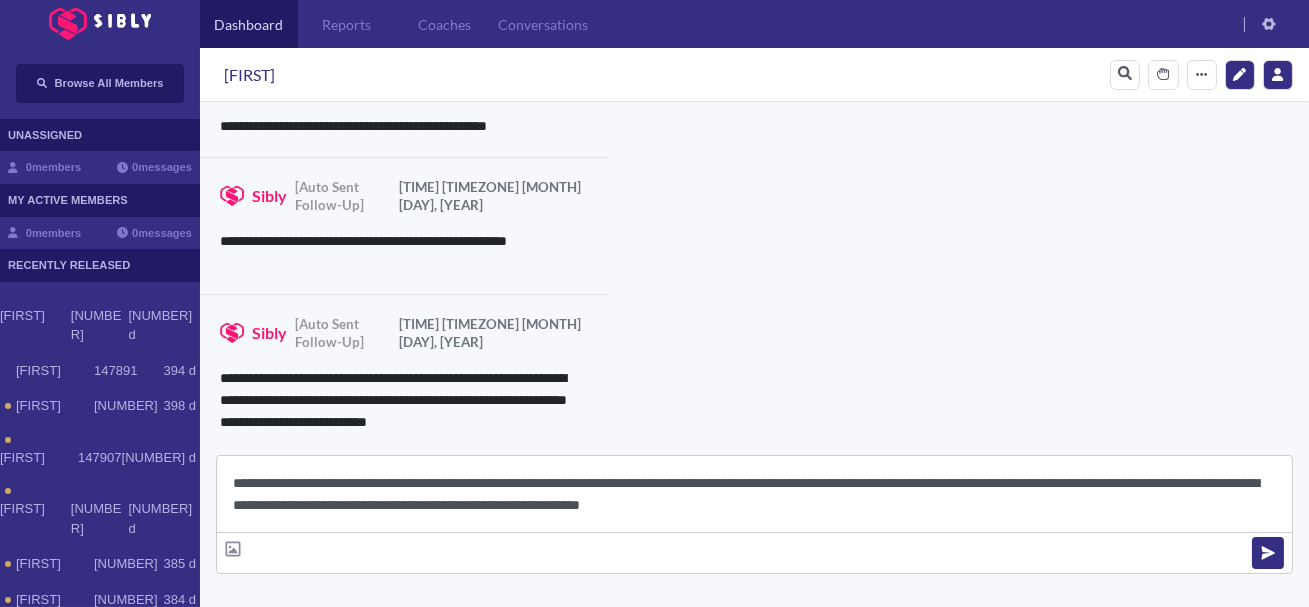 scroll, scrollTop: 22, scrollLeft: 0, axis: vertical 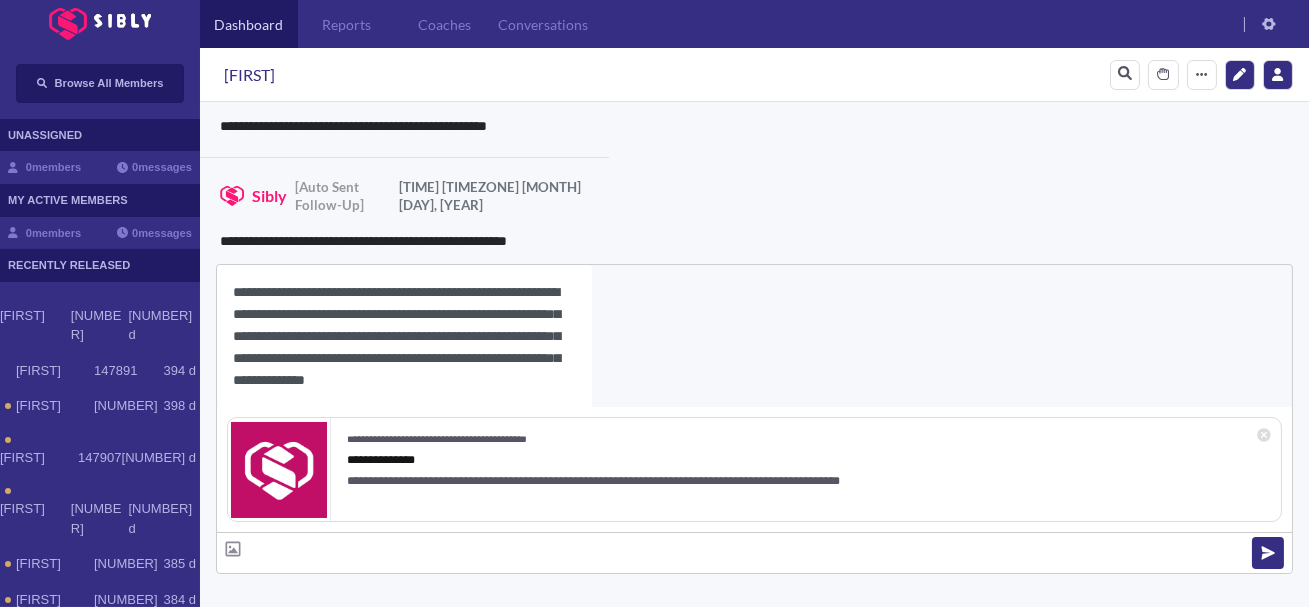 click on "**********" at bounding box center (404, 336) 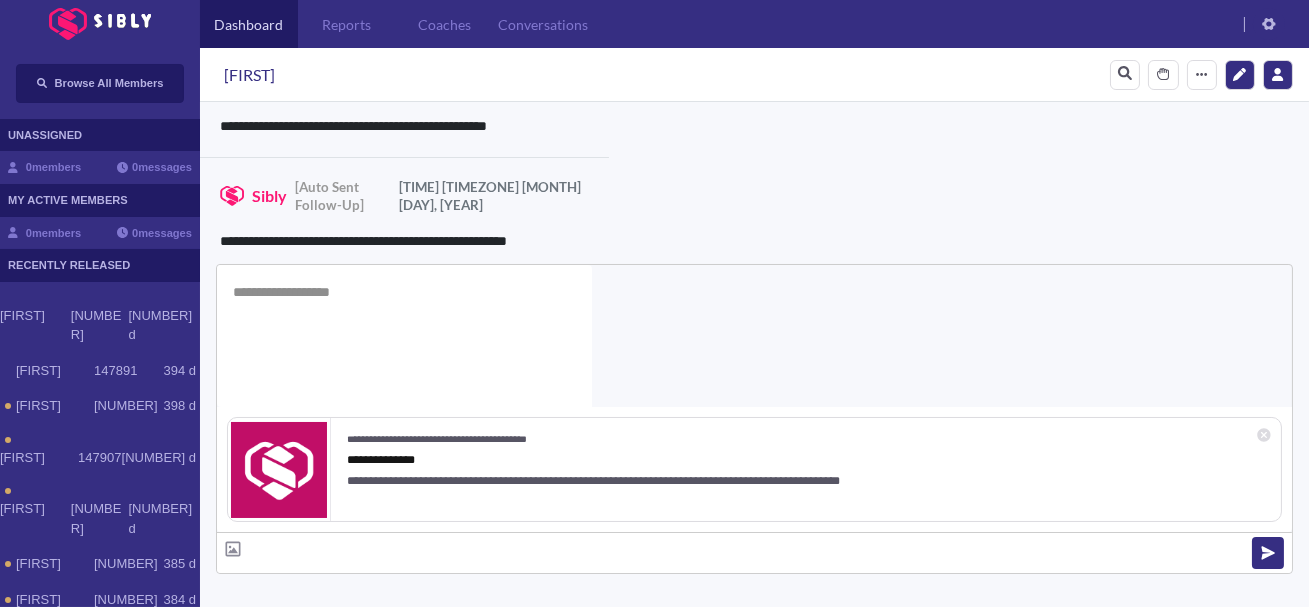 scroll, scrollTop: 0, scrollLeft: 0, axis: both 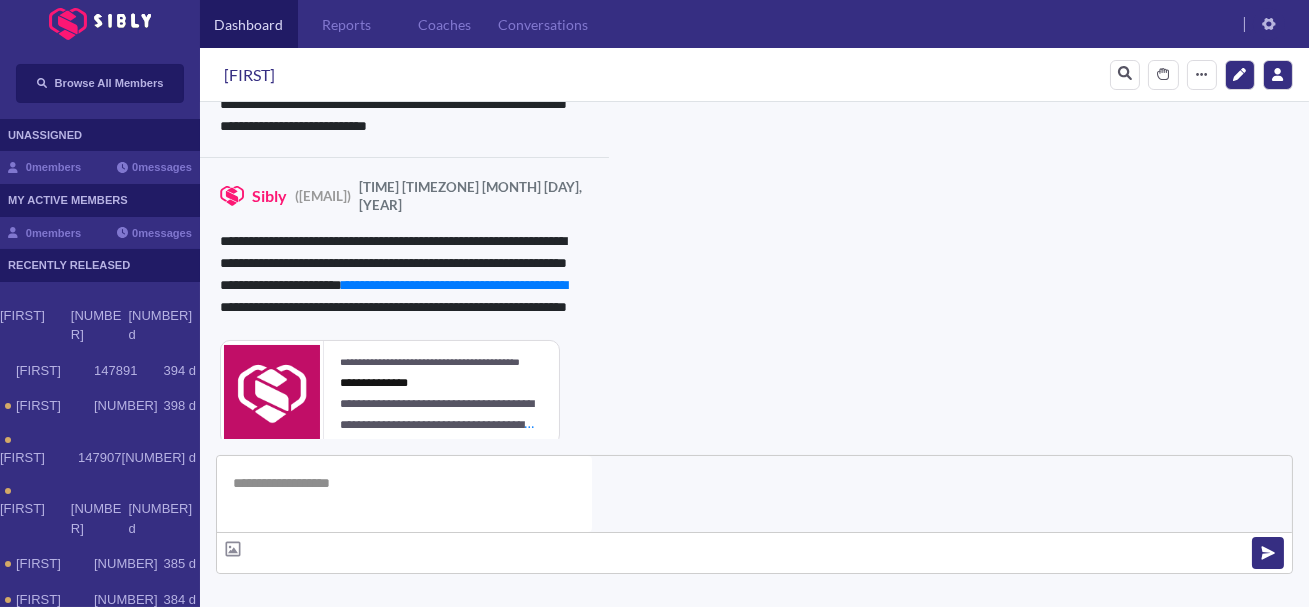 click on "**********" at bounding box center (833, 980) 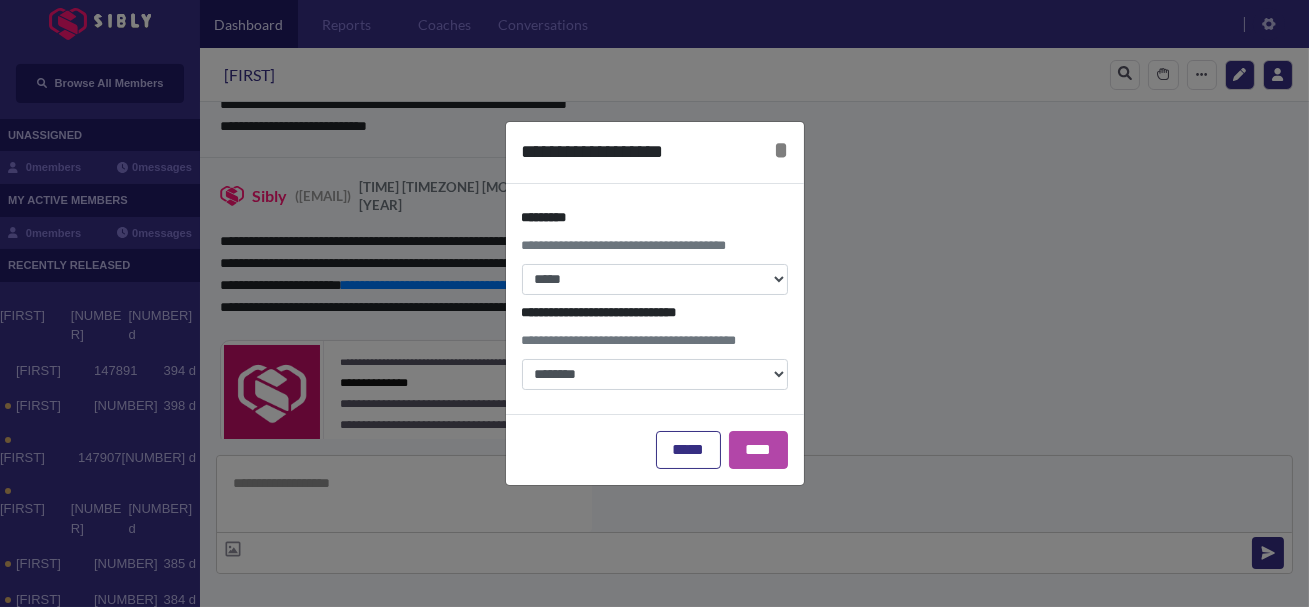 click on "[MASKED]" at bounding box center [655, 251] 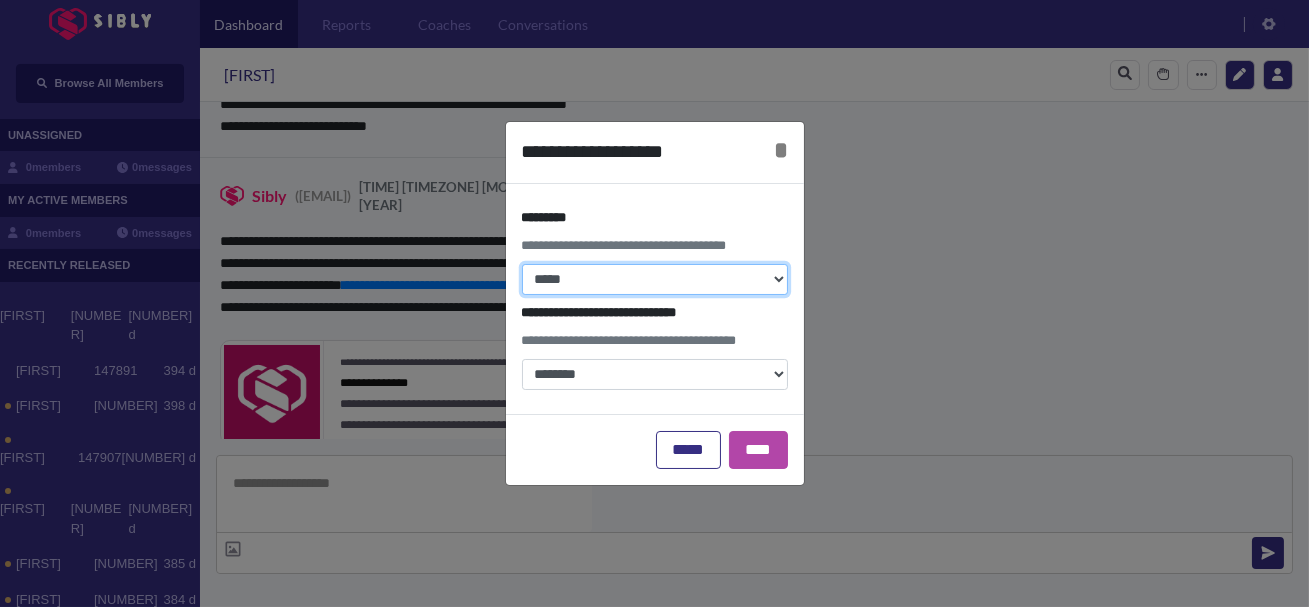 click on "**********" at bounding box center (655, 279) 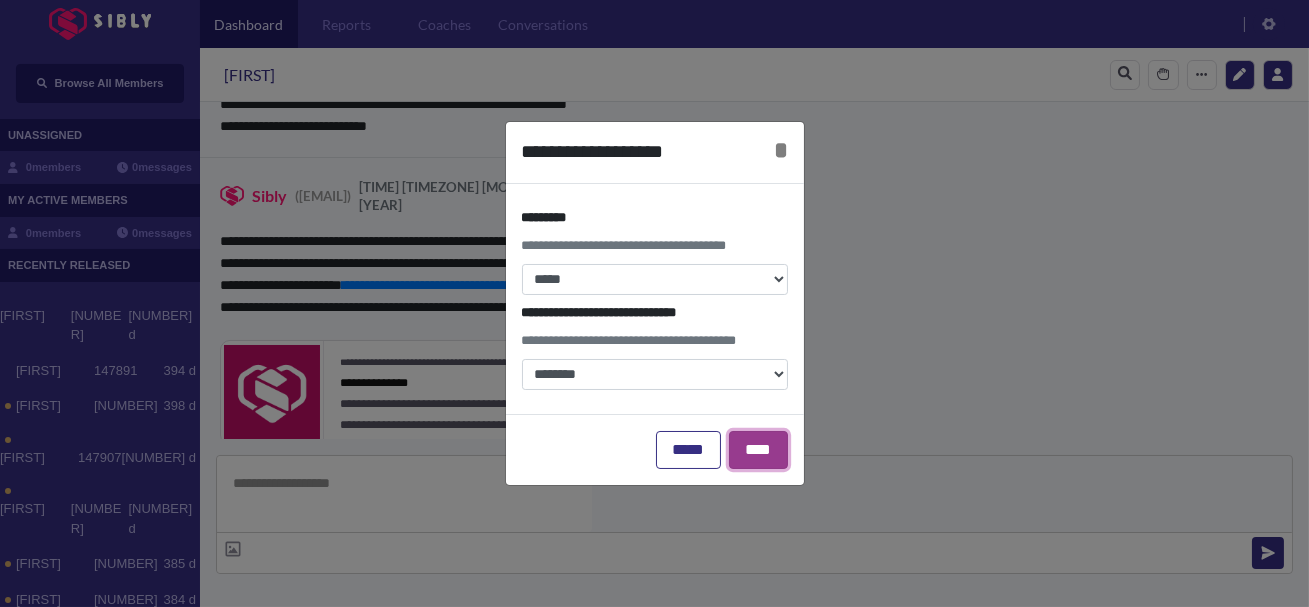 click on "****" at bounding box center [758, 450] 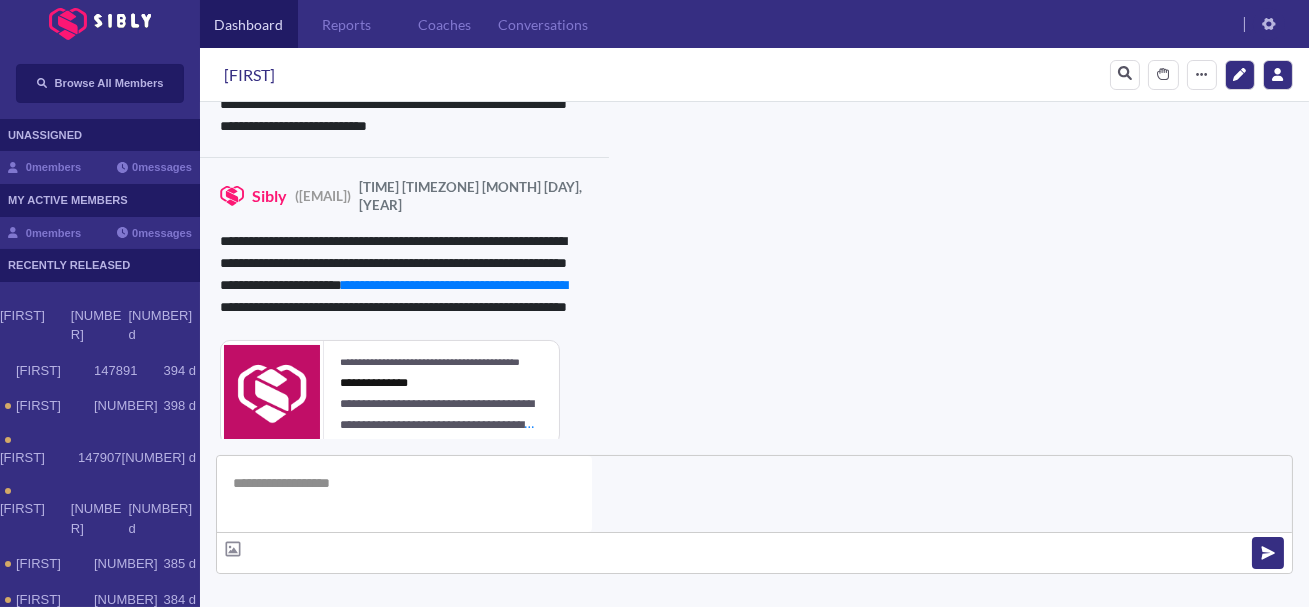 click at bounding box center (342, 696) 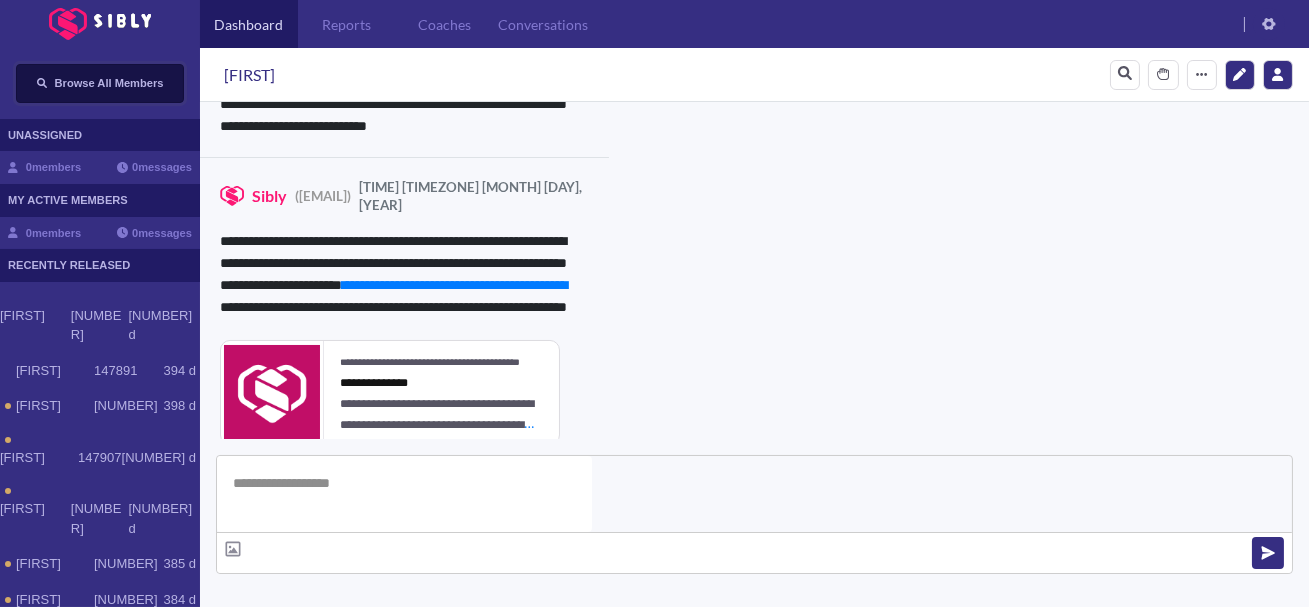 click on "Browse All Members" at bounding box center [109, 83] 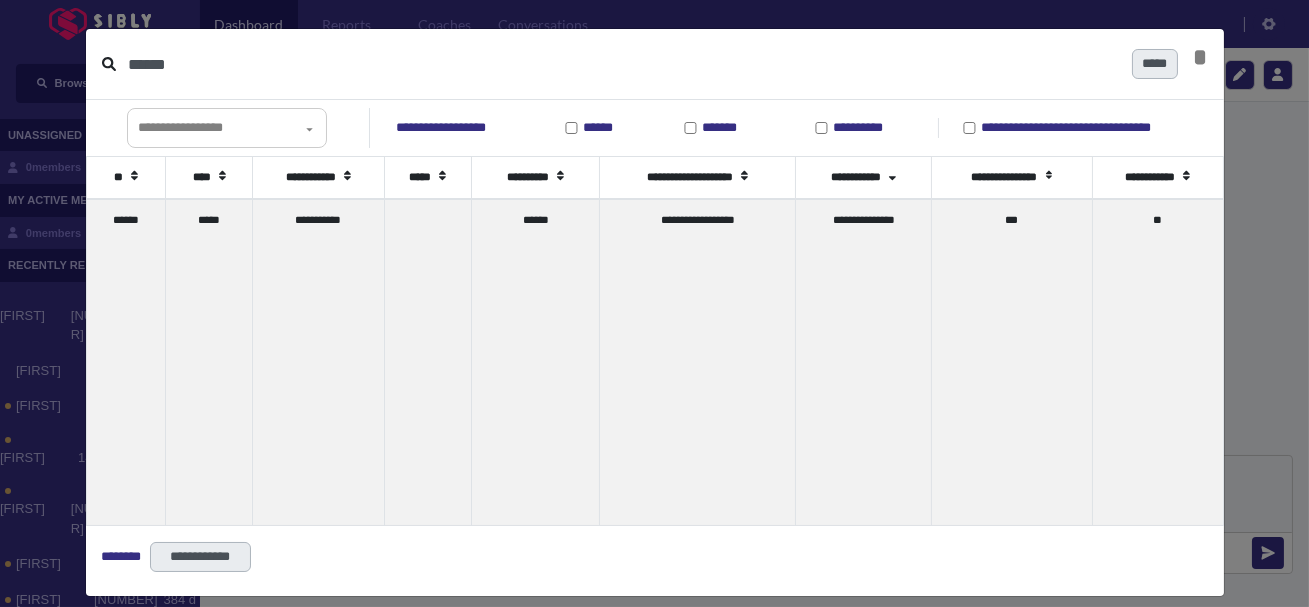click on "******" at bounding box center [622, 64] 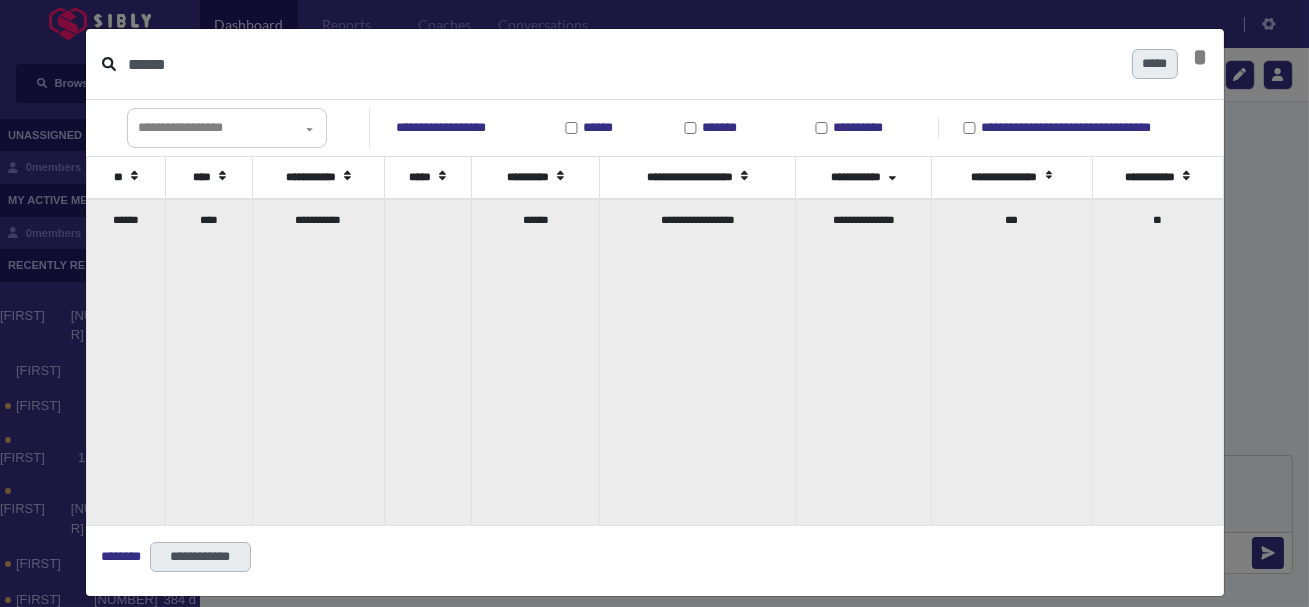 click on "**********" at bounding box center [318, 362] 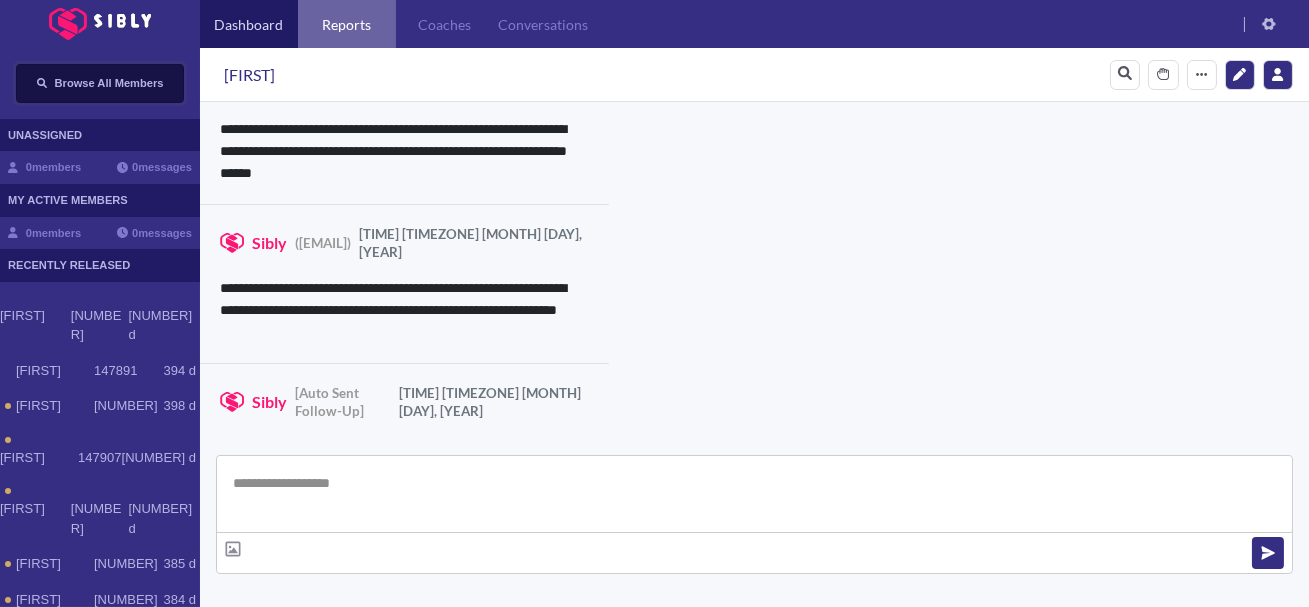 scroll, scrollTop: 1109, scrollLeft: 0, axis: vertical 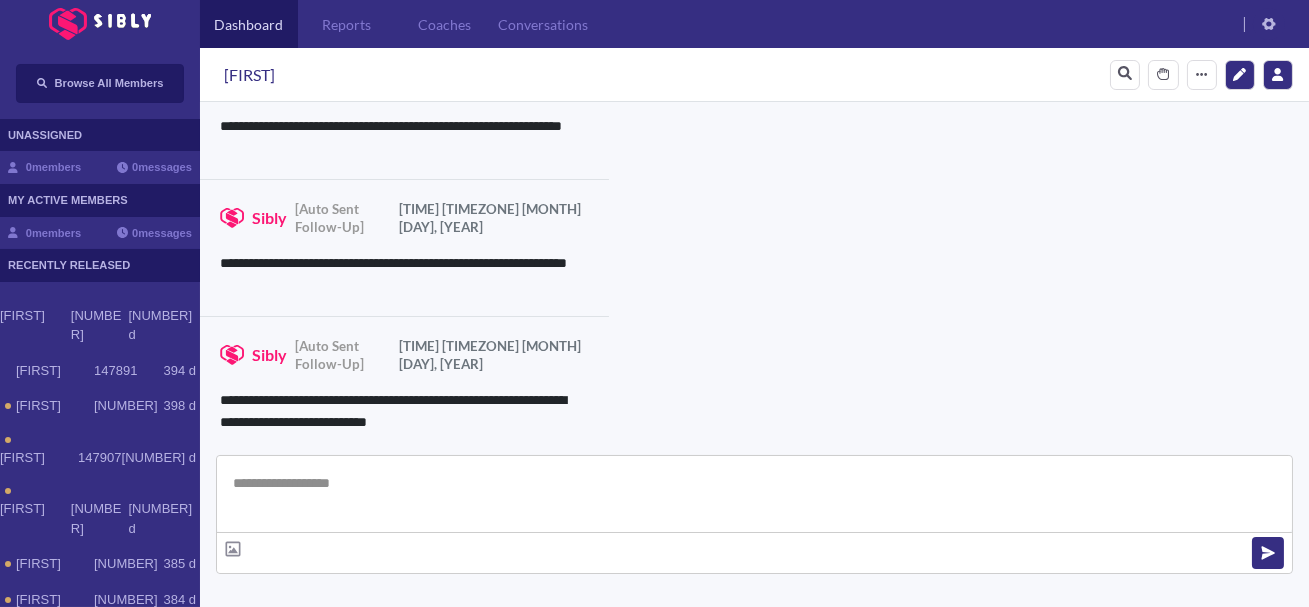 click at bounding box center [754, 494] 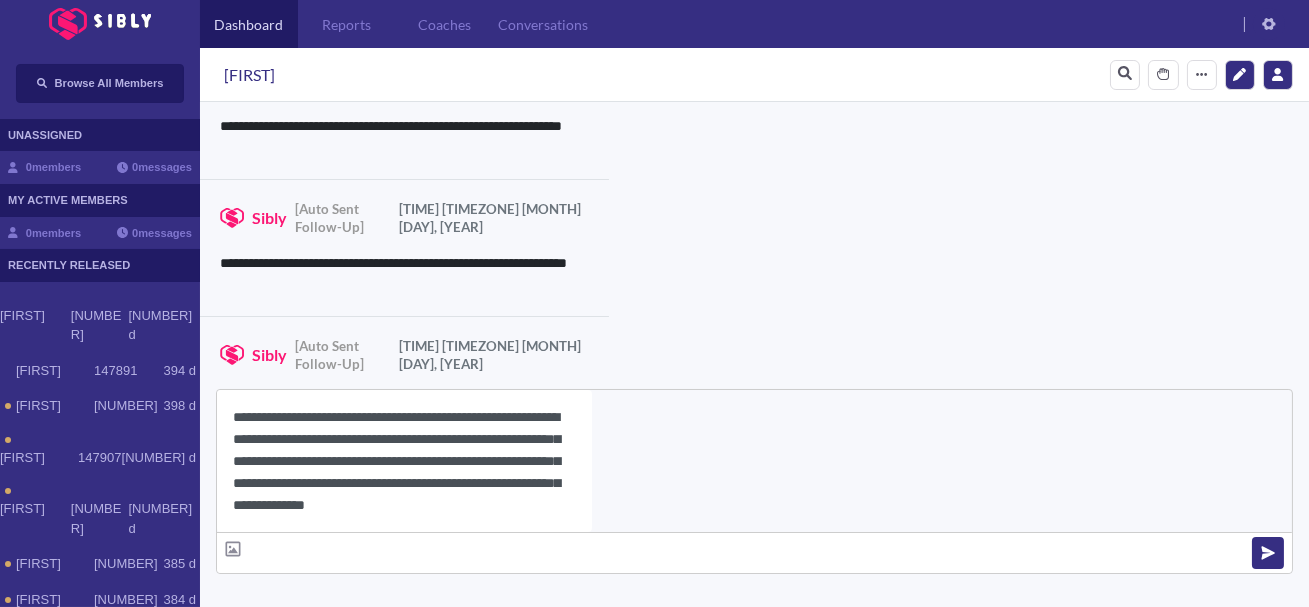 scroll, scrollTop: 22, scrollLeft: 0, axis: vertical 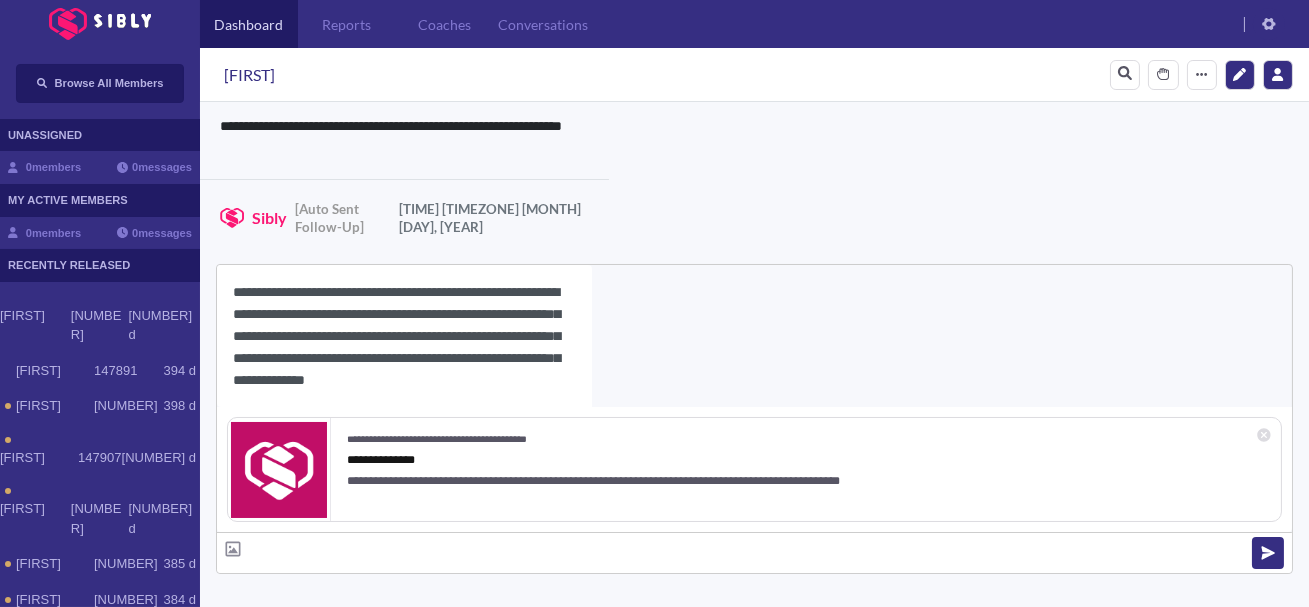 click on "**********" at bounding box center [404, 336] 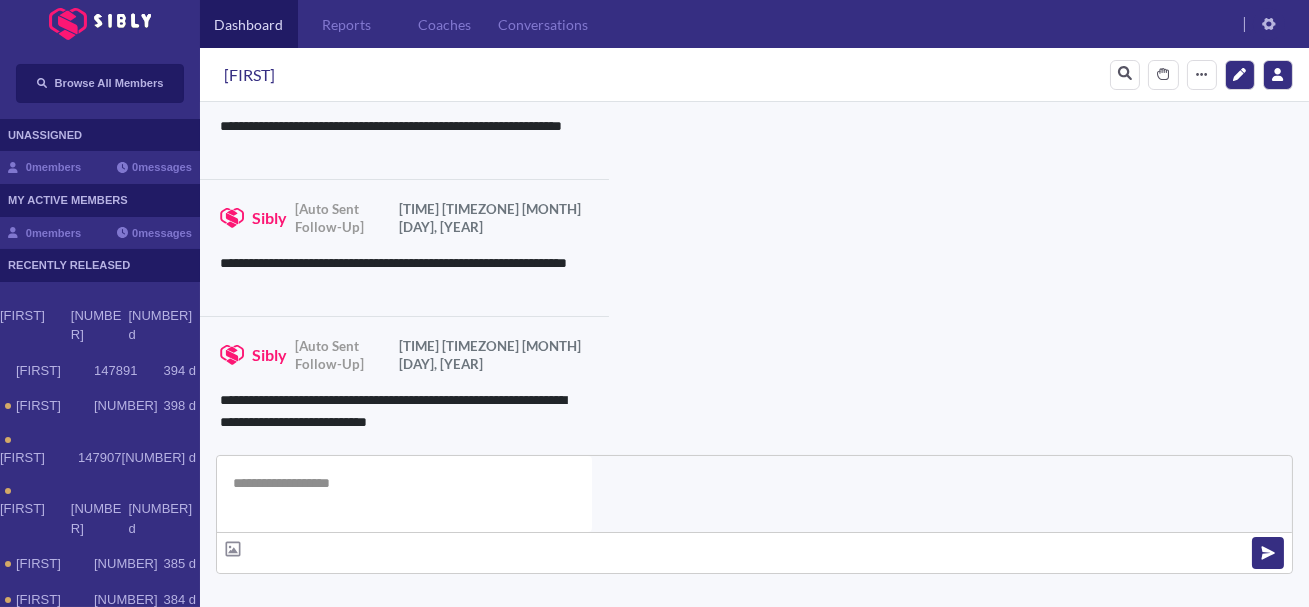 scroll, scrollTop: 0, scrollLeft: 0, axis: both 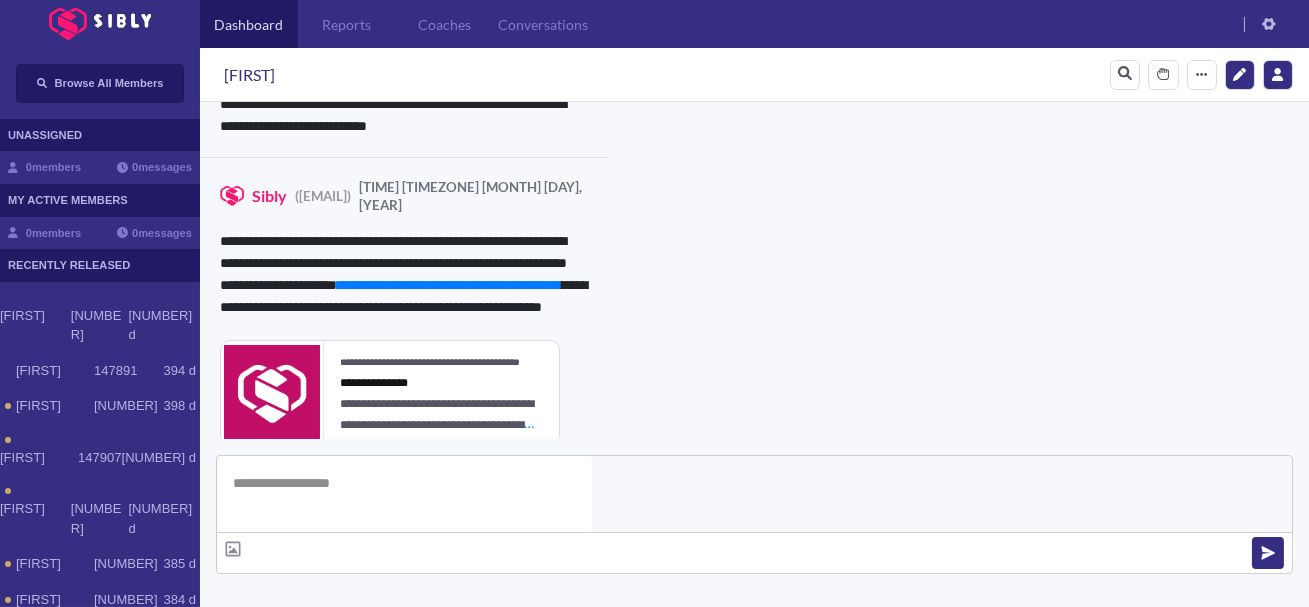 click on "**********" at bounding box center (833, 980) 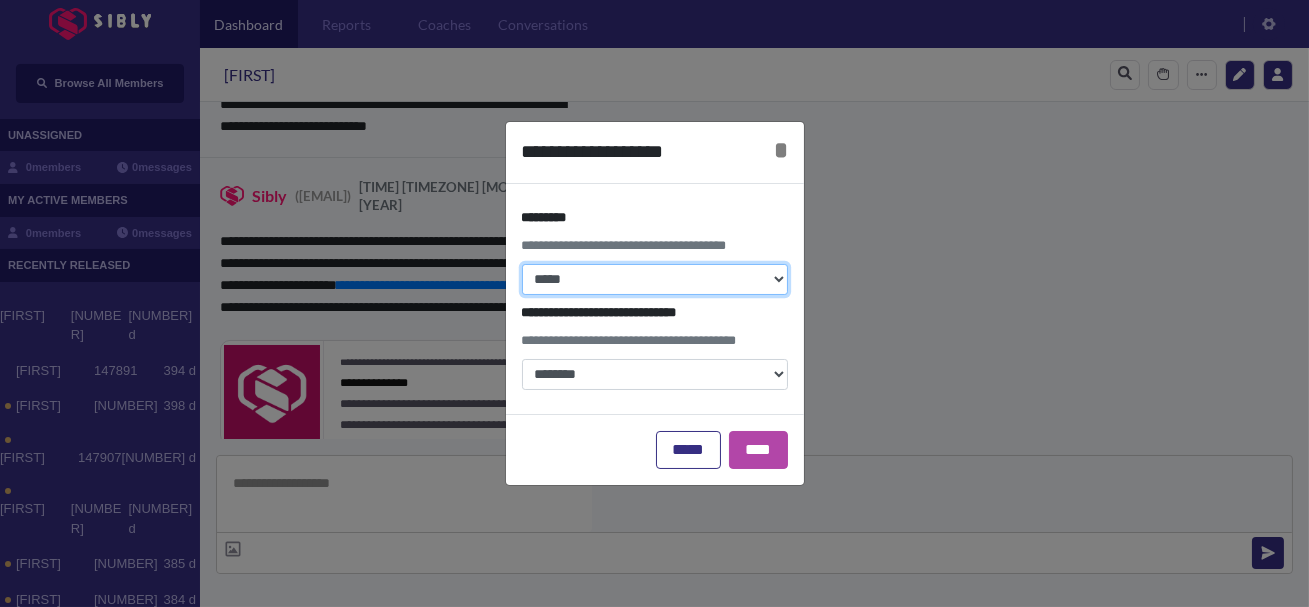 click on "**********" at bounding box center (655, 279) 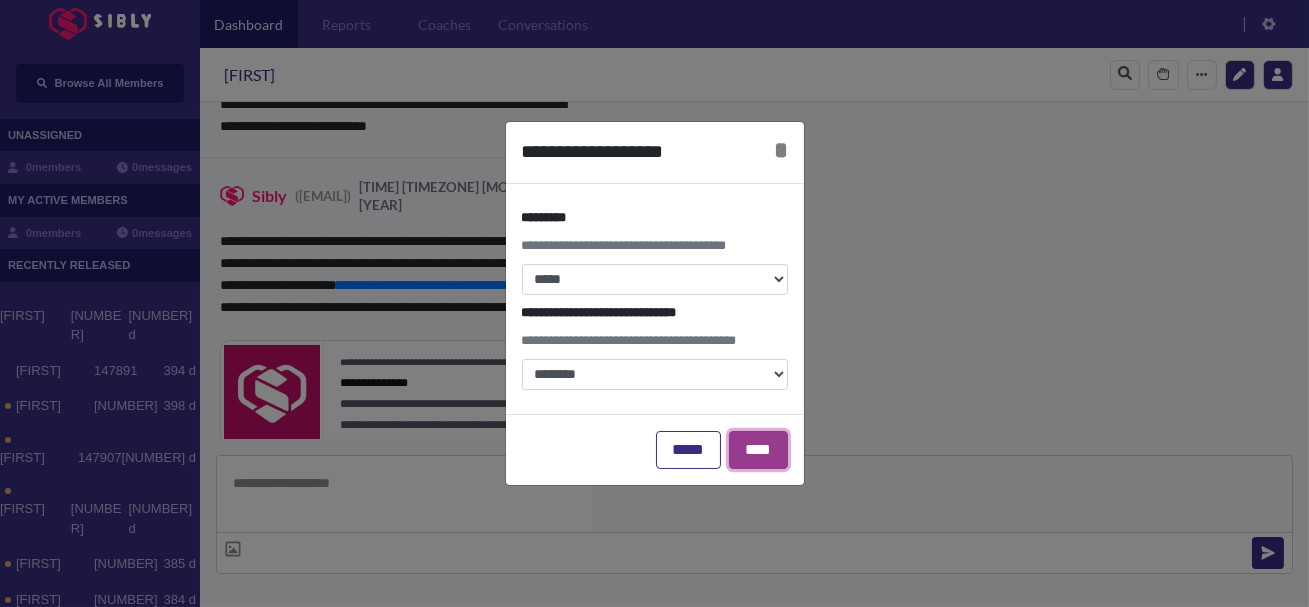 click on "****" at bounding box center [758, 450] 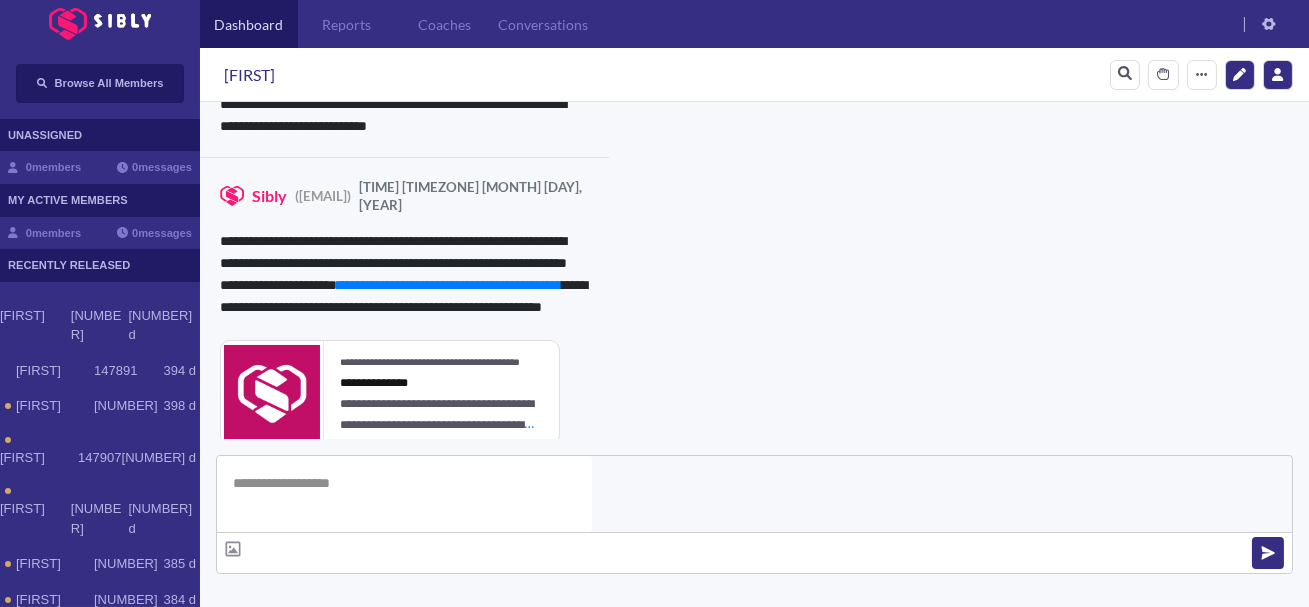 click at bounding box center [343, 696] 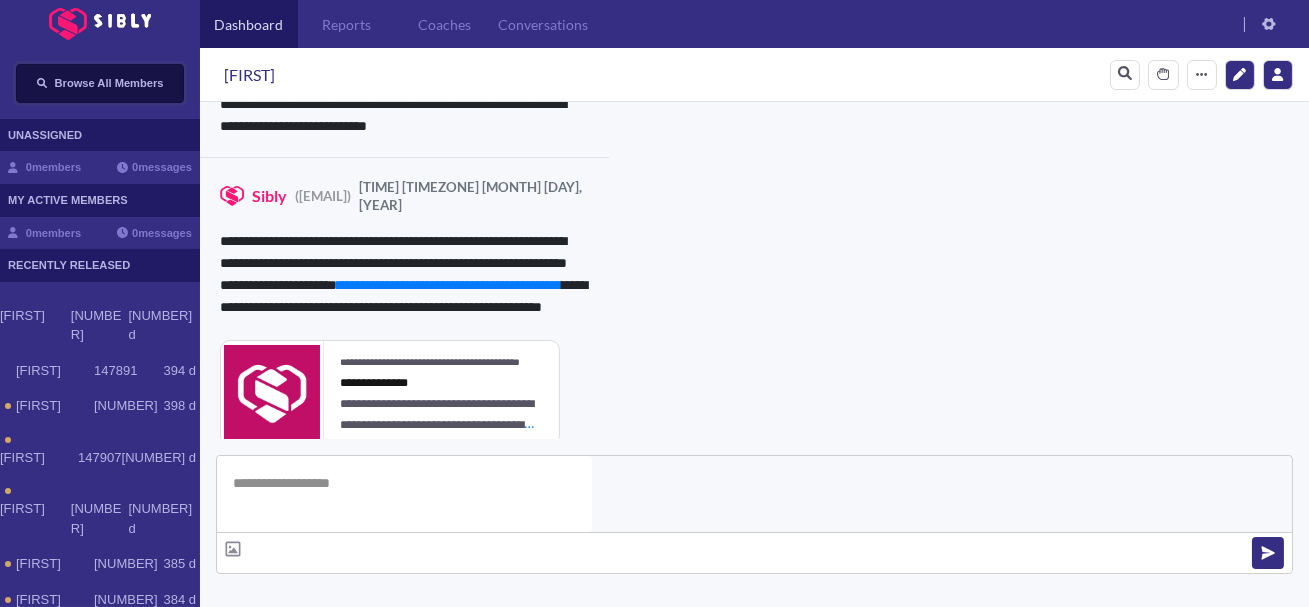 click on "Browse All Members" at bounding box center [109, 83] 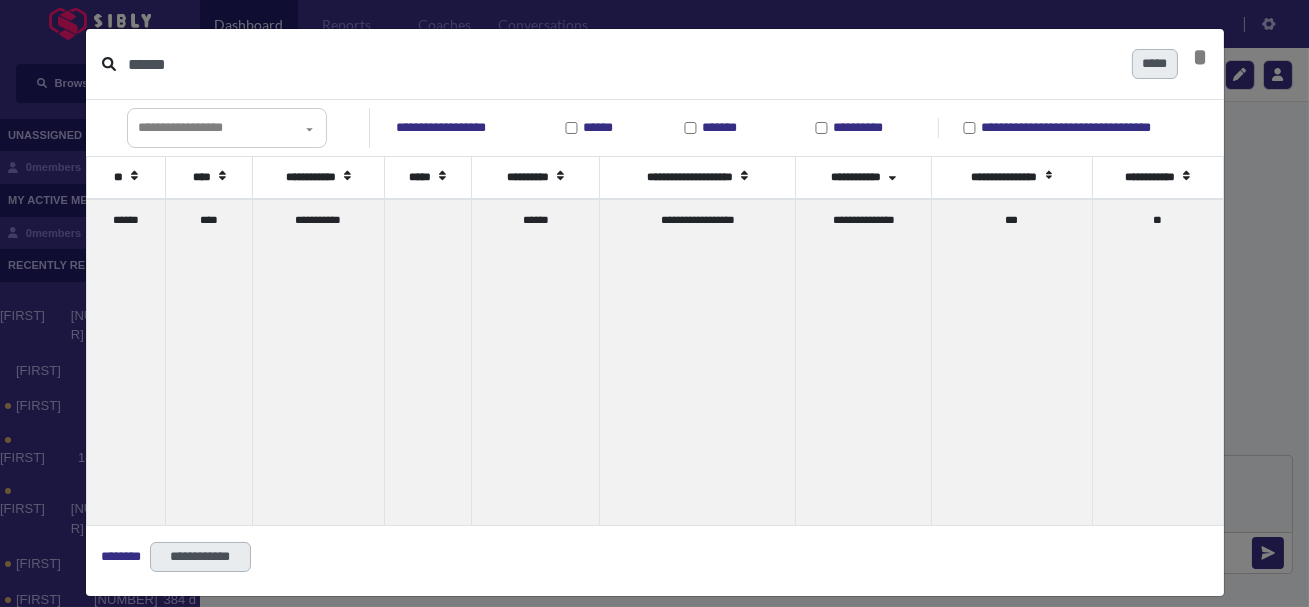 click on "******" at bounding box center (622, 64) 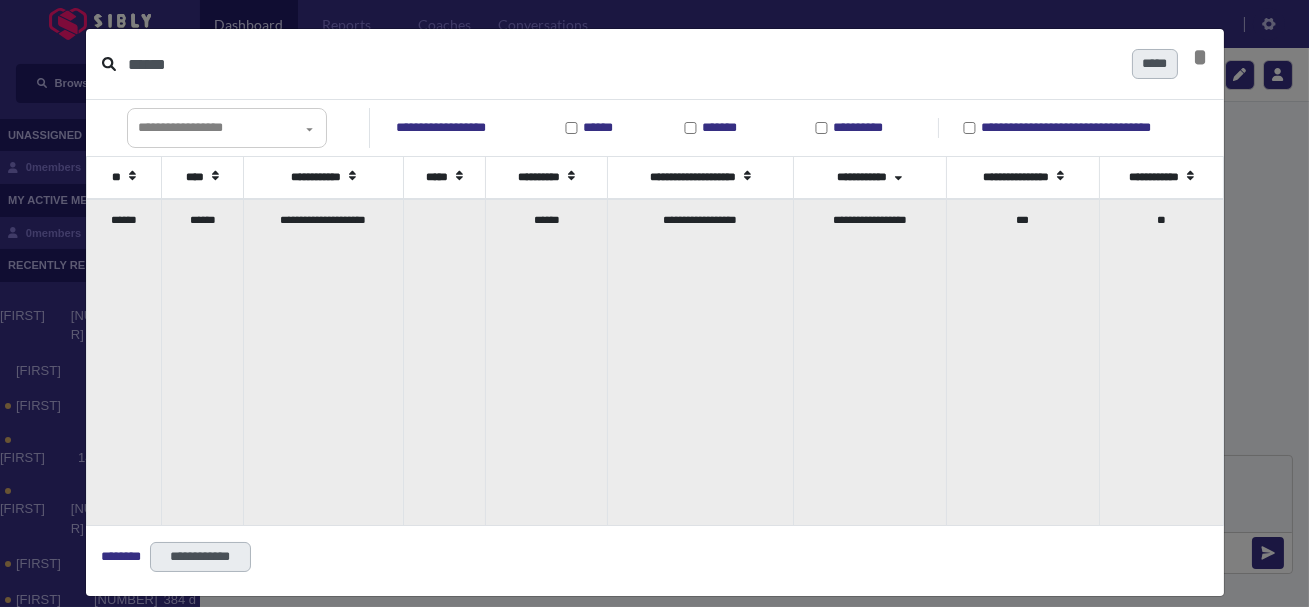 click on "**********" at bounding box center [323, 362] 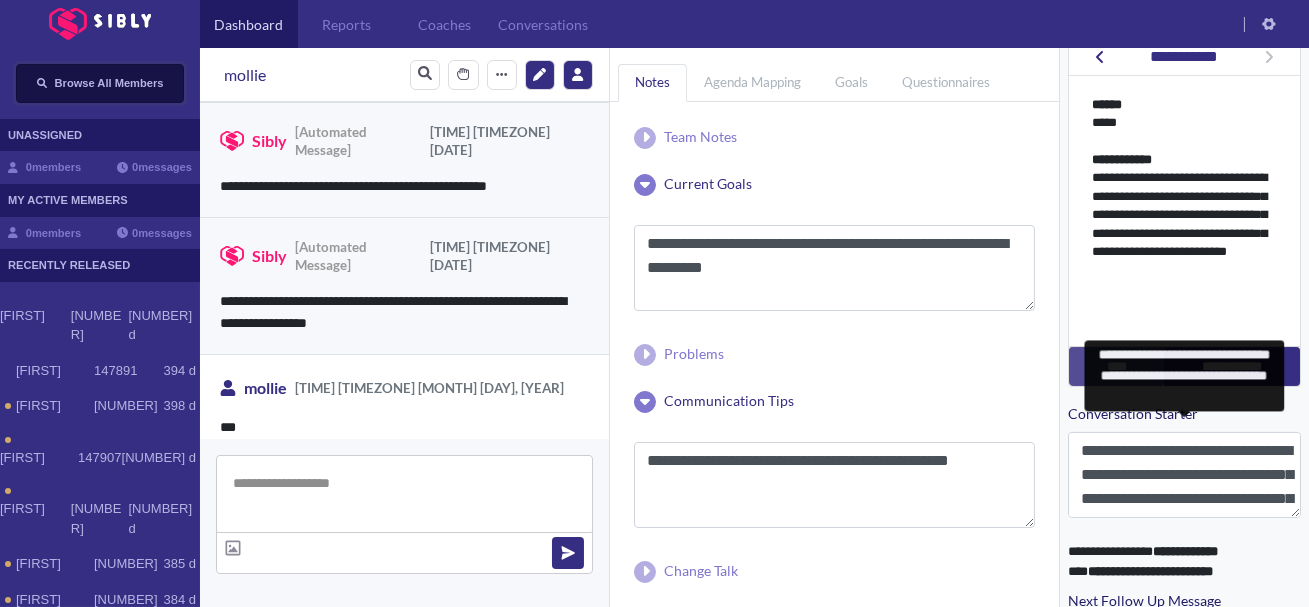scroll, scrollTop: 716, scrollLeft: 0, axis: vertical 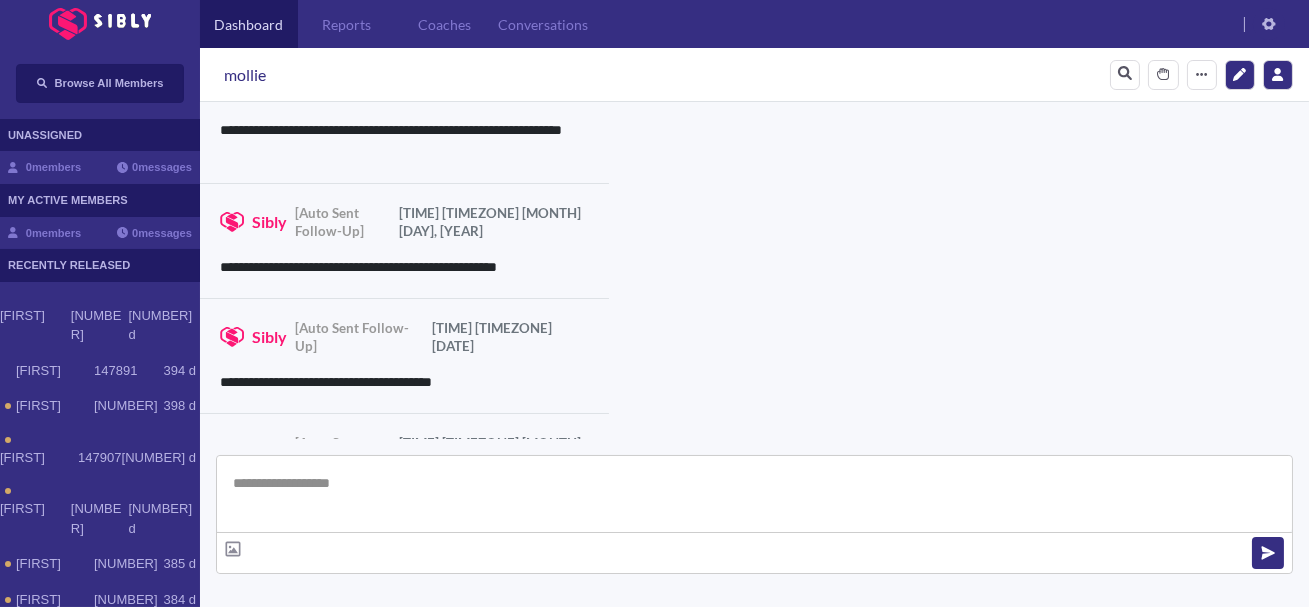 click at bounding box center [754, 494] 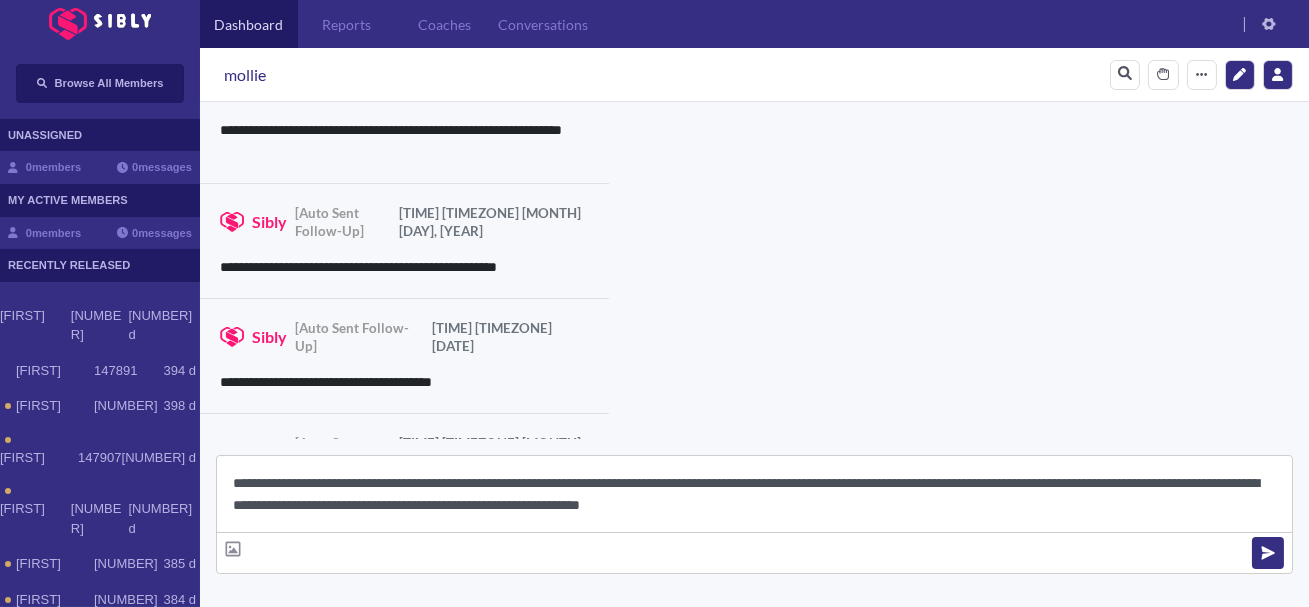 scroll, scrollTop: 22, scrollLeft: 0, axis: vertical 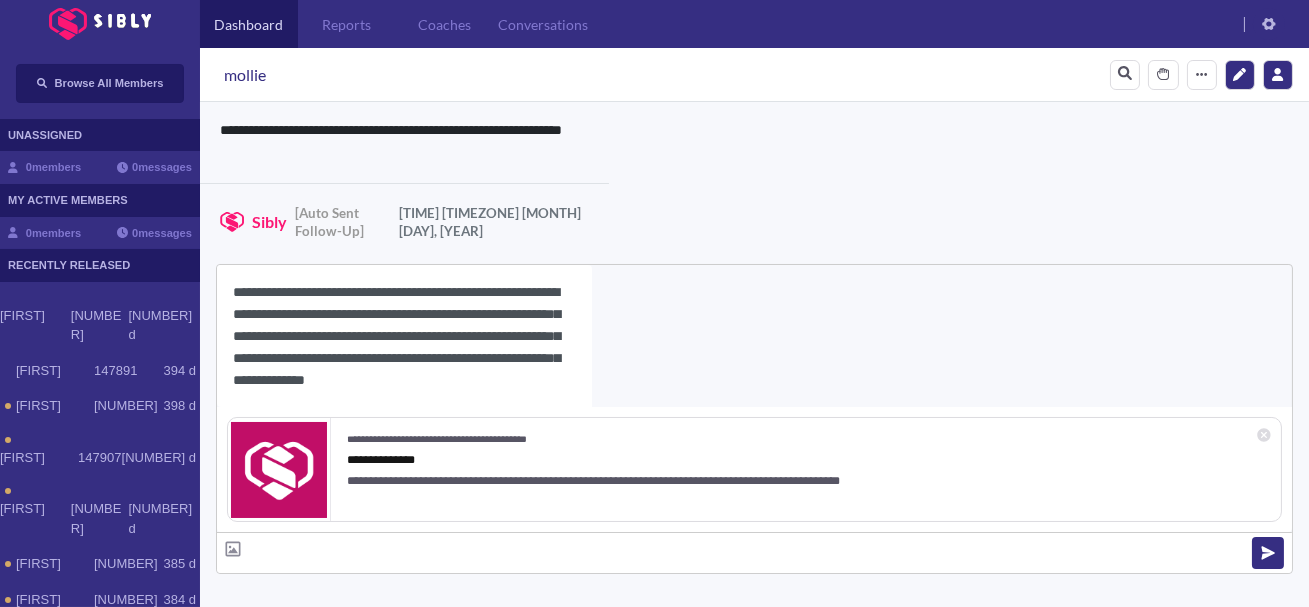 click on "**********" at bounding box center [404, 336] 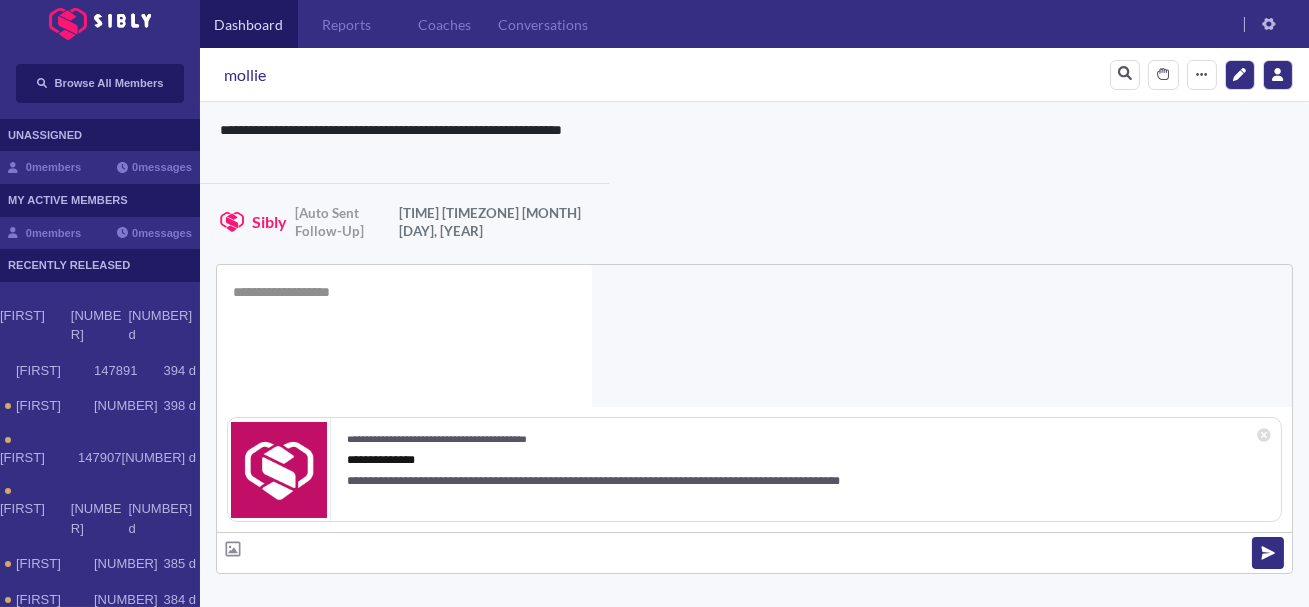 scroll, scrollTop: 0, scrollLeft: 0, axis: both 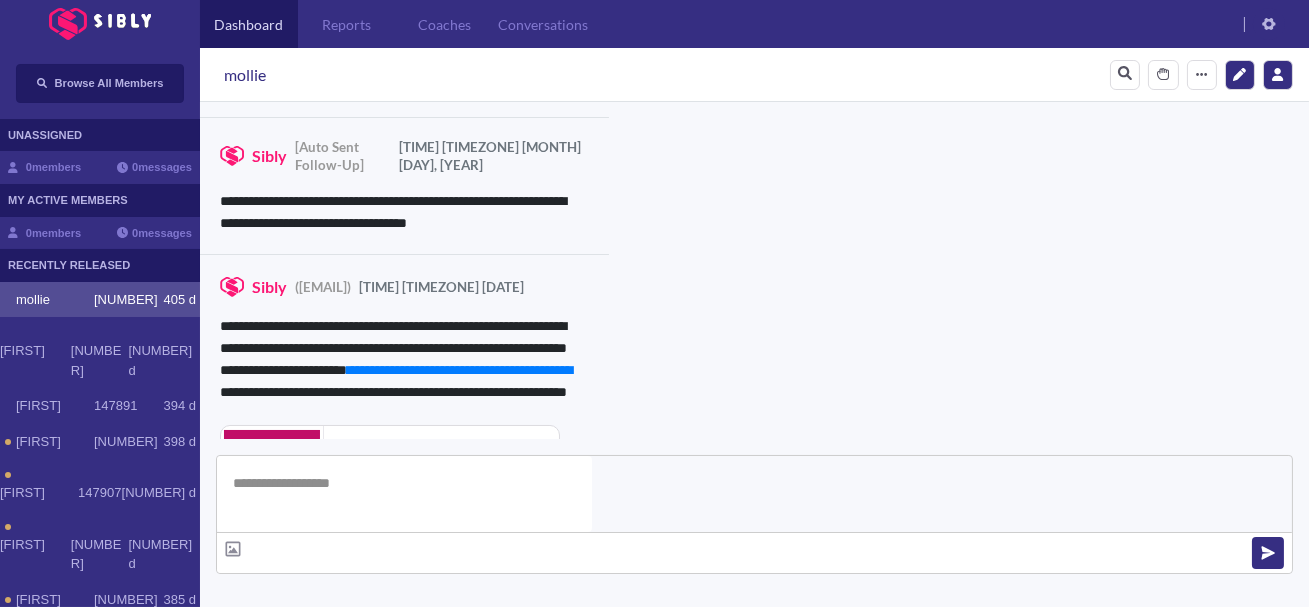 click on "**********" at bounding box center [833, 939] 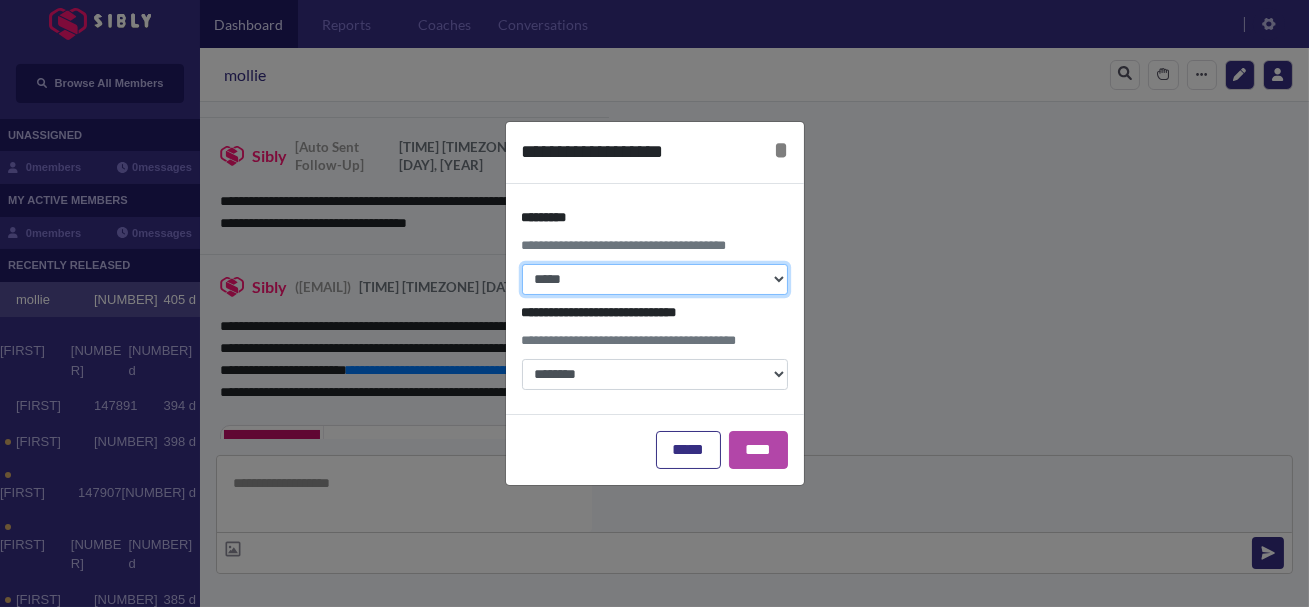 click on "**********" at bounding box center [655, 279] 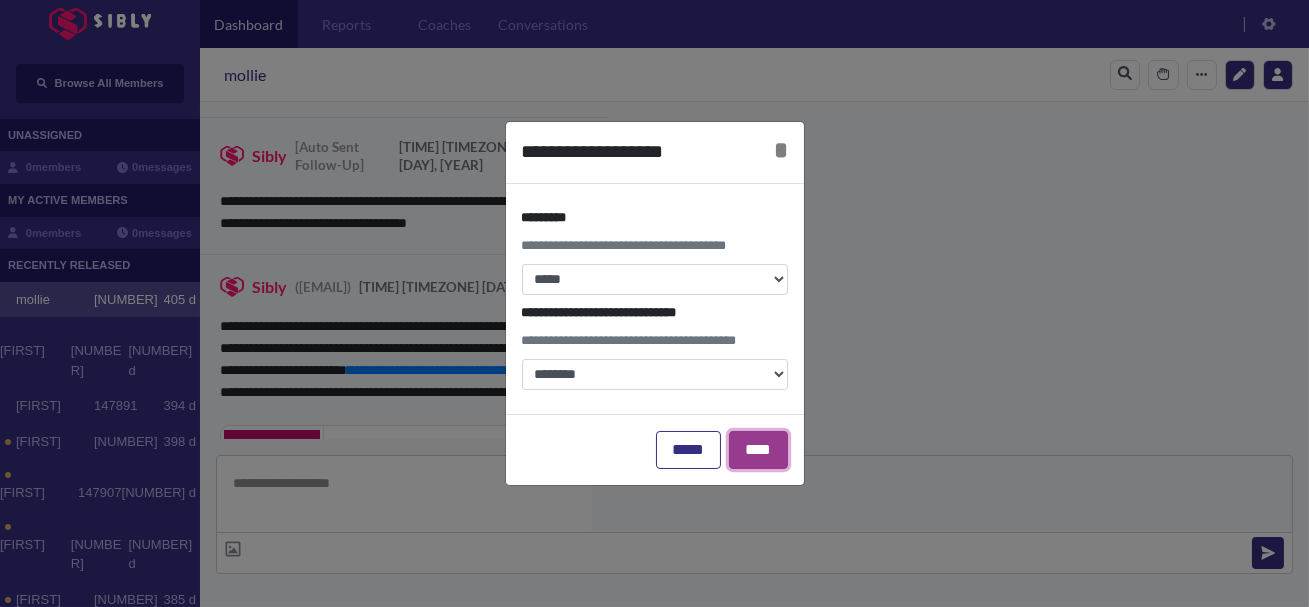 click on "****" at bounding box center [758, 450] 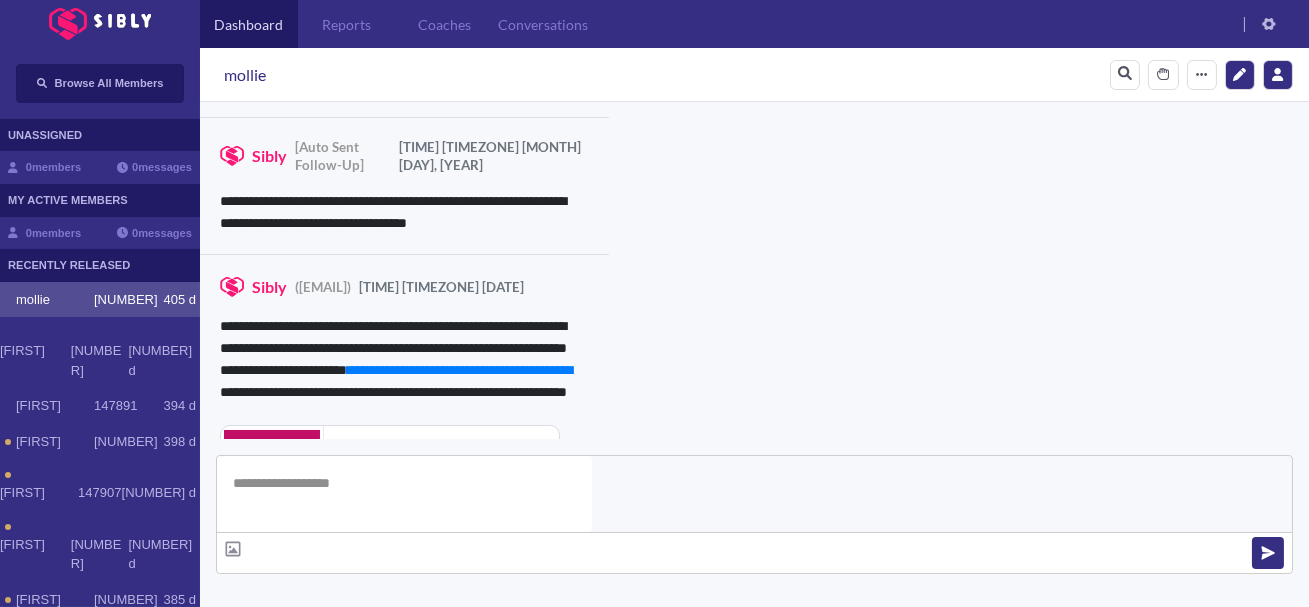 click on "Team Notes Save" at bounding box center [530, 696] 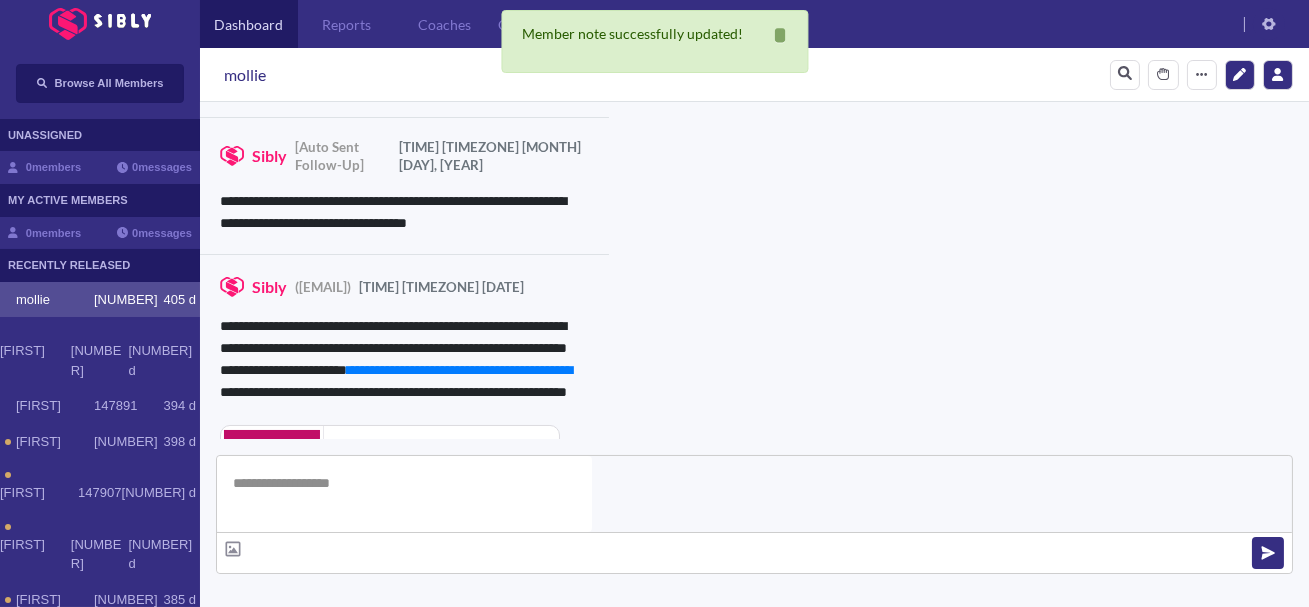 scroll, scrollTop: 325, scrollLeft: 0, axis: vertical 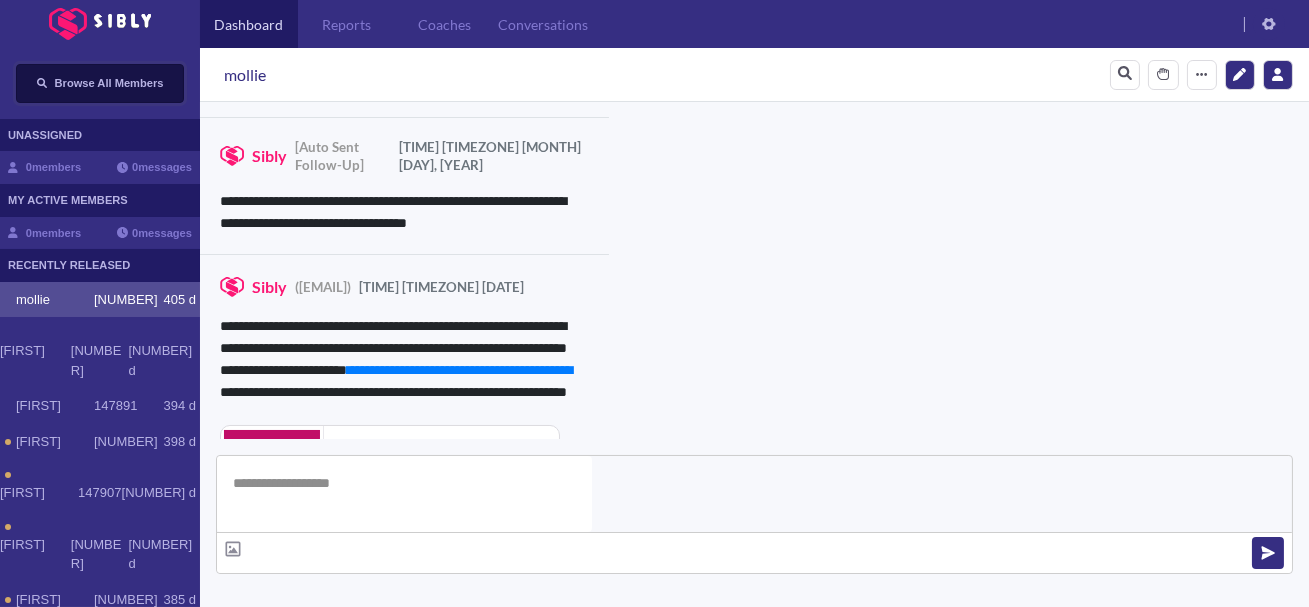 click on "Browse All Members" at bounding box center [109, 83] 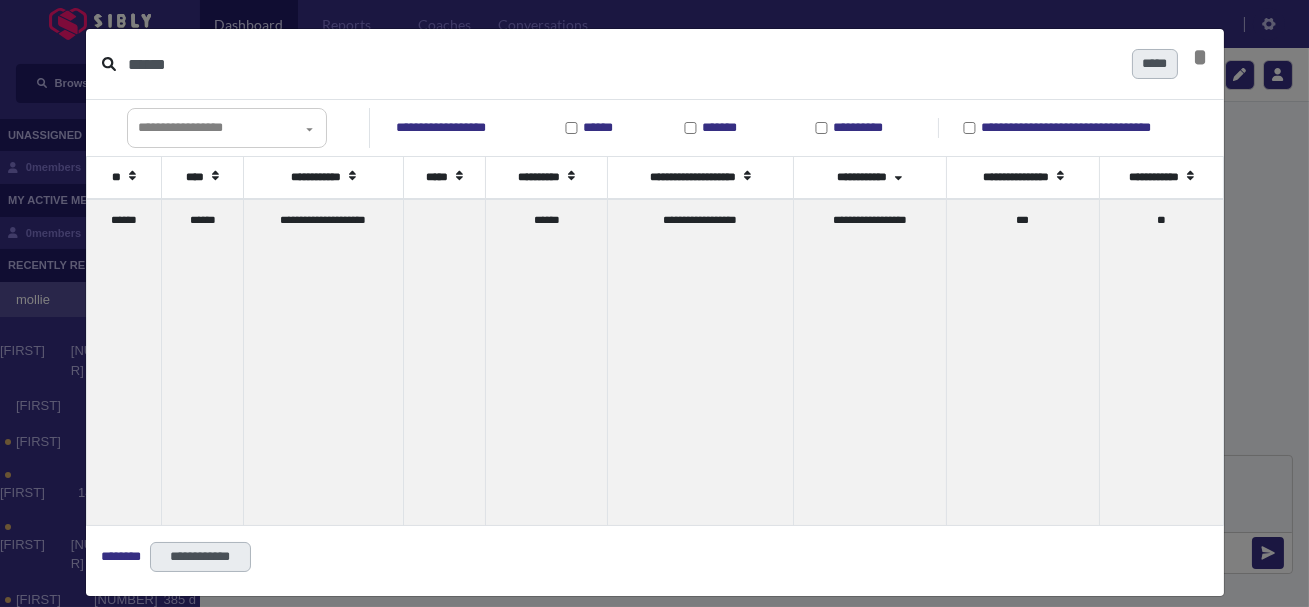 click on "******" at bounding box center [622, 64] 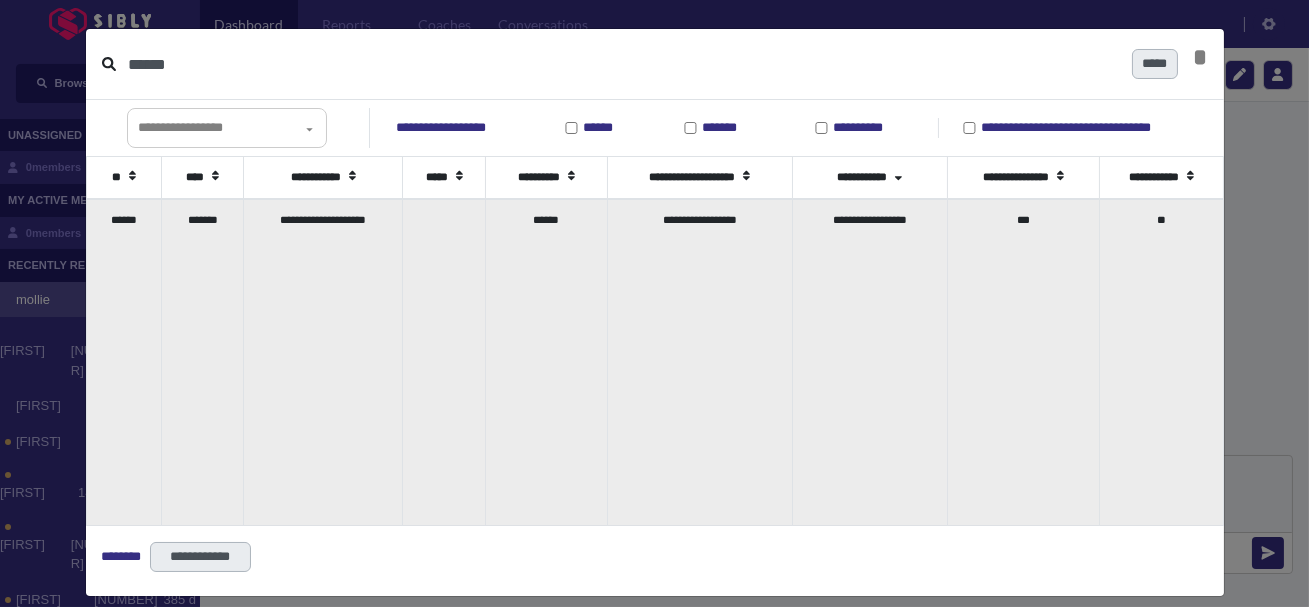 click on "**********" at bounding box center [323, 362] 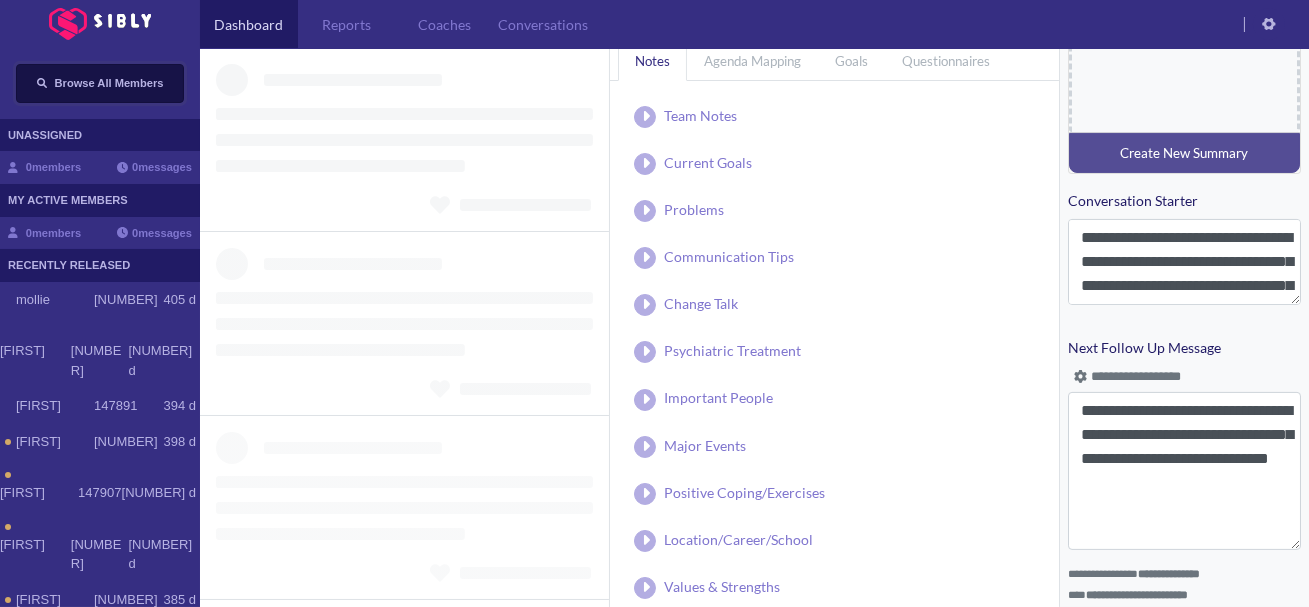 scroll, scrollTop: 0, scrollLeft: 0, axis: both 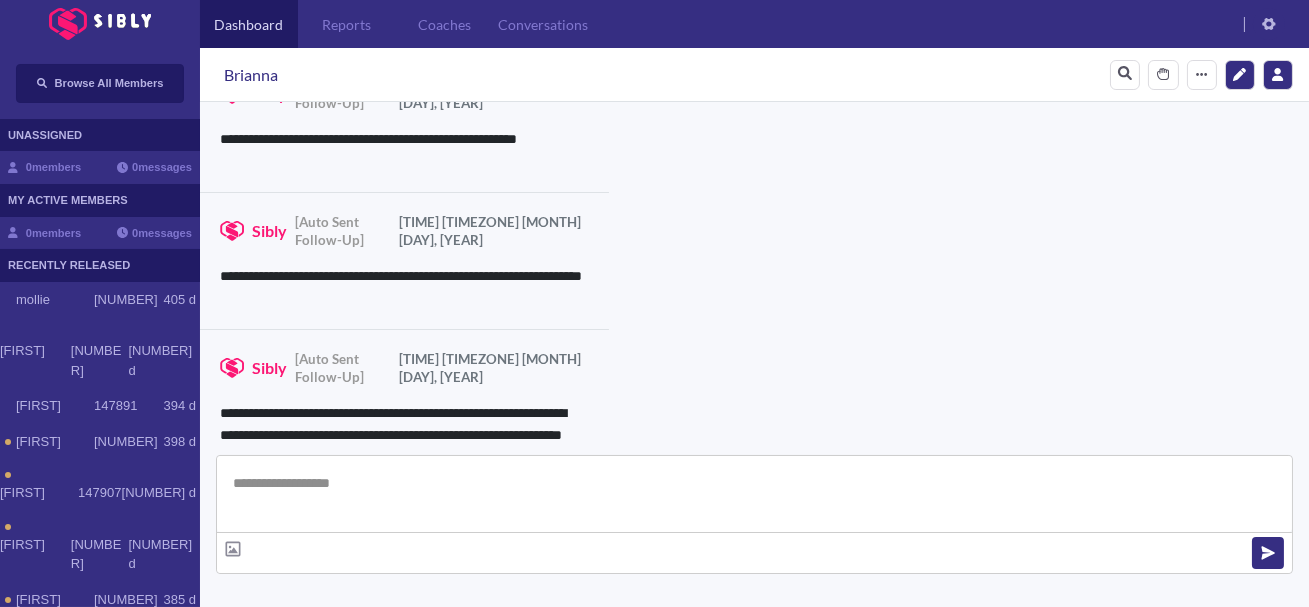 click at bounding box center (754, 494) 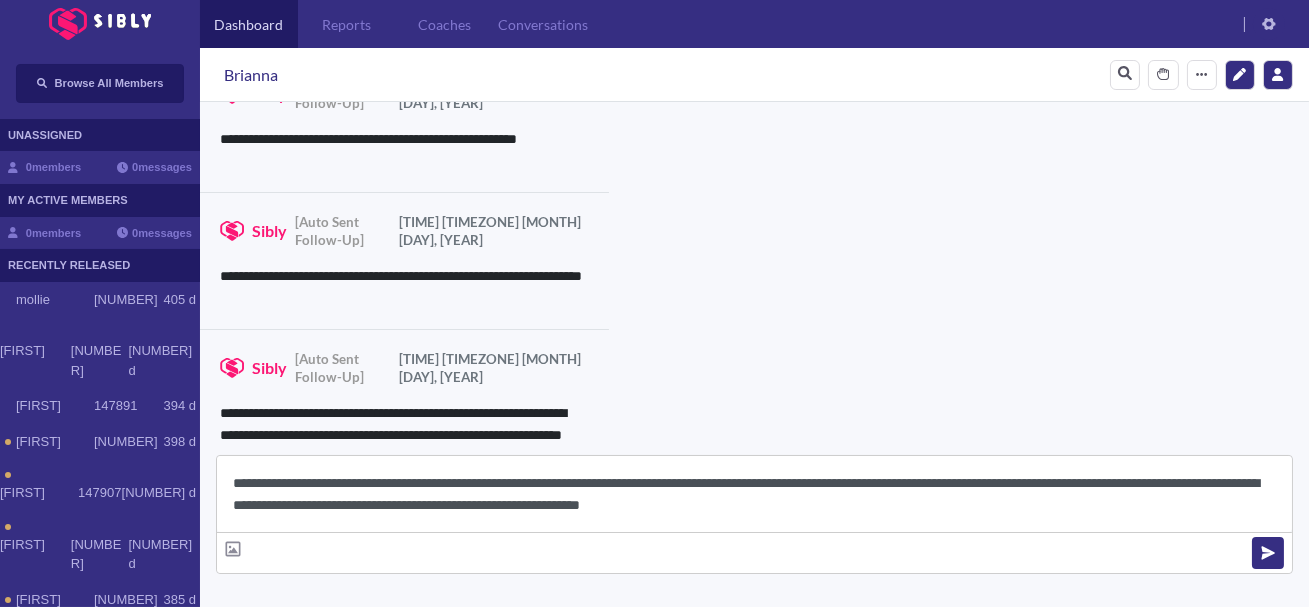 scroll, scrollTop: 22, scrollLeft: 0, axis: vertical 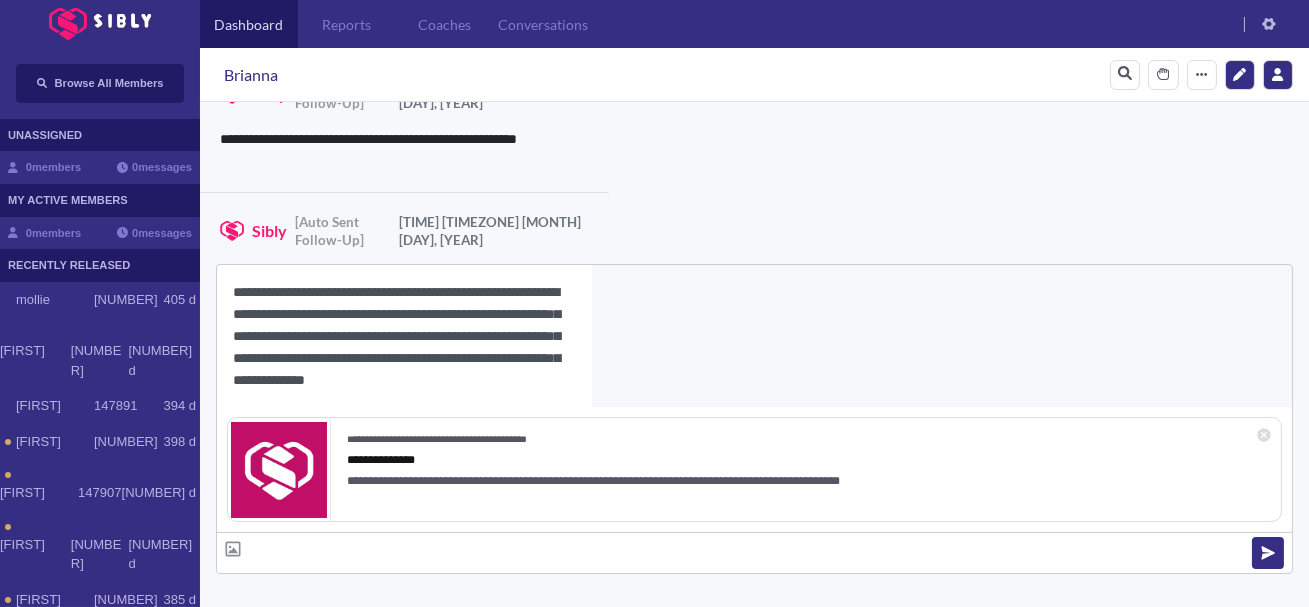 type on "**********" 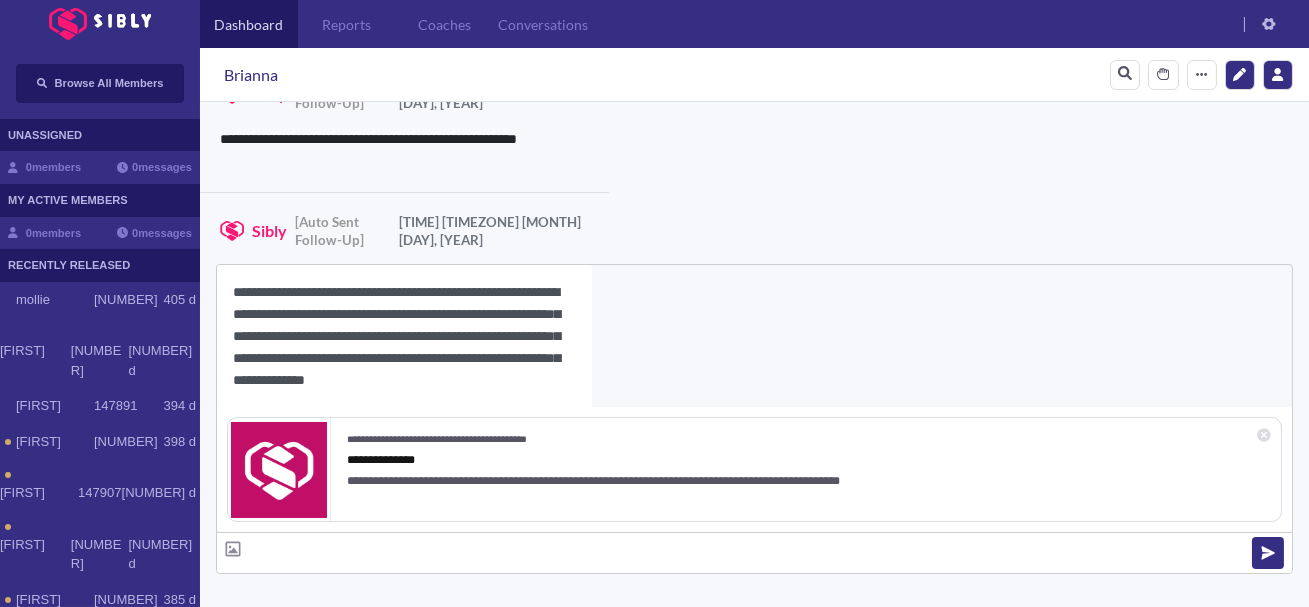 click on "Brianna" at bounding box center [251, 75] 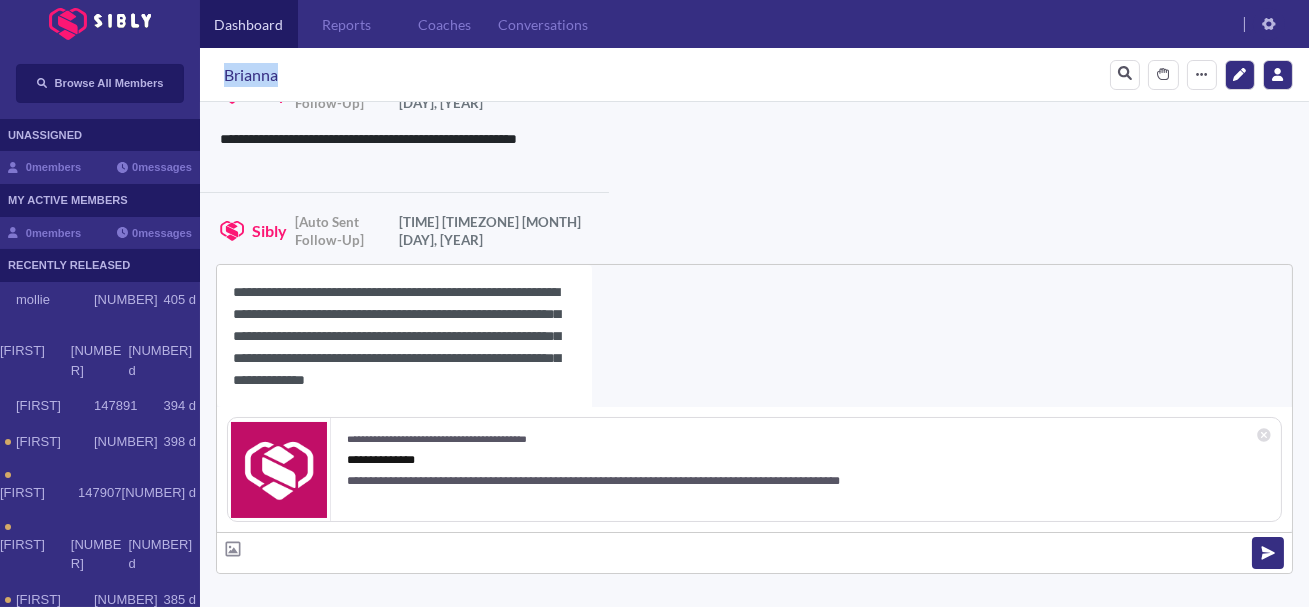click on "Brianna" at bounding box center [251, 75] 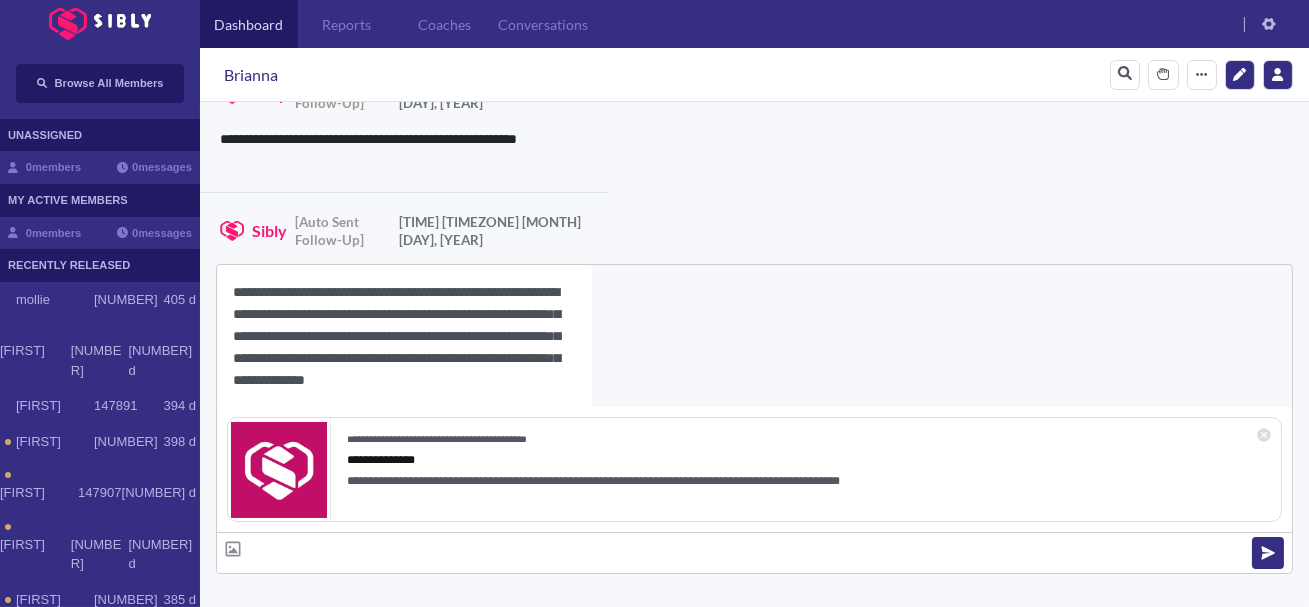 click on "**********" at bounding box center (404, 336) 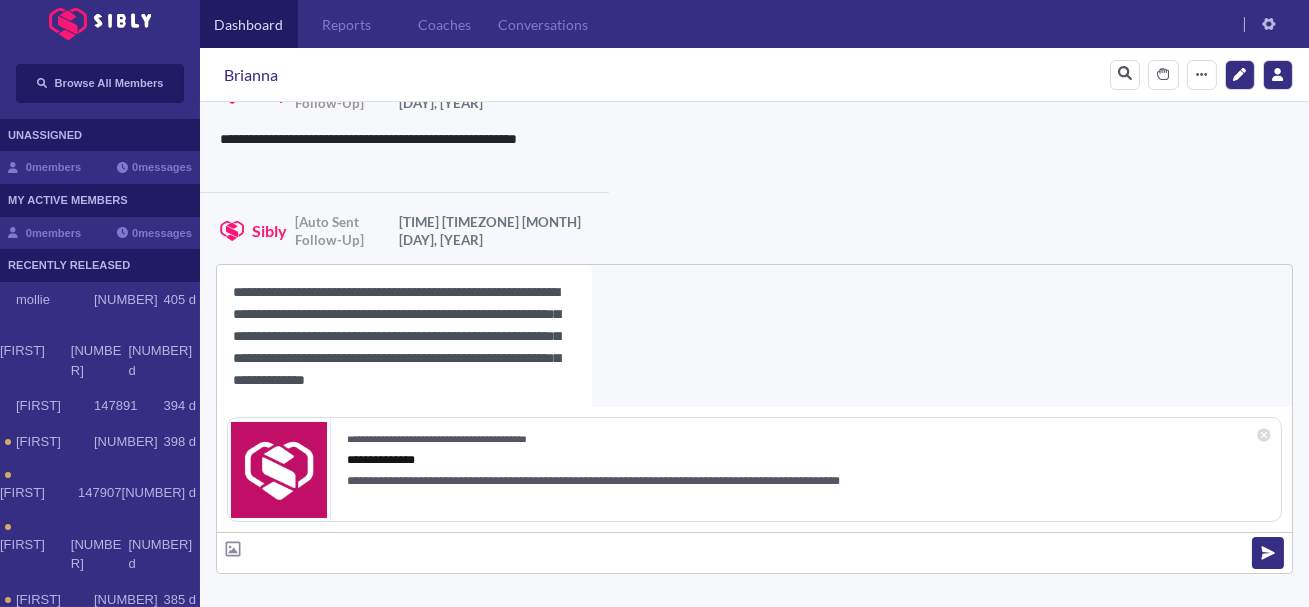 paste on "*******" 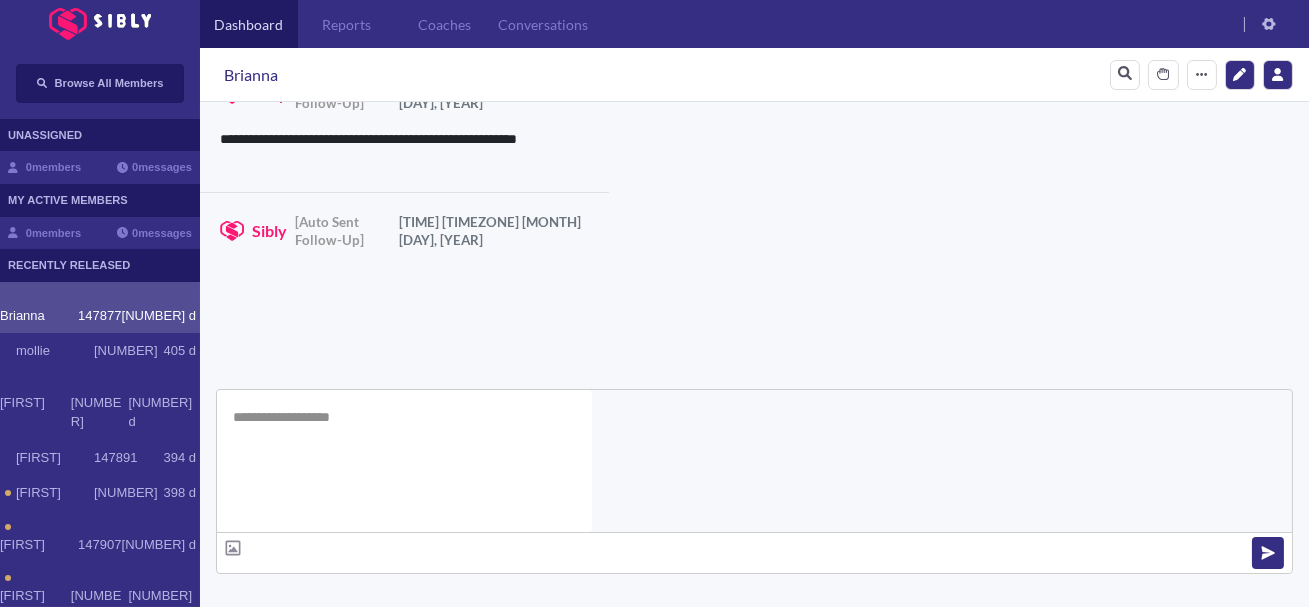 scroll, scrollTop: 0, scrollLeft: 0, axis: both 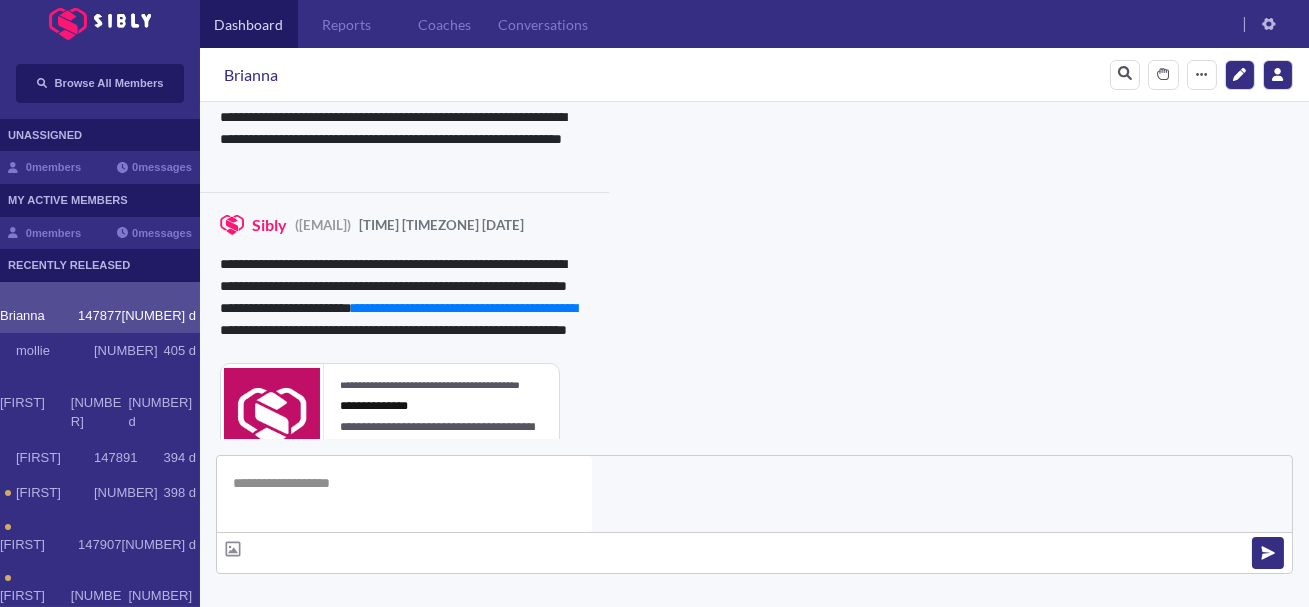 type 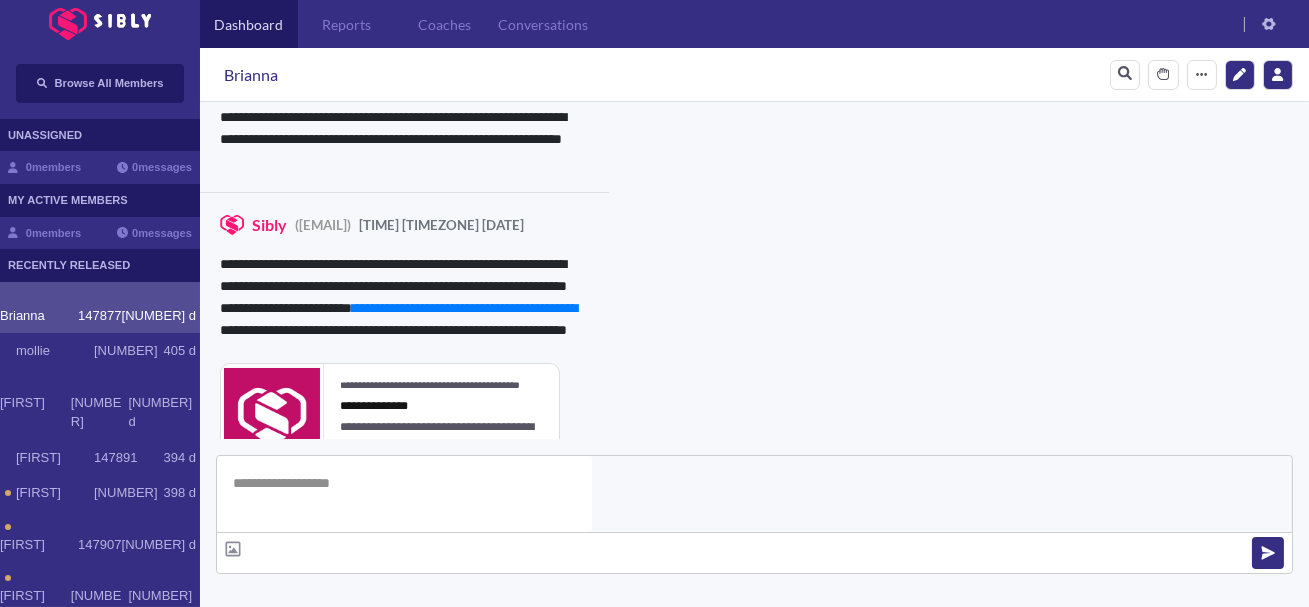 click on "**********" at bounding box center (833, 941) 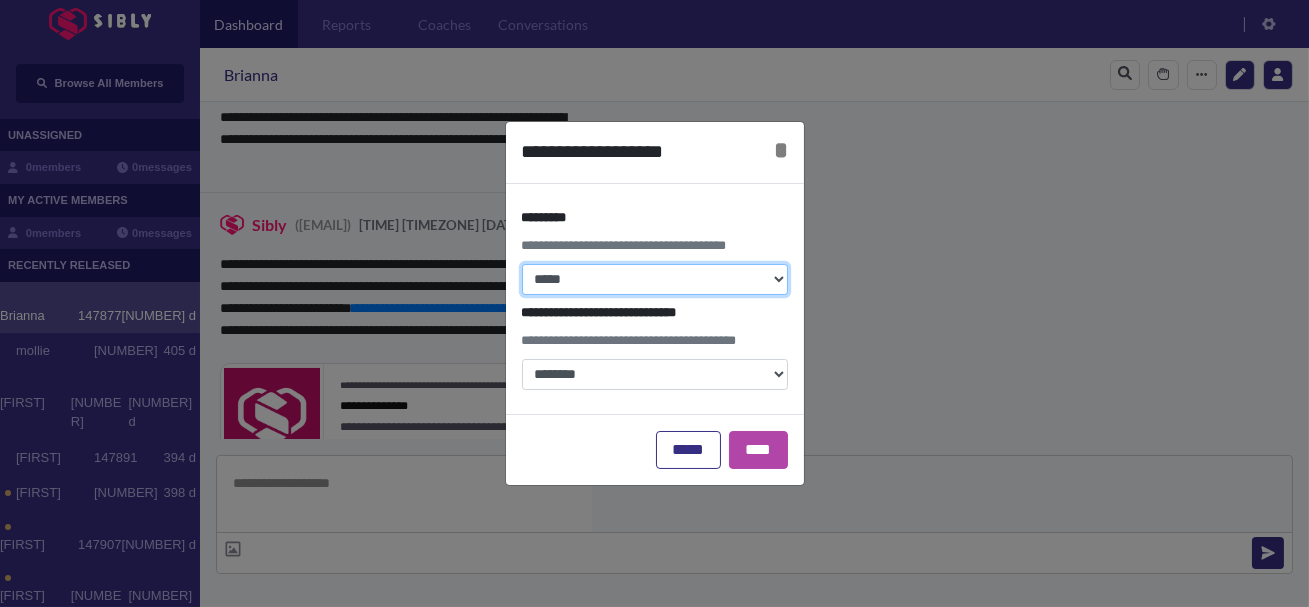 click on "**********" at bounding box center [655, 279] 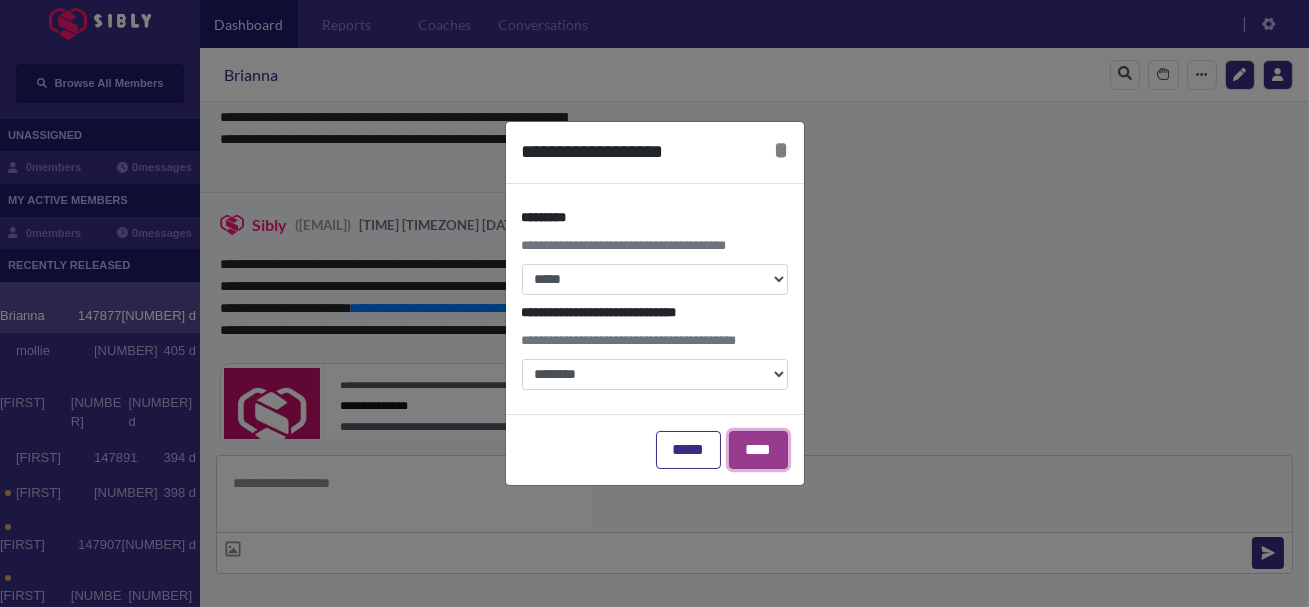 click on "****" at bounding box center (758, 450) 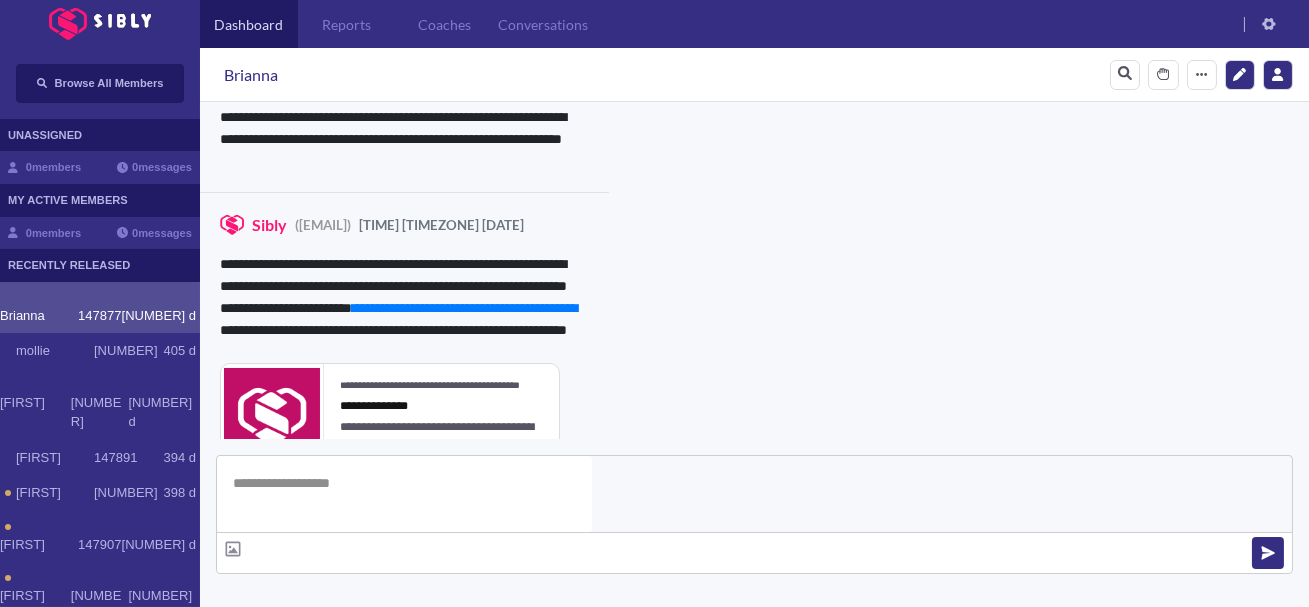 click at bounding box center [341, 679] 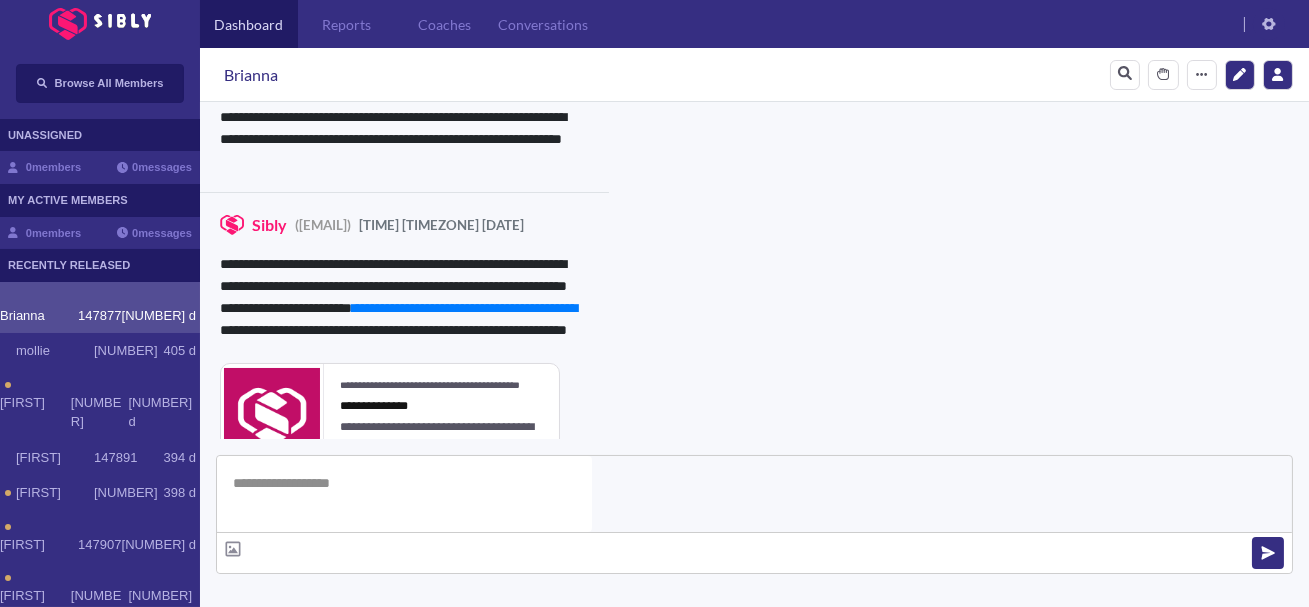 scroll, scrollTop: 755, scrollLeft: 0, axis: vertical 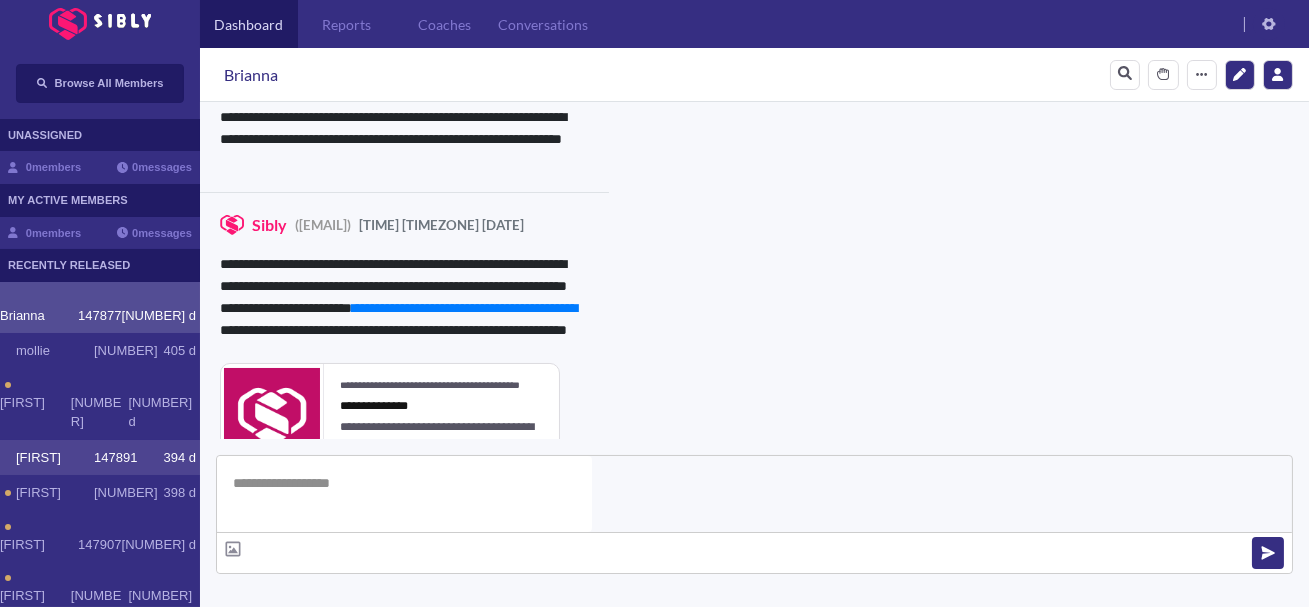 click on "[FIRST] [NUMBER] [NUMBER] d" at bounding box center [100, 458] 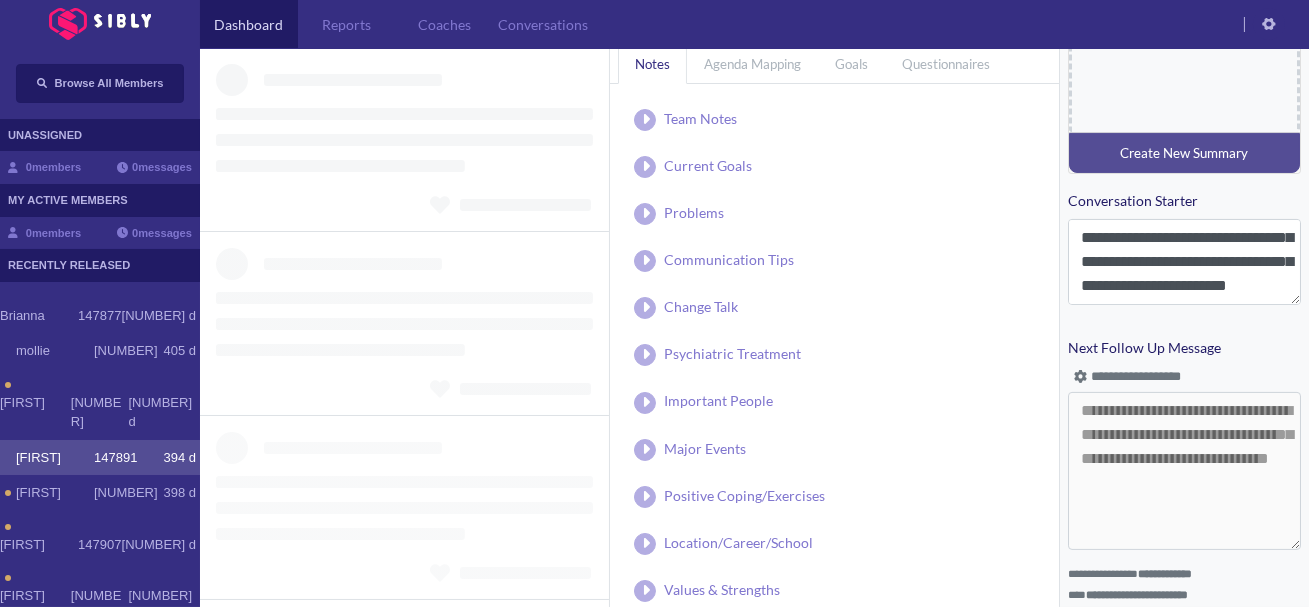 scroll, scrollTop: 939, scrollLeft: 0, axis: vertical 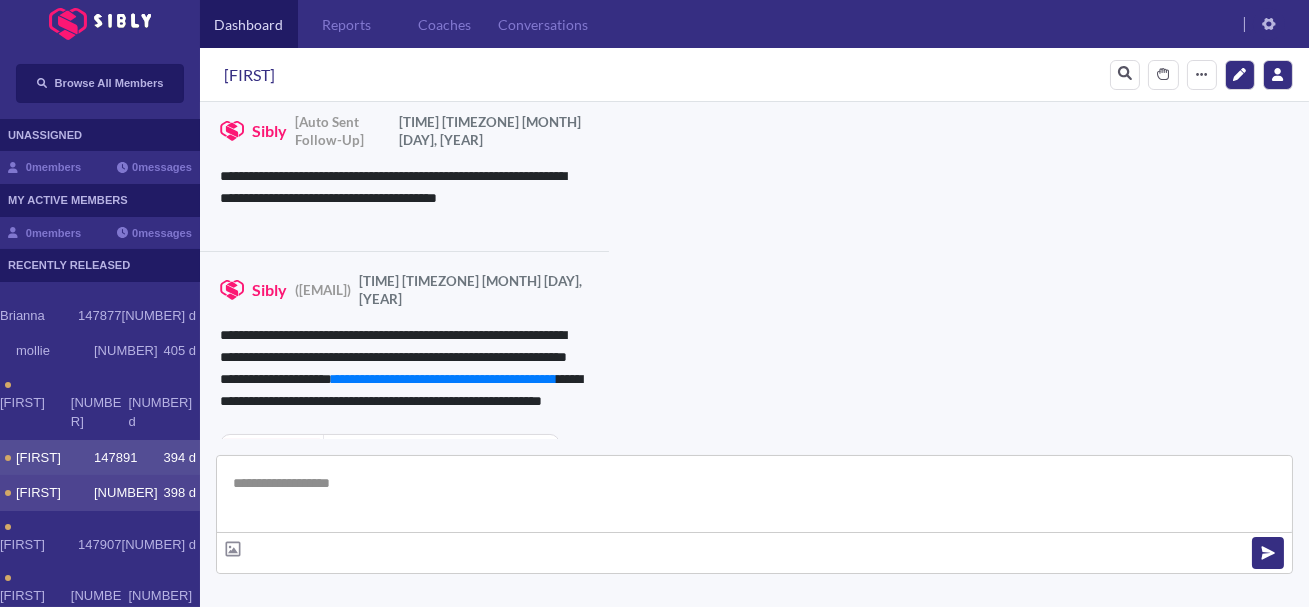 click on "[FIRST]" at bounding box center (39, 316) 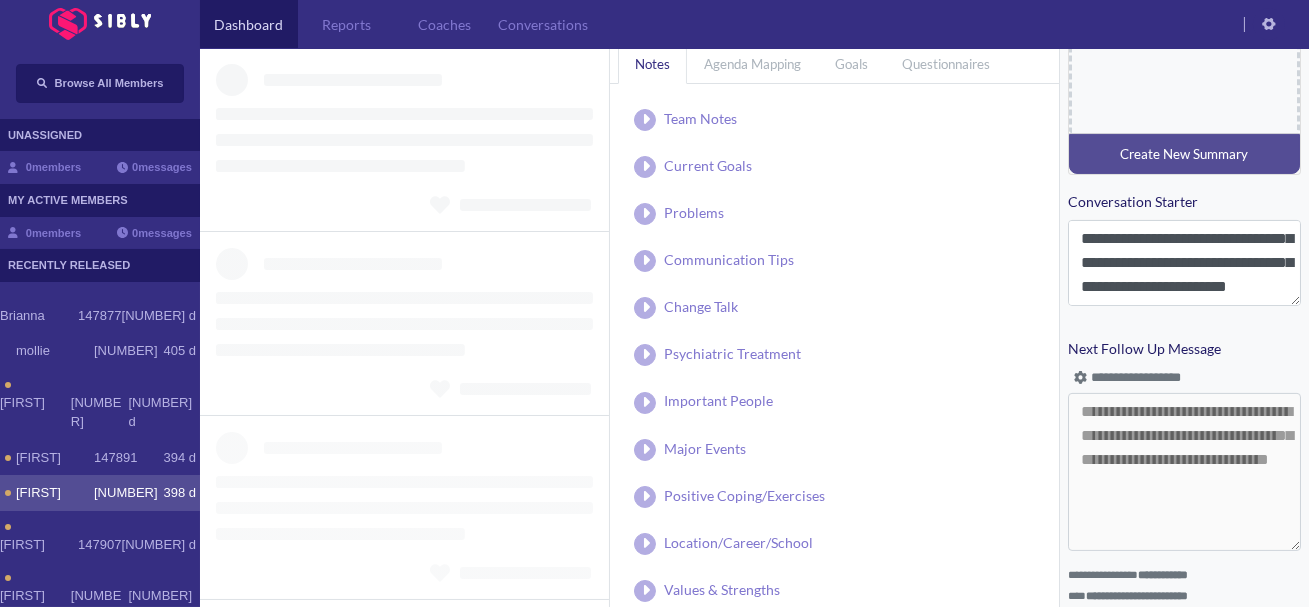 scroll, scrollTop: 144, scrollLeft: 0, axis: vertical 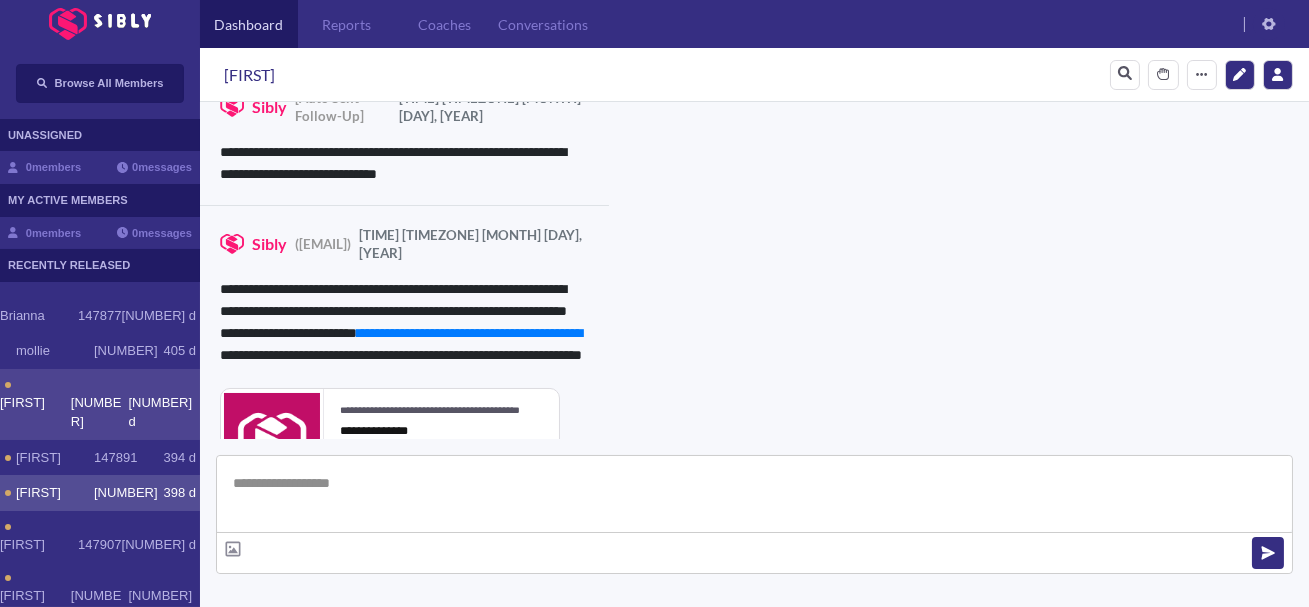 click on "[FIRST]" at bounding box center [39, 316] 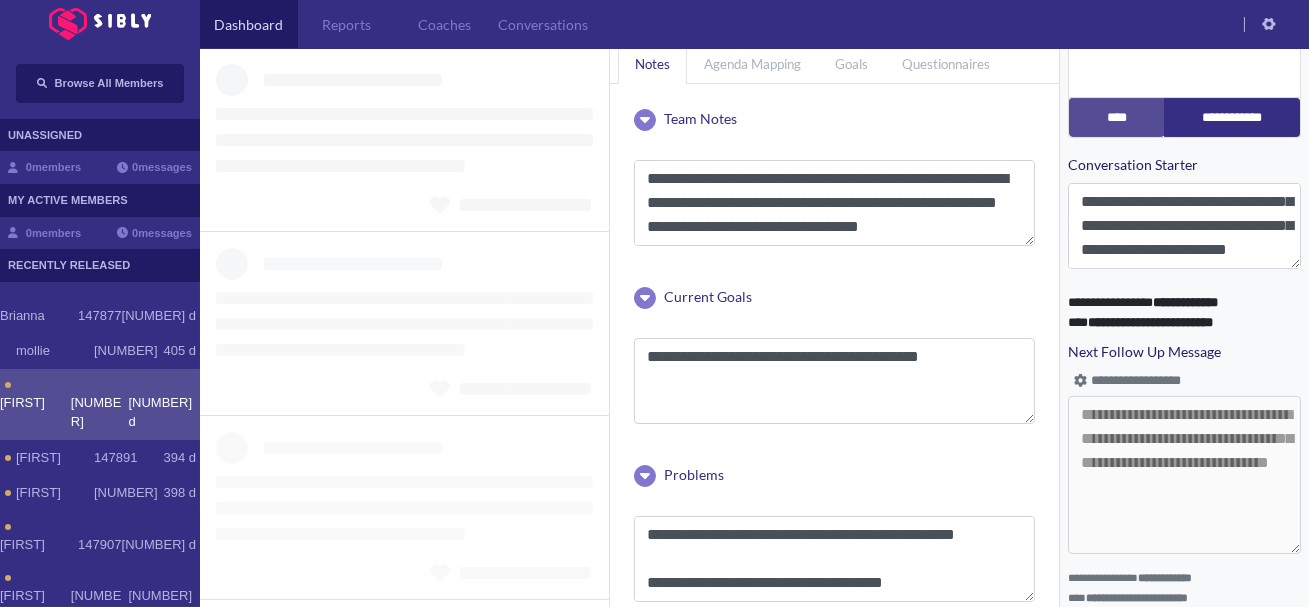 scroll, scrollTop: 24, scrollLeft: 0, axis: vertical 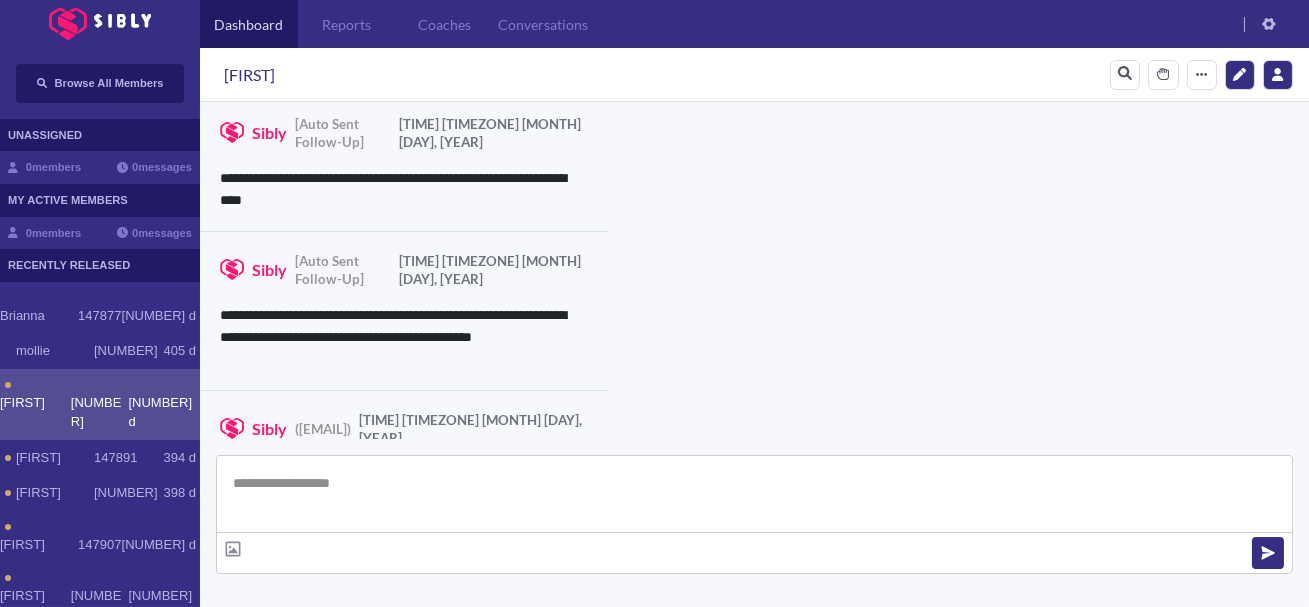 click on "[FIRST] [NUMBER] [NUMBER] d" at bounding box center [100, 404] 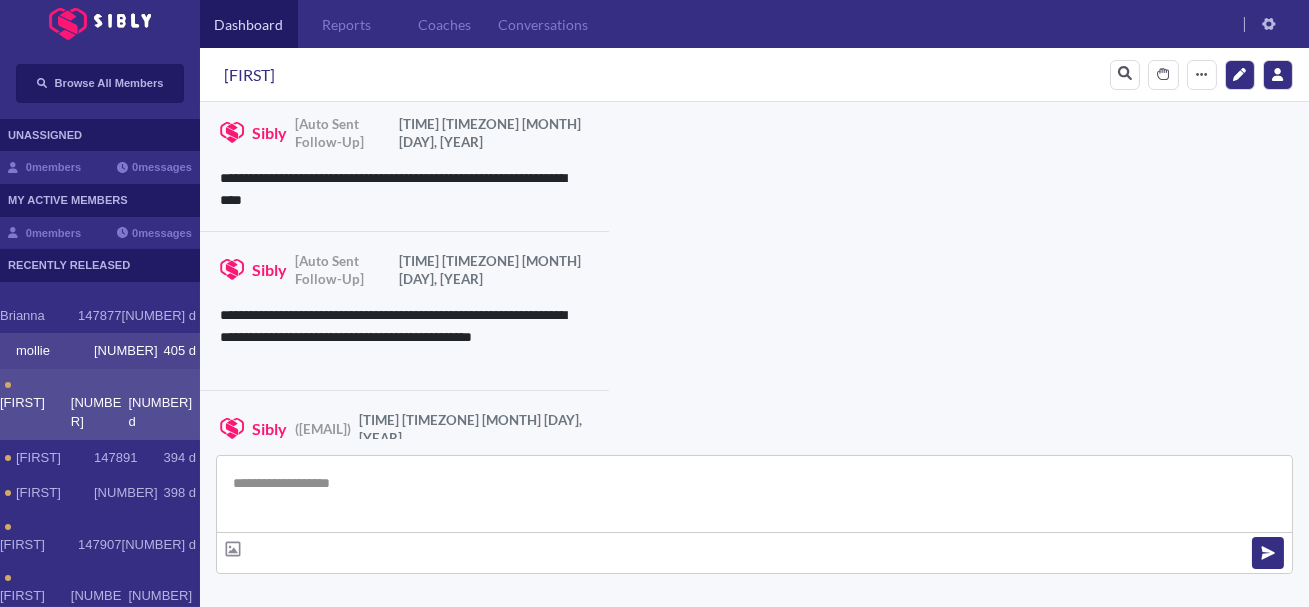 click on "mollie" at bounding box center (39, 316) 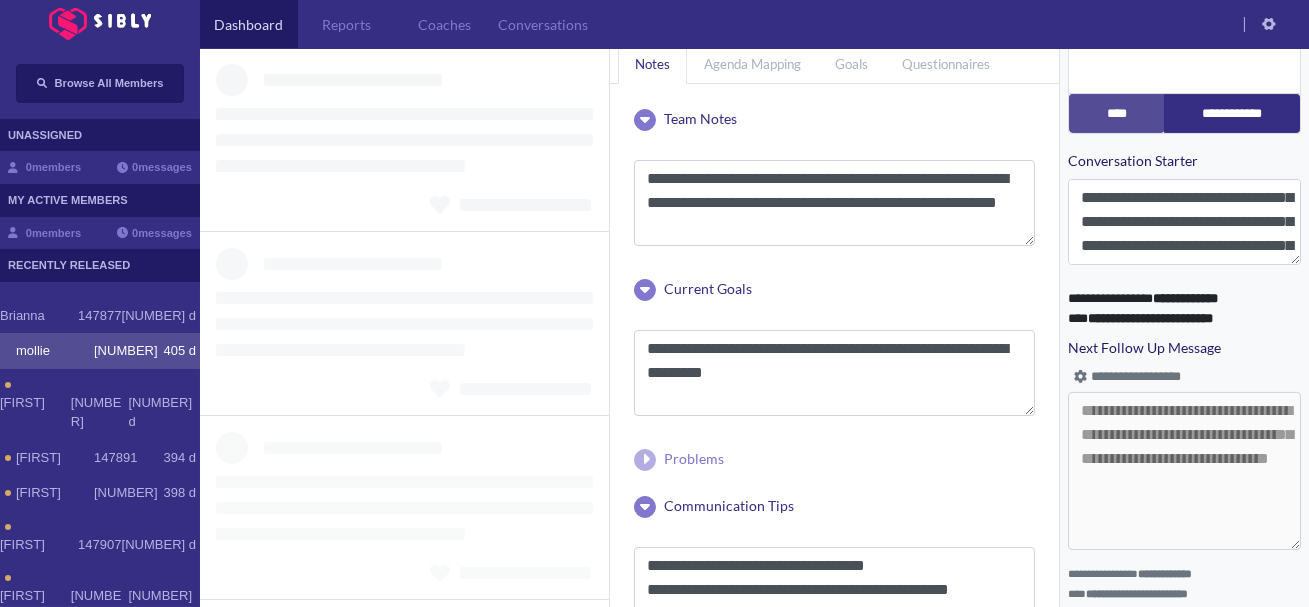 scroll, scrollTop: 939, scrollLeft: 0, axis: vertical 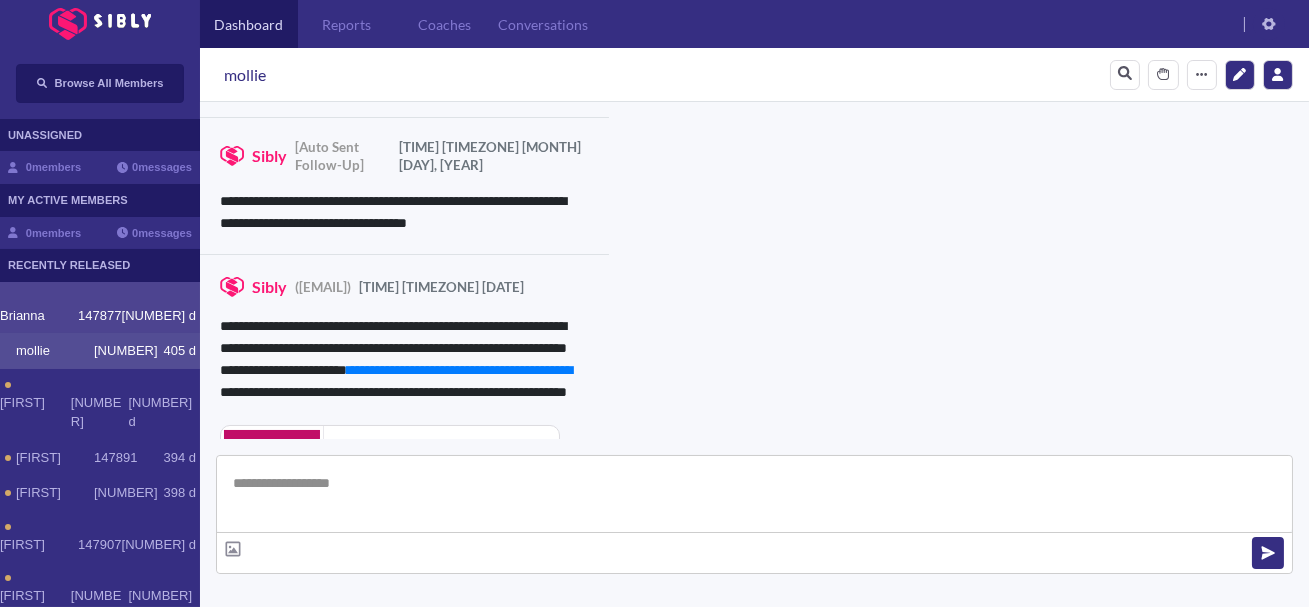 click on "Brianna" at bounding box center (39, 316) 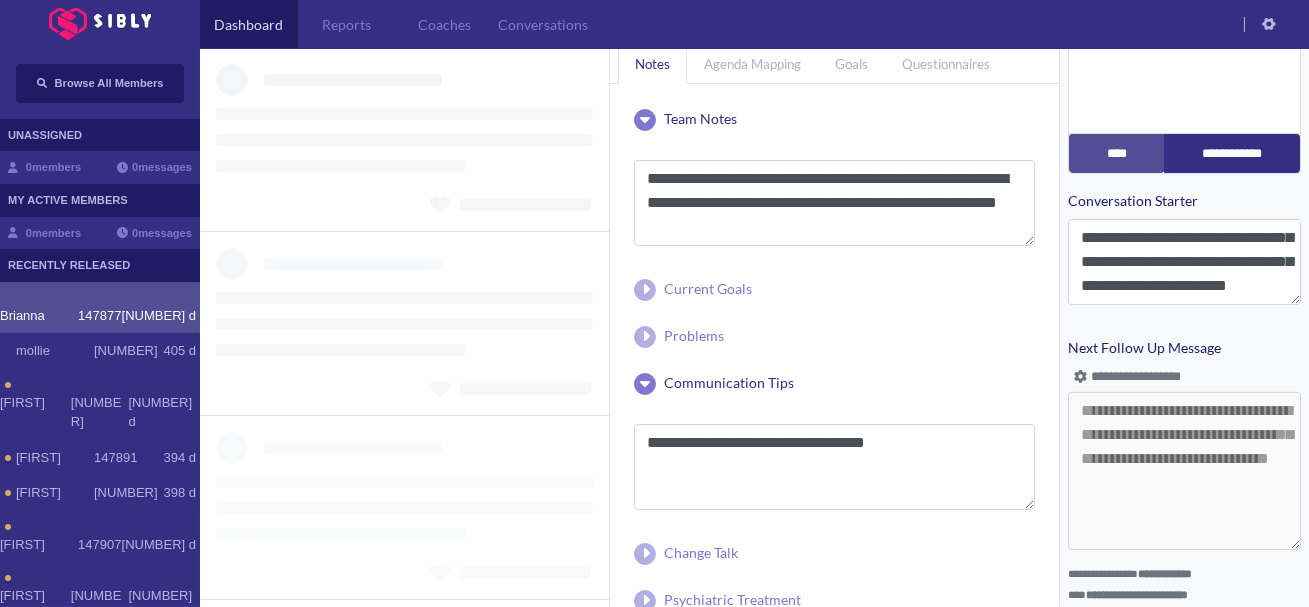 scroll, scrollTop: 939, scrollLeft: 0, axis: vertical 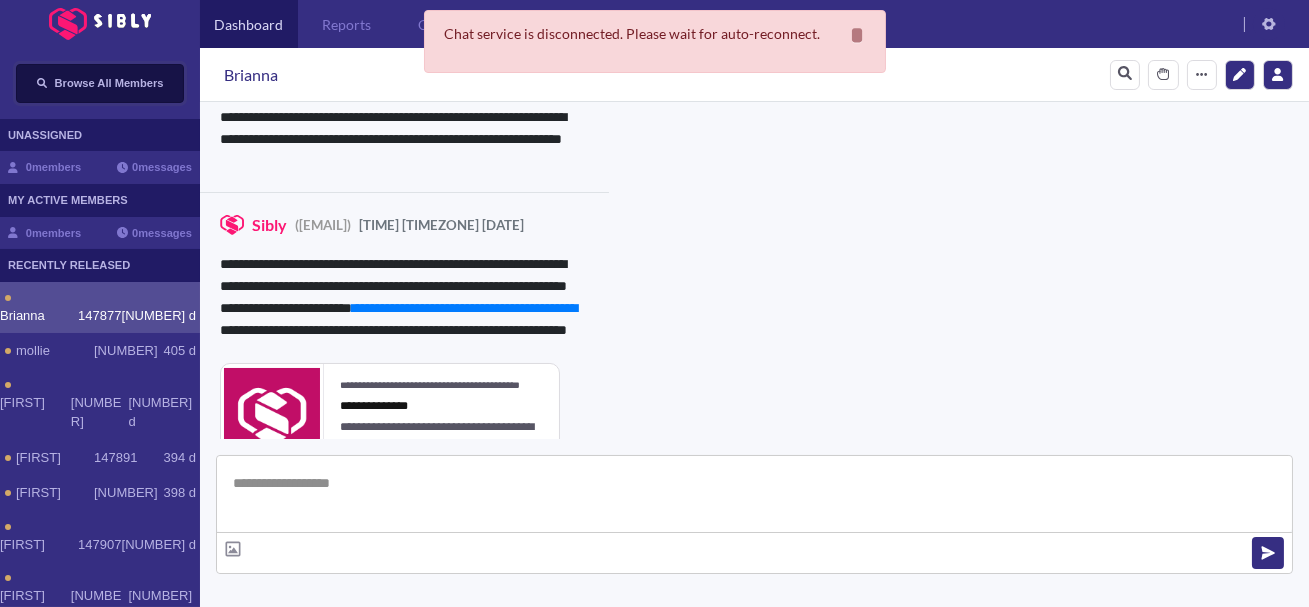 click on "Browse All Members" at bounding box center (109, 83) 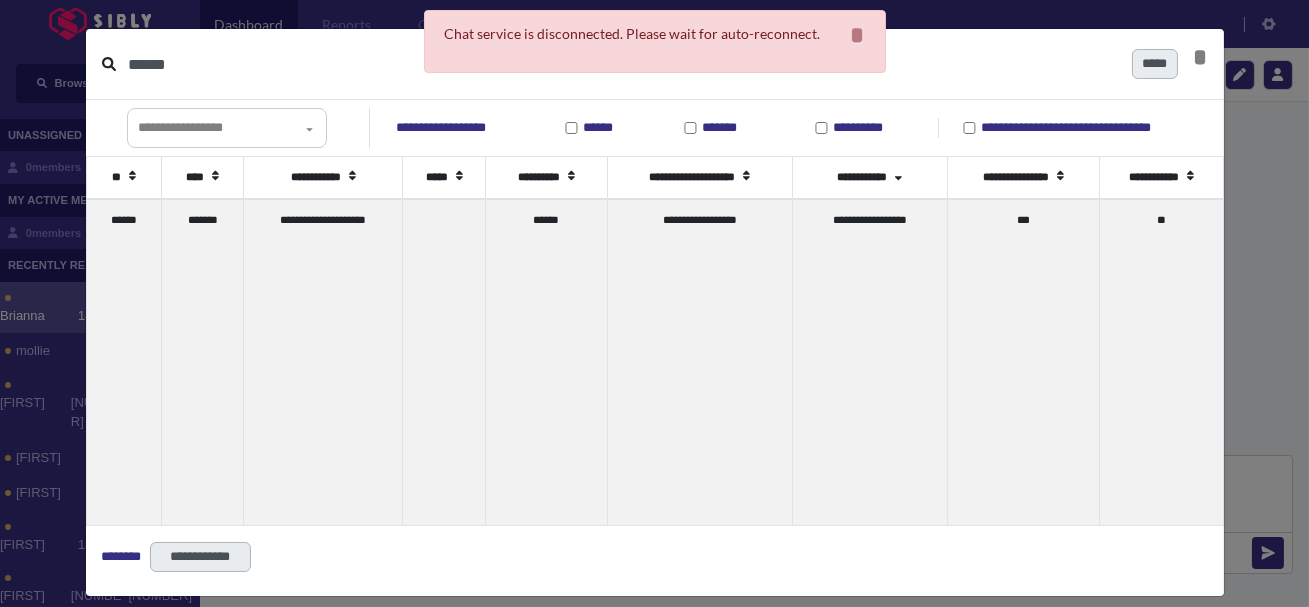 click on "******" at bounding box center (622, 64) 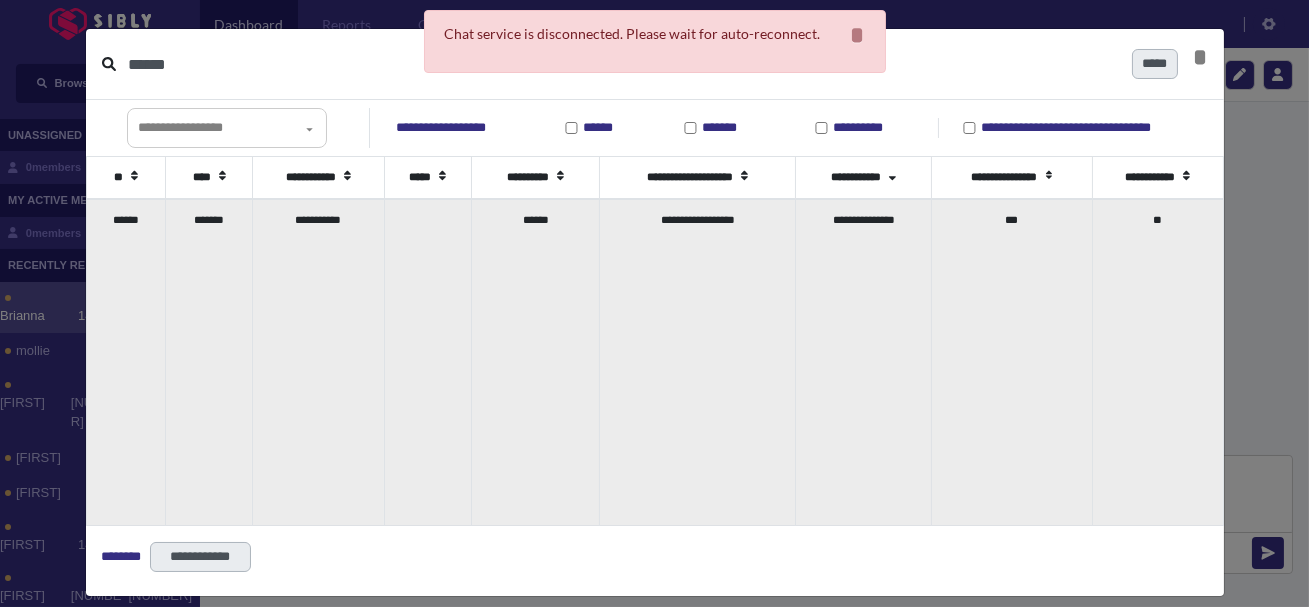 click on "**********" at bounding box center (318, 362) 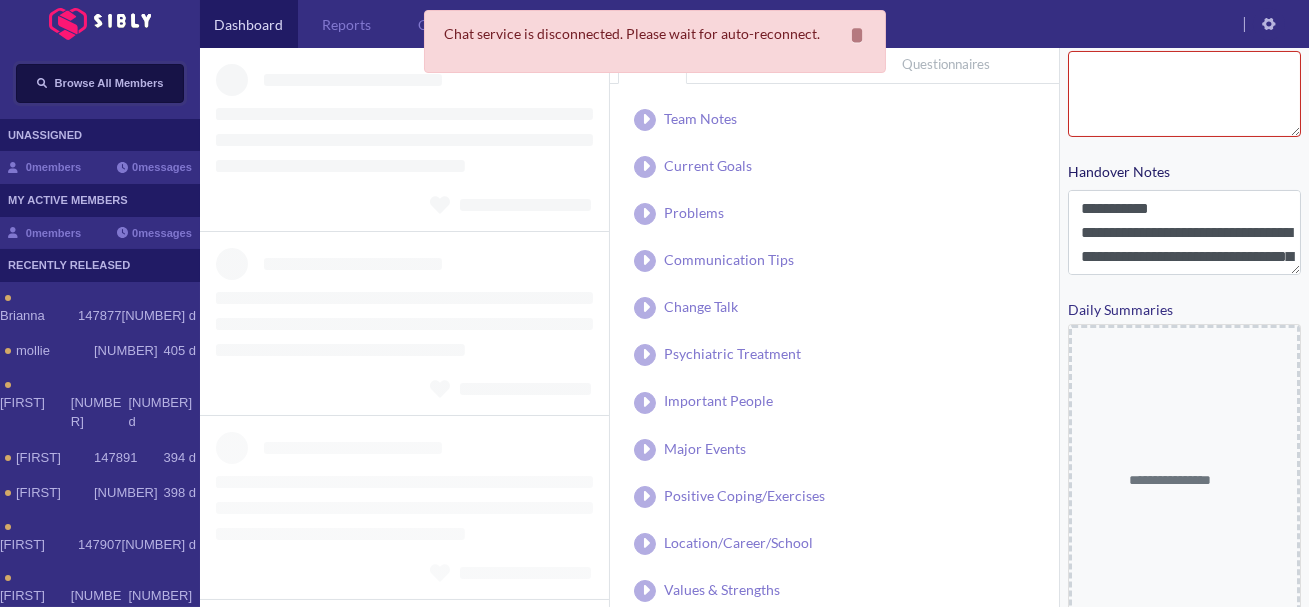 scroll, scrollTop: 537, scrollLeft: 0, axis: vertical 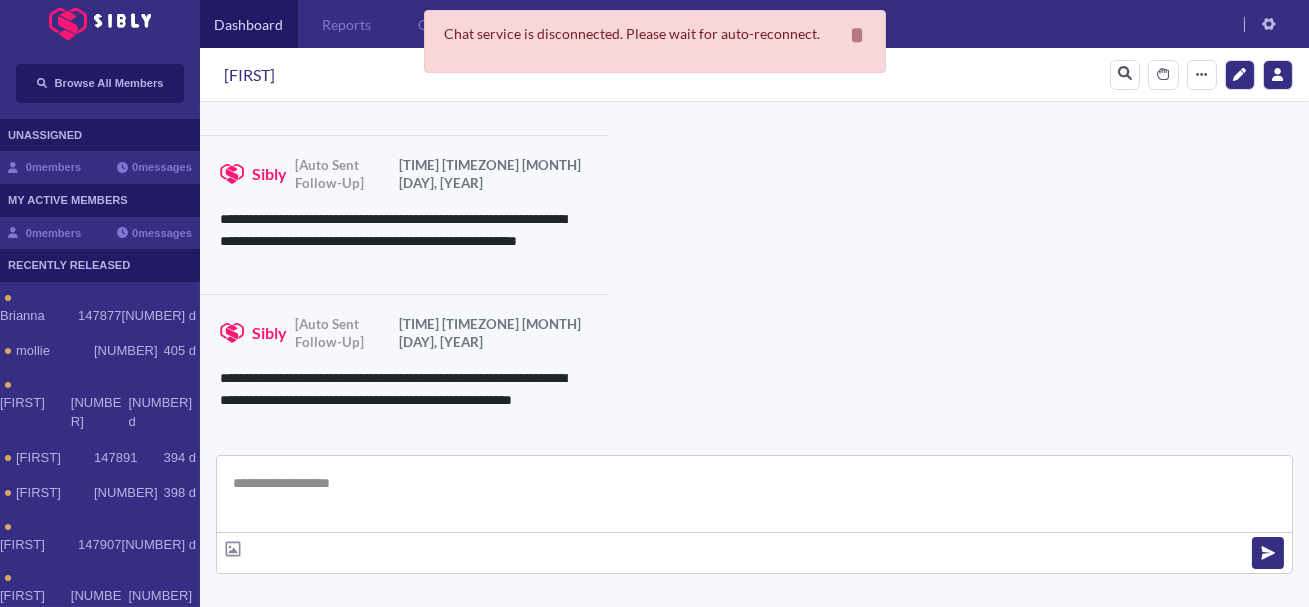 click at bounding box center (754, 494) 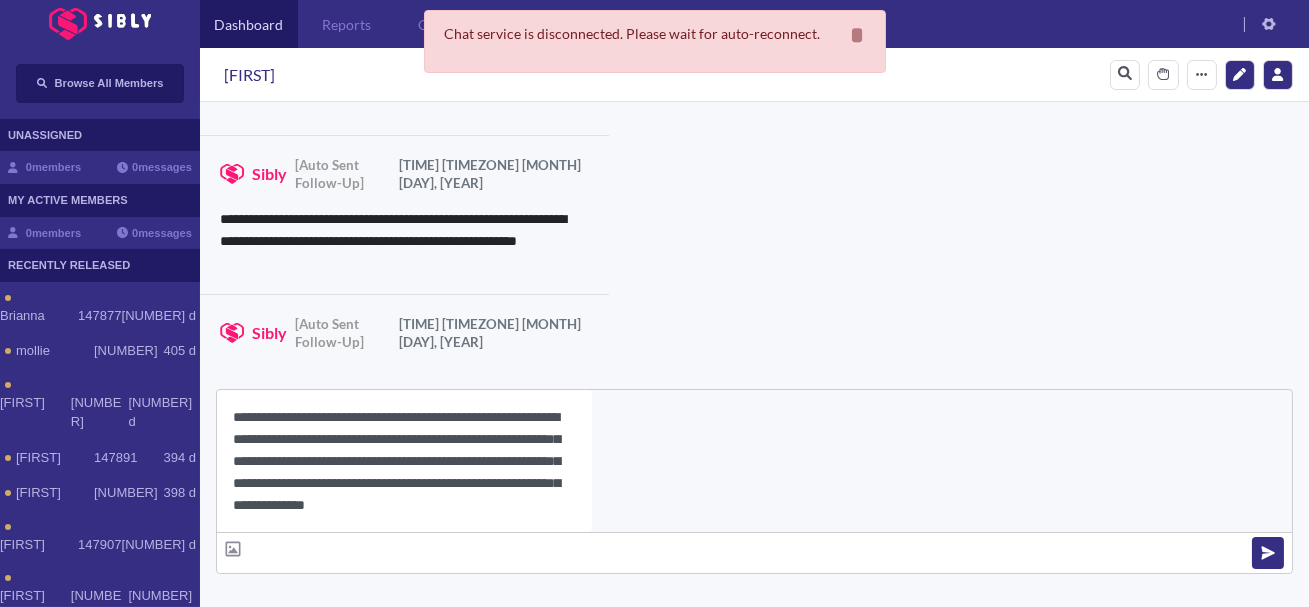 scroll, scrollTop: 22, scrollLeft: 0, axis: vertical 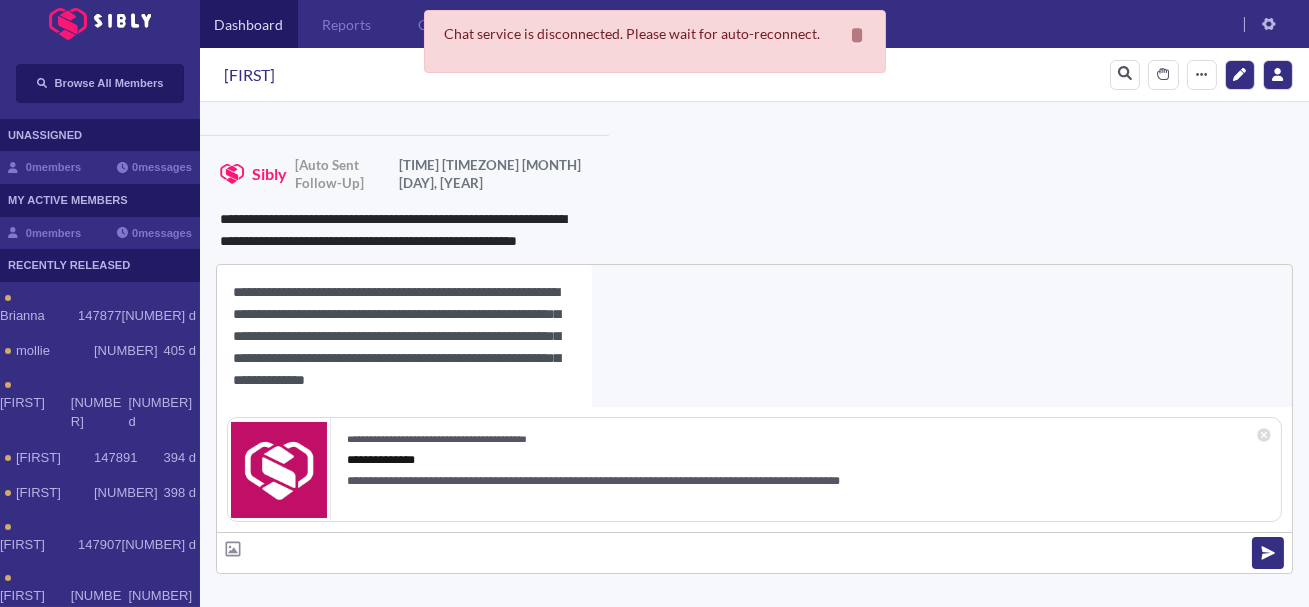 type on "**********" 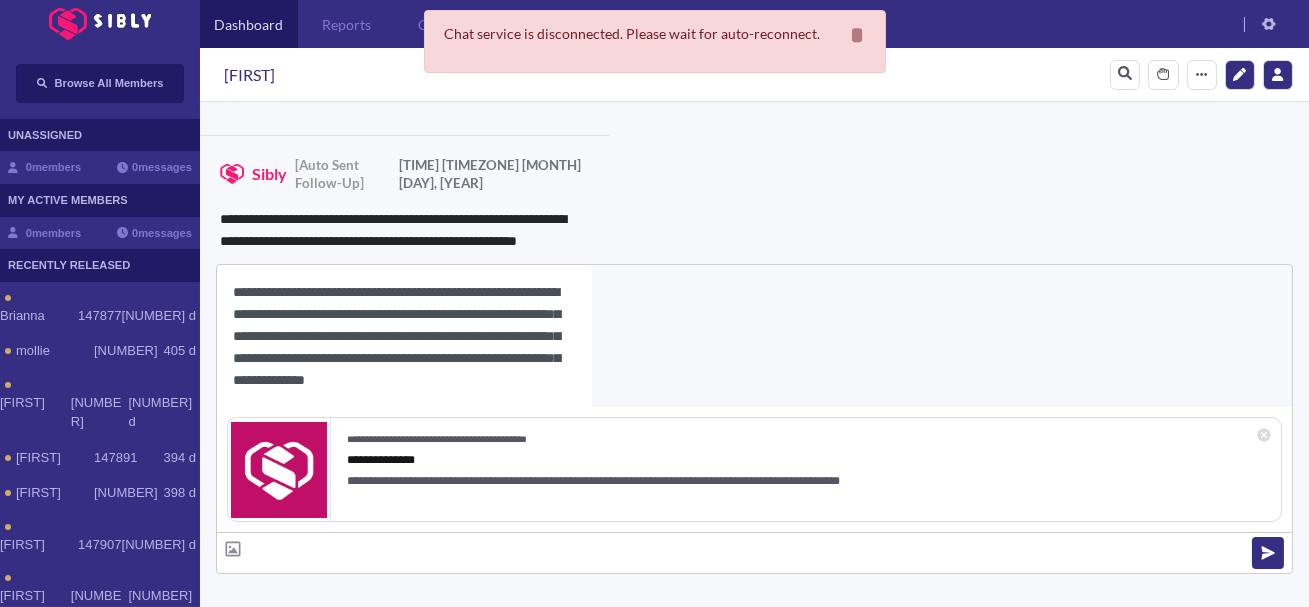 click on "[FIRST]" at bounding box center (249, 75) 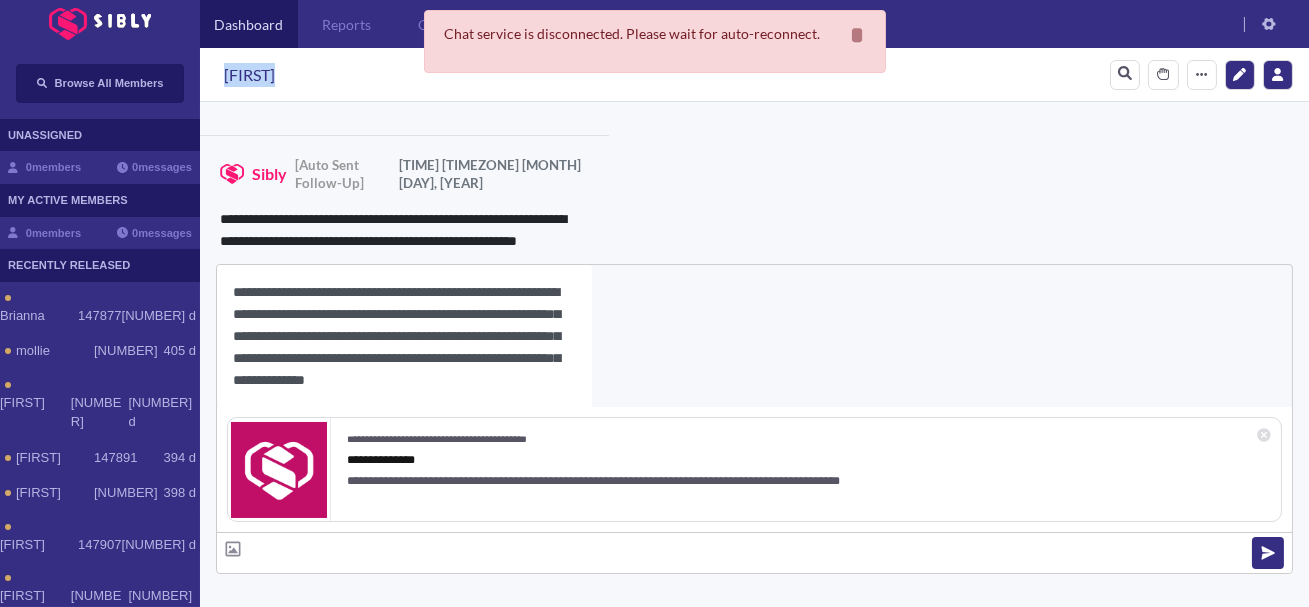click on "[FIRST]" at bounding box center [249, 75] 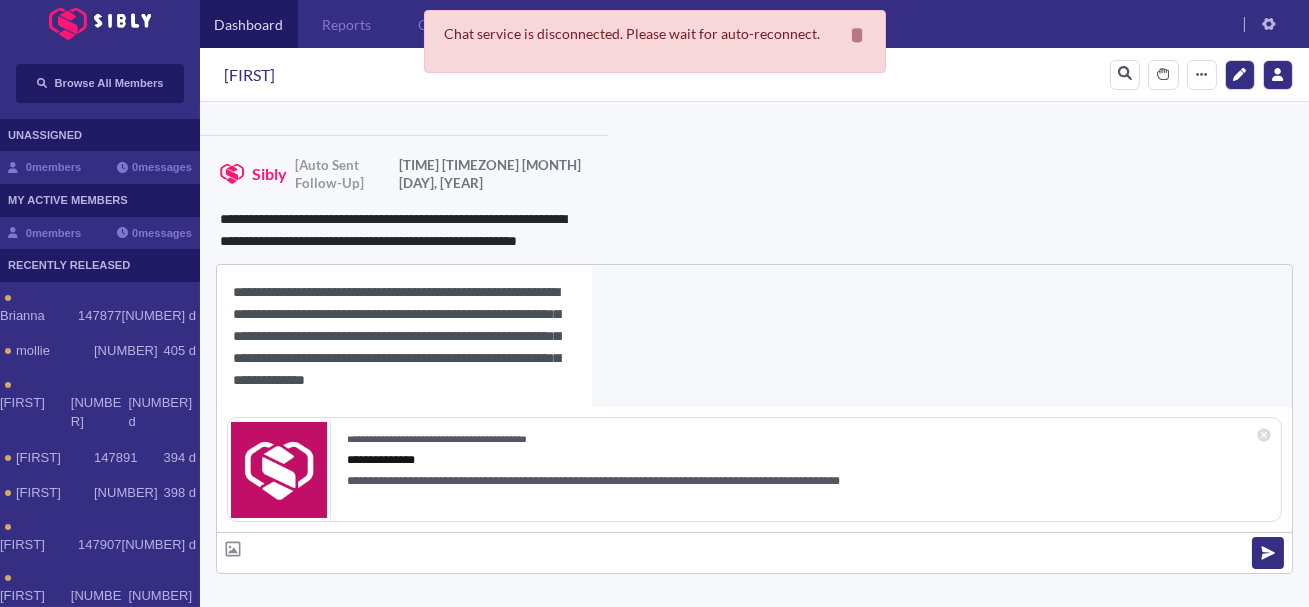 click on "**********" at bounding box center [404, 336] 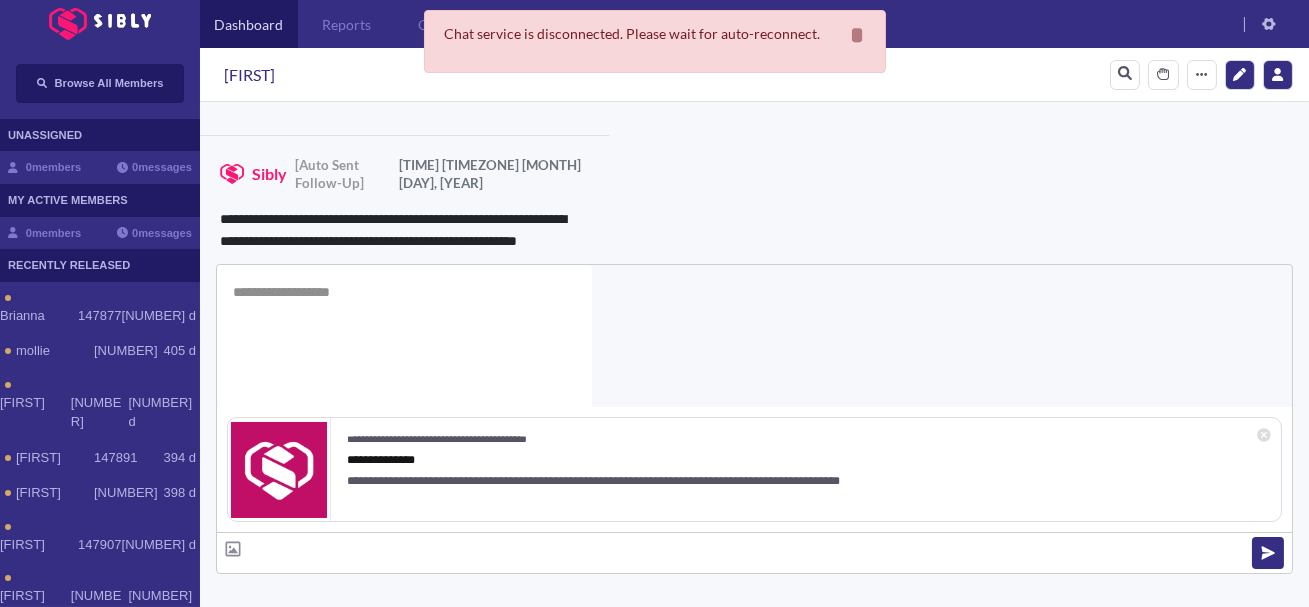 scroll, scrollTop: 0, scrollLeft: 0, axis: both 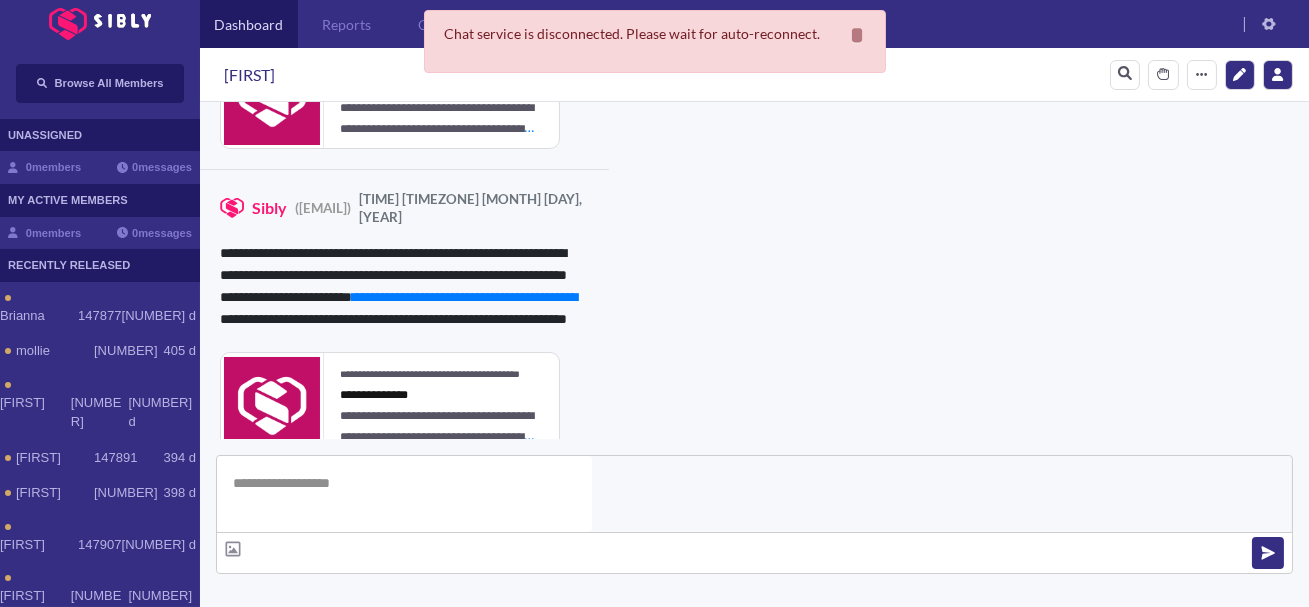 type 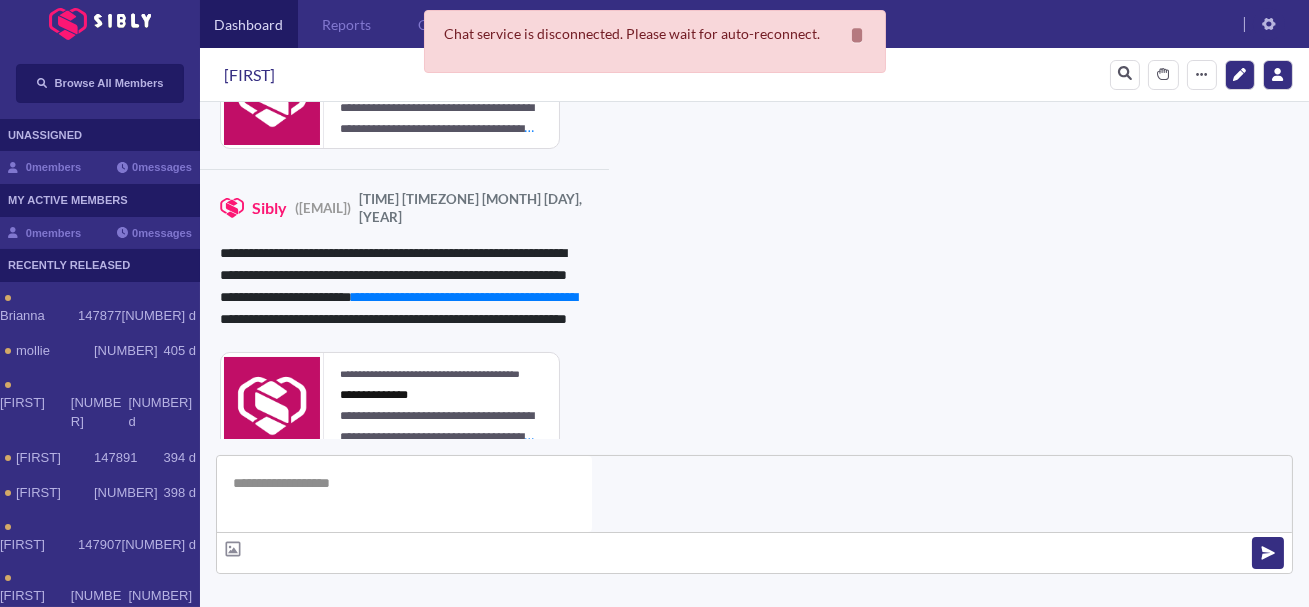 click on "**********" at bounding box center (833, 980) 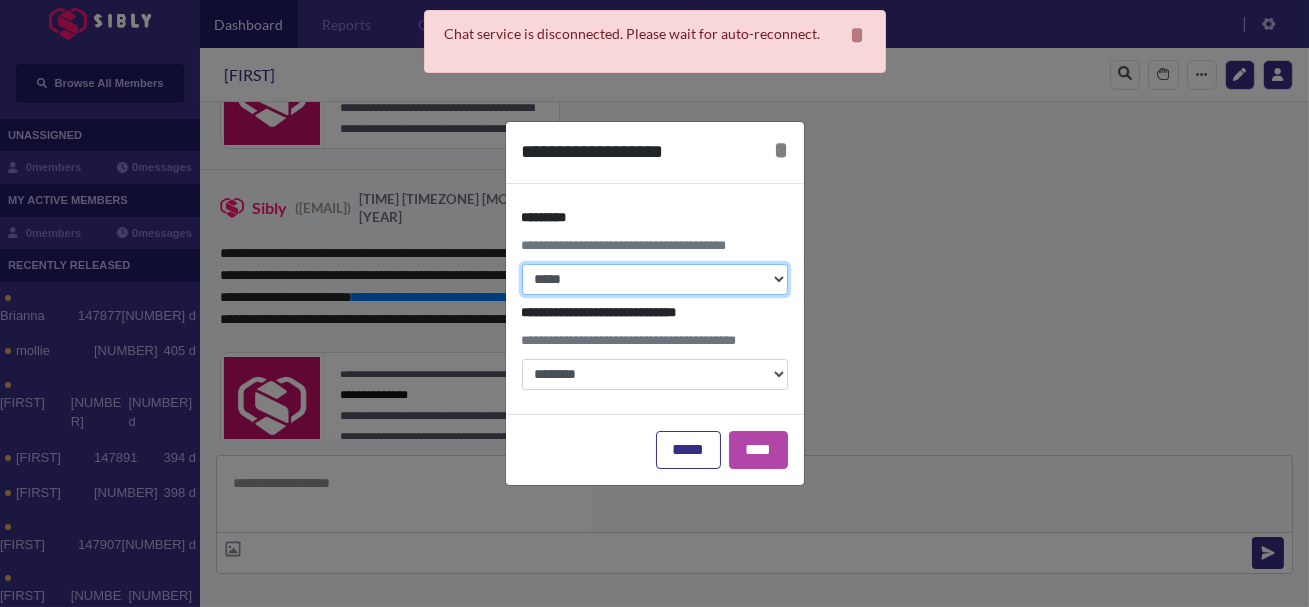 click on "**********" at bounding box center (655, 279) 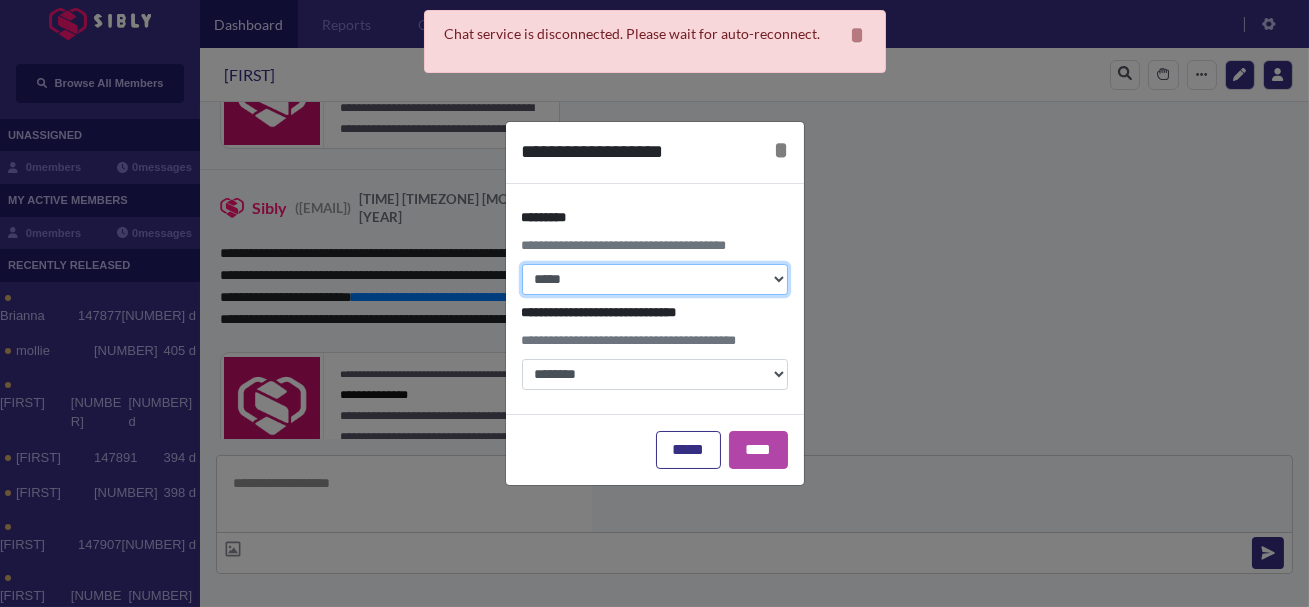 select on "*" 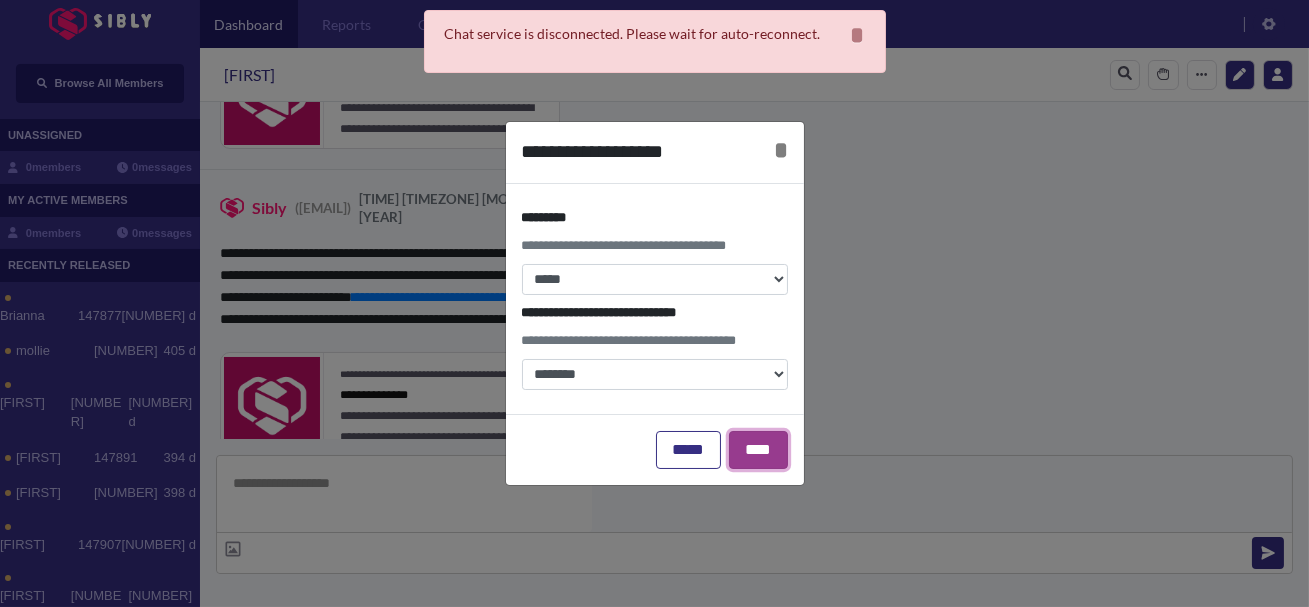 click on "****" at bounding box center [758, 450] 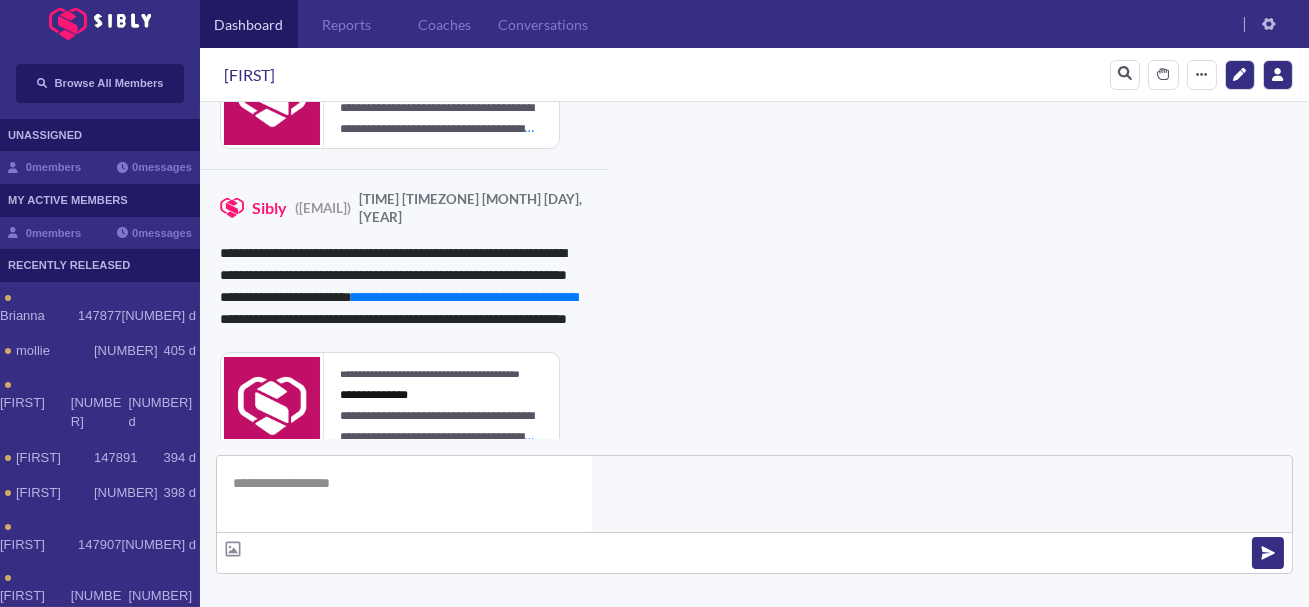 click at bounding box center [342, 678] 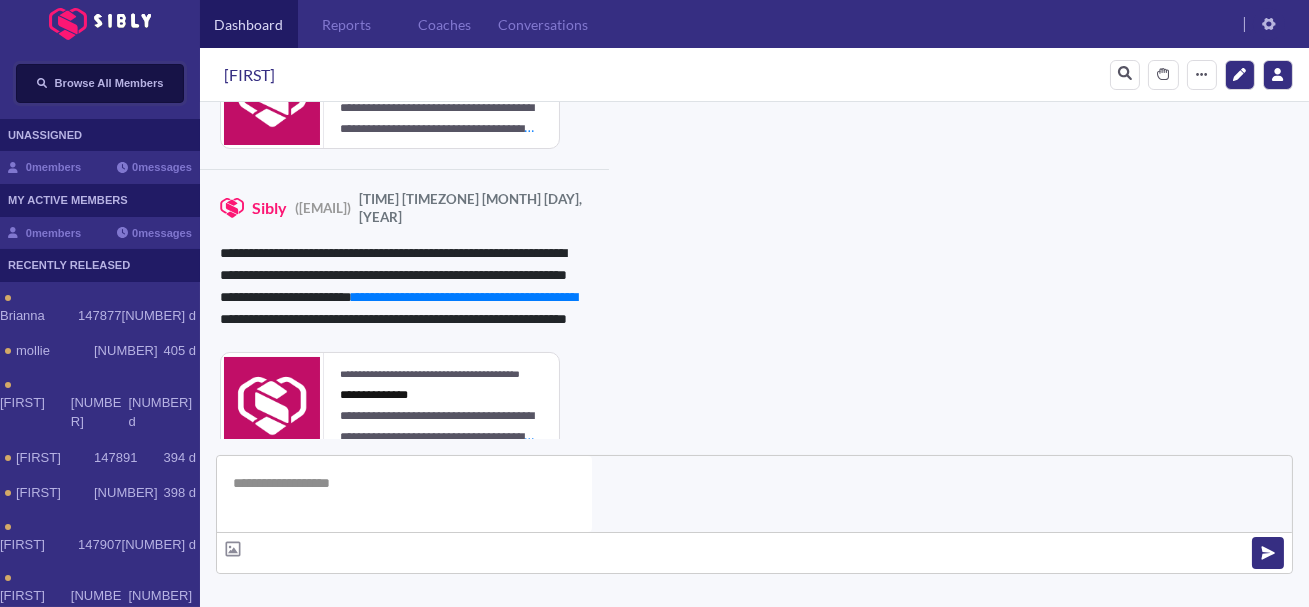 click on "Browse All Members" at bounding box center (109, 83) 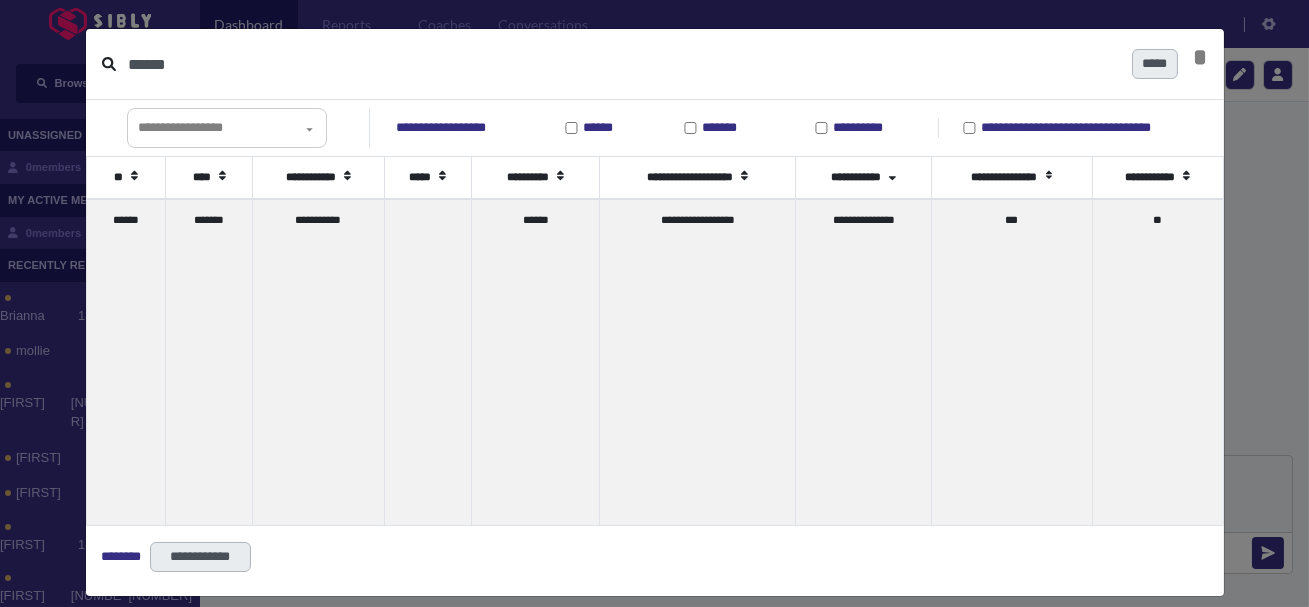 click on "******" at bounding box center (622, 64) 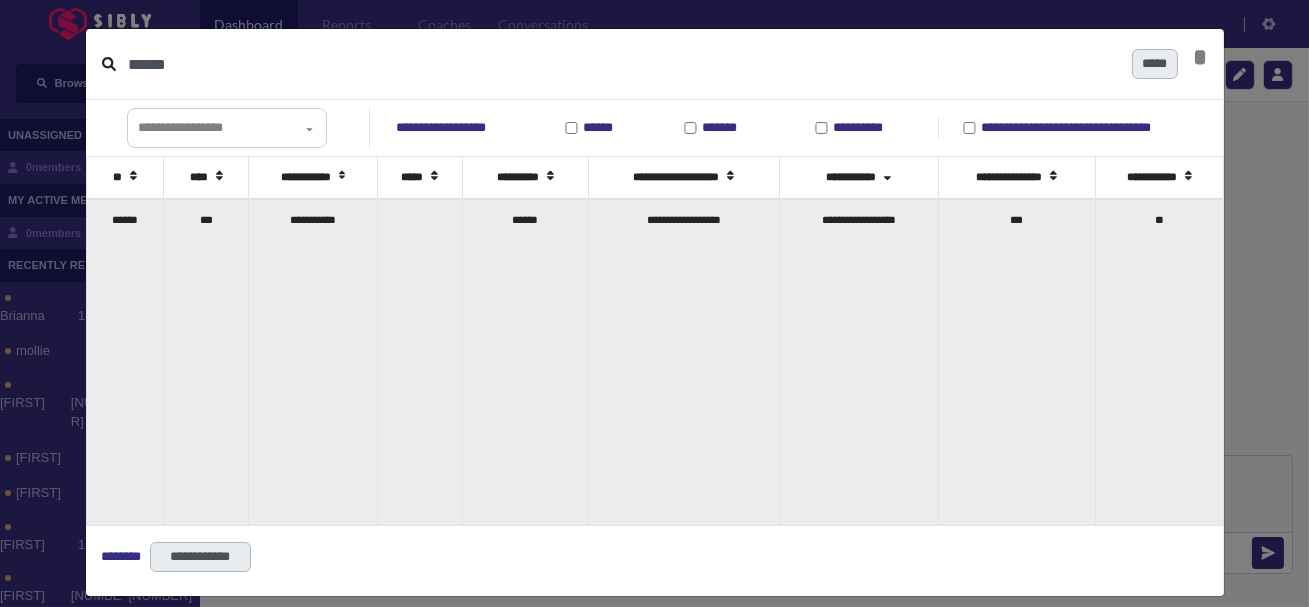 click on "**********" at bounding box center (313, 362) 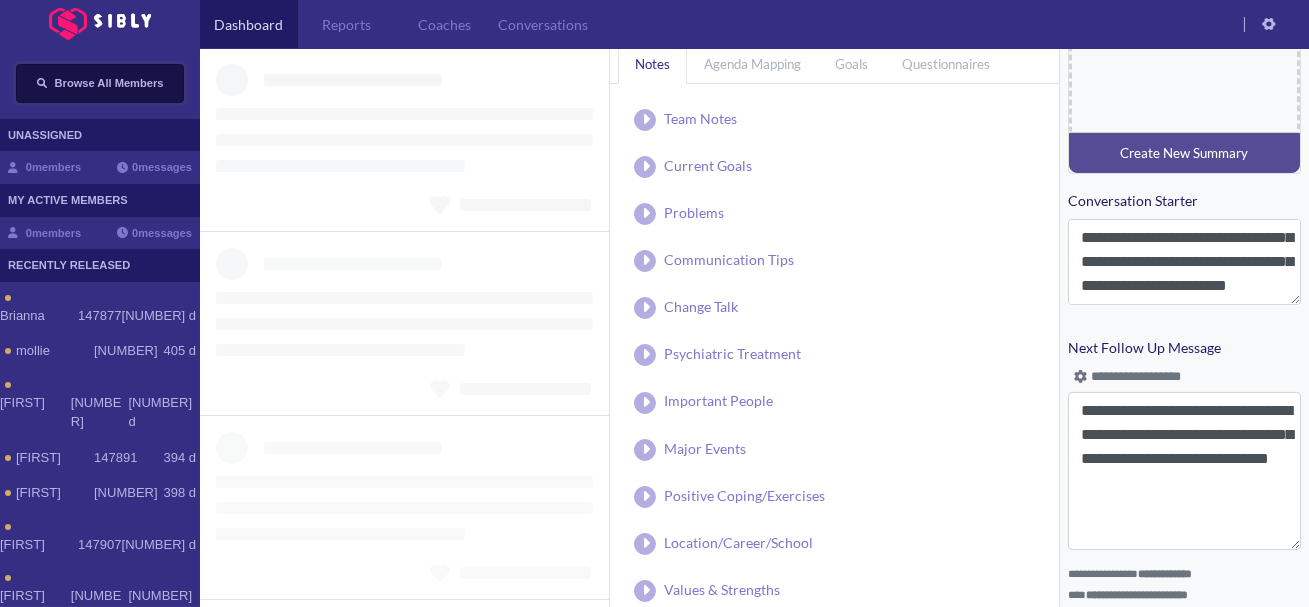 scroll, scrollTop: 144, scrollLeft: 0, axis: vertical 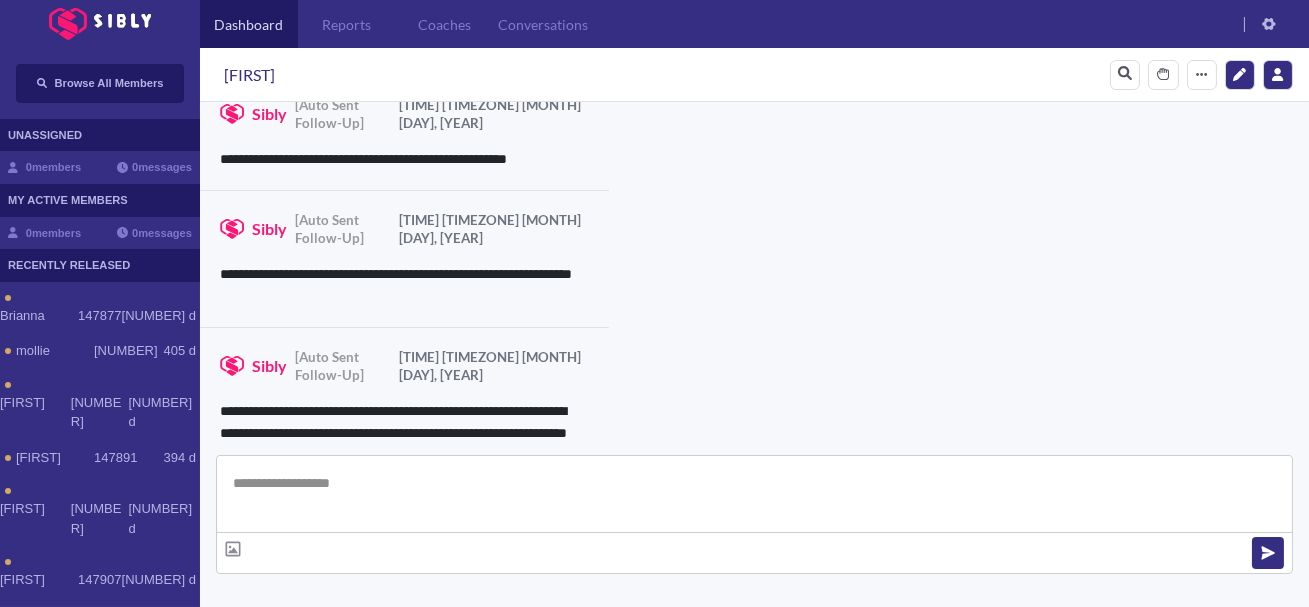 click at bounding box center (754, 494) 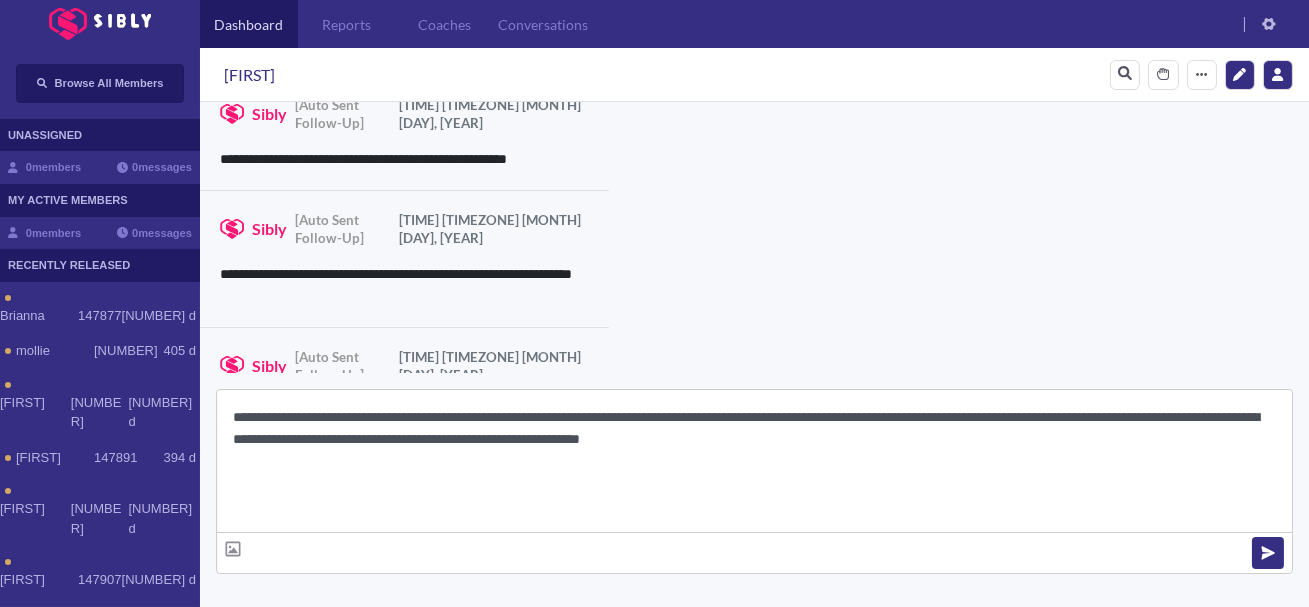 scroll, scrollTop: 22, scrollLeft: 0, axis: vertical 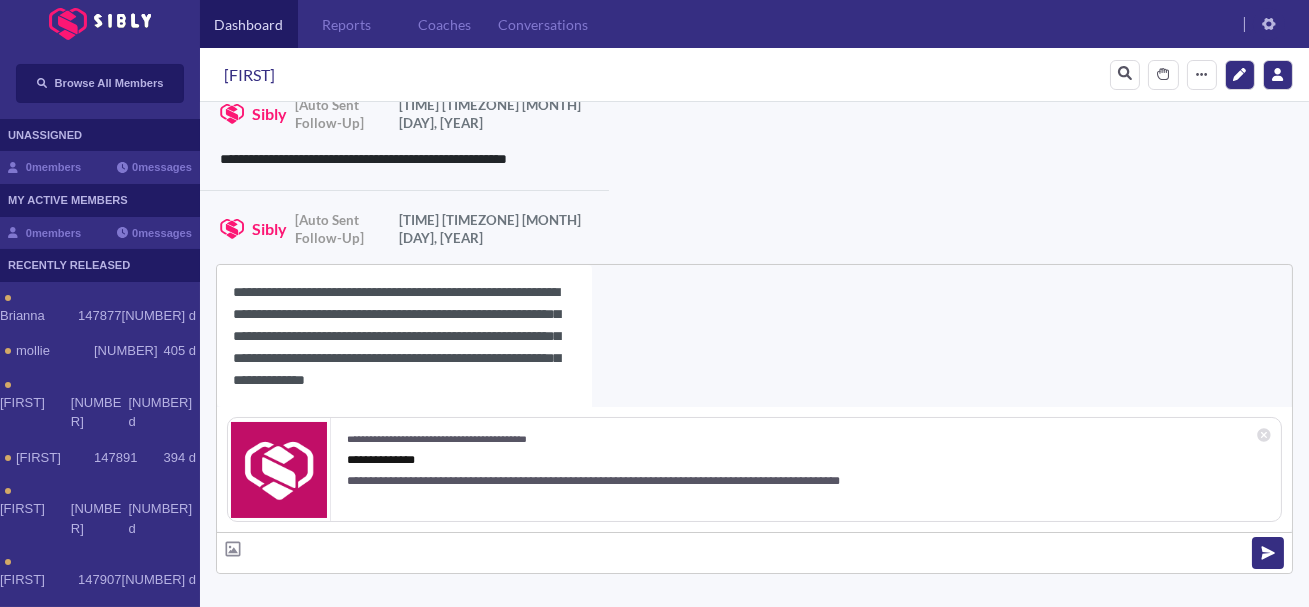 click on "**********" at bounding box center [404, 336] 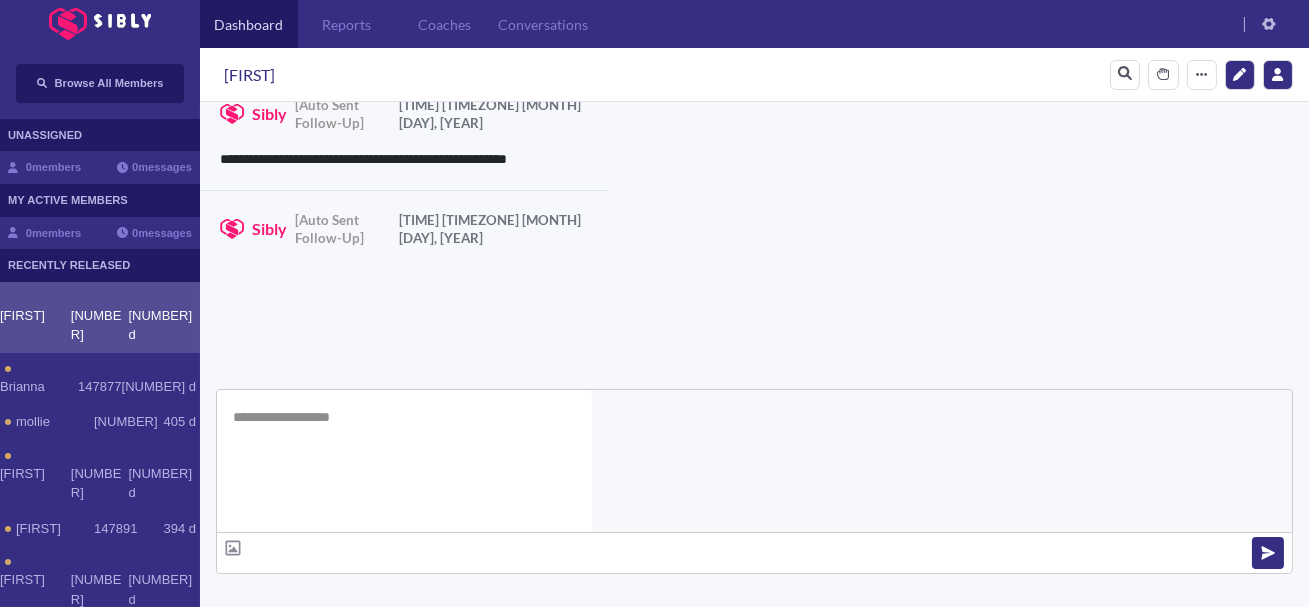 scroll, scrollTop: 0, scrollLeft: 0, axis: both 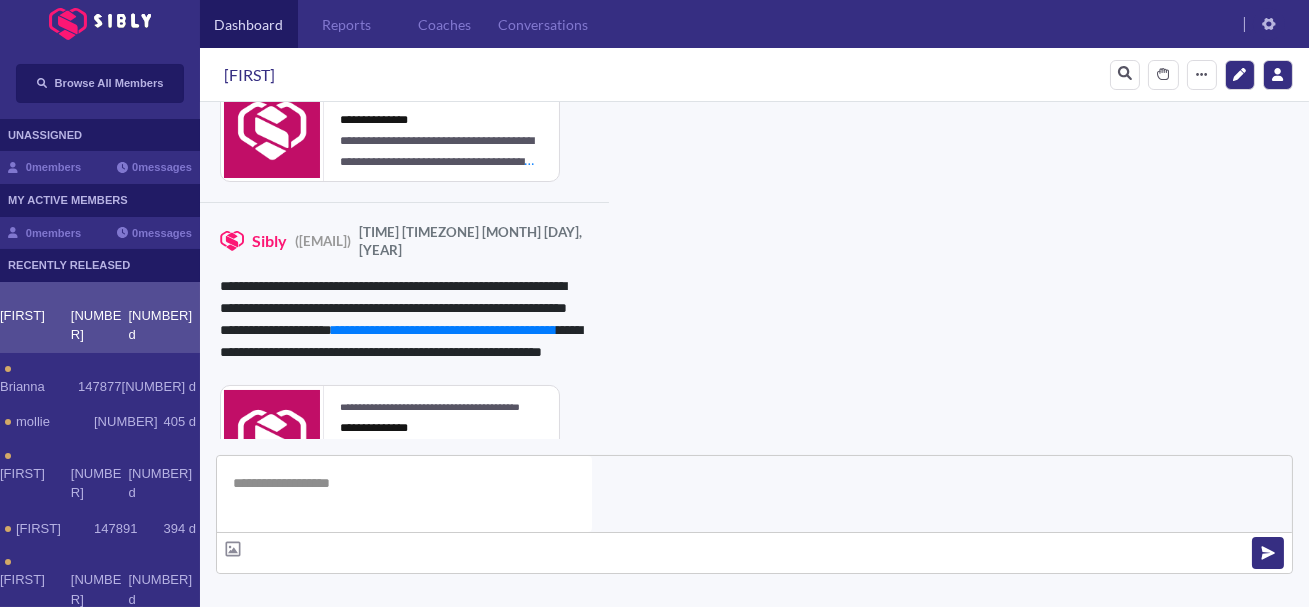 click on "**********" at bounding box center (833, 1103) 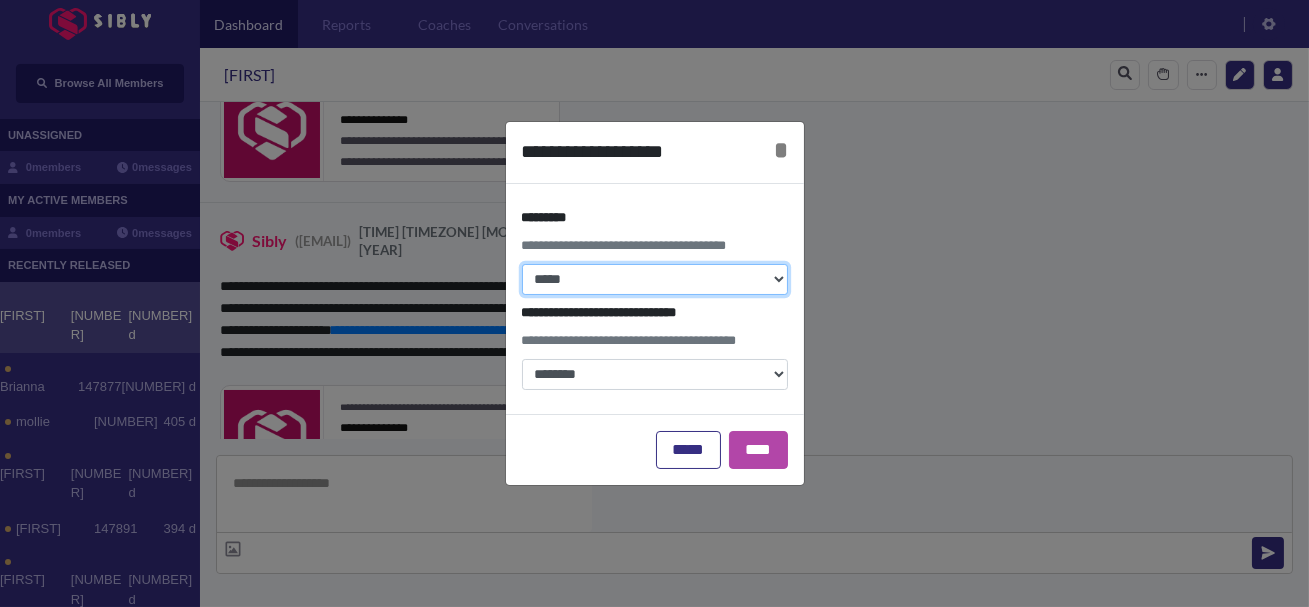click on "**********" at bounding box center (655, 279) 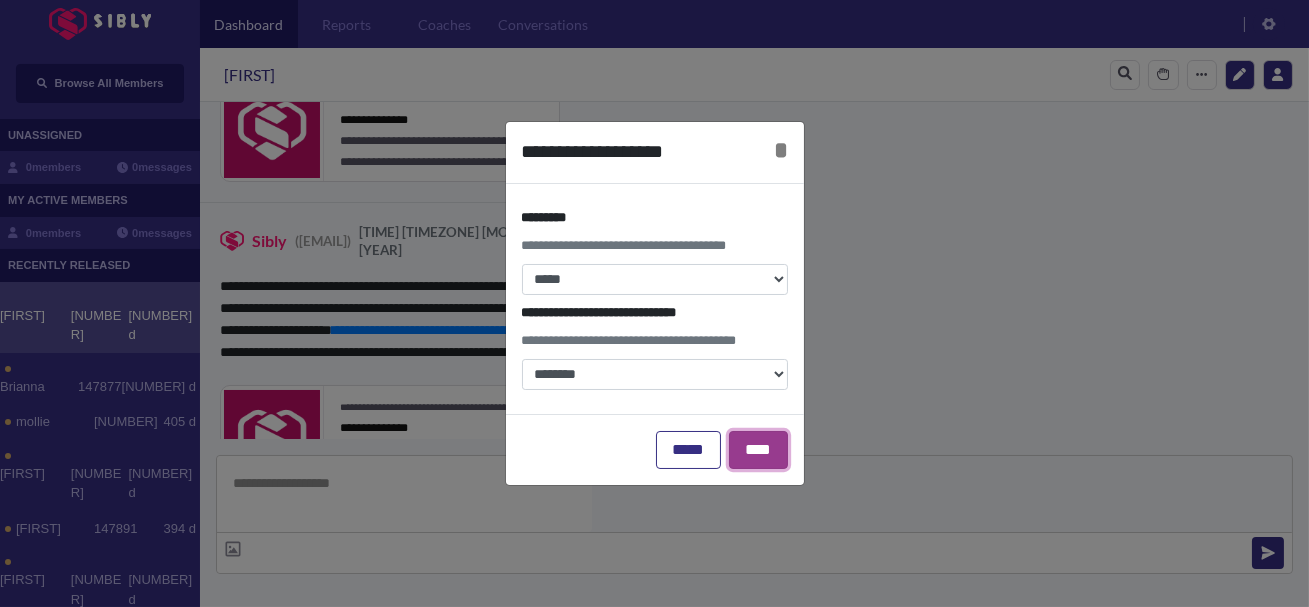click on "****" at bounding box center [758, 450] 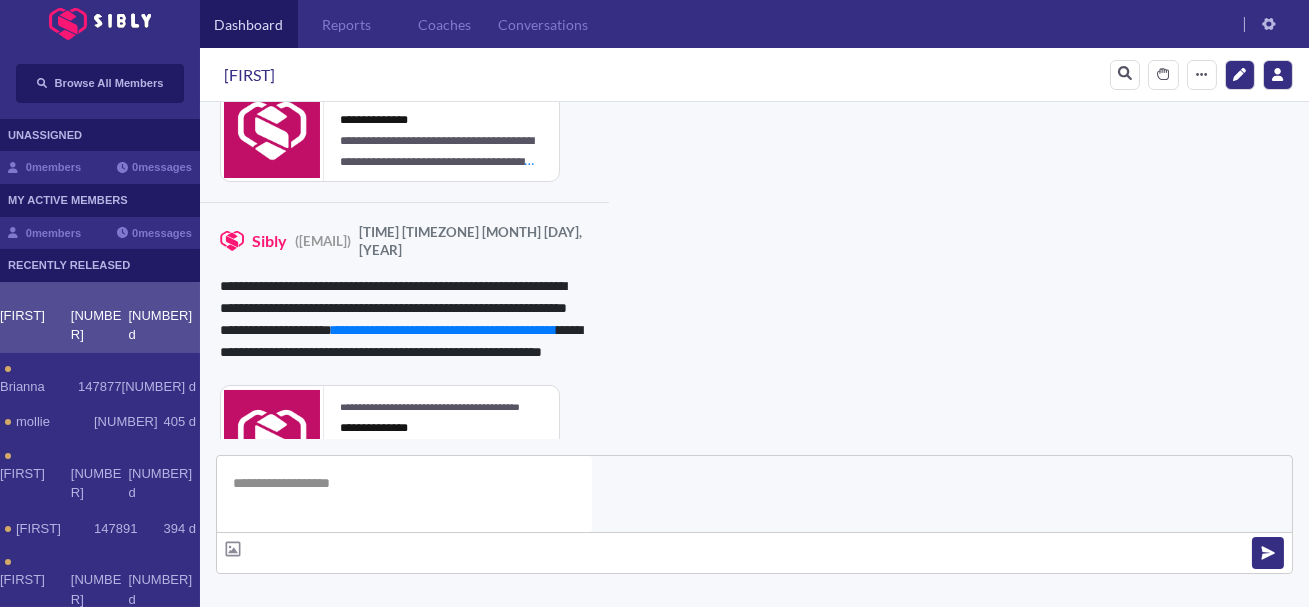click on "**********" at bounding box center (530, 886) 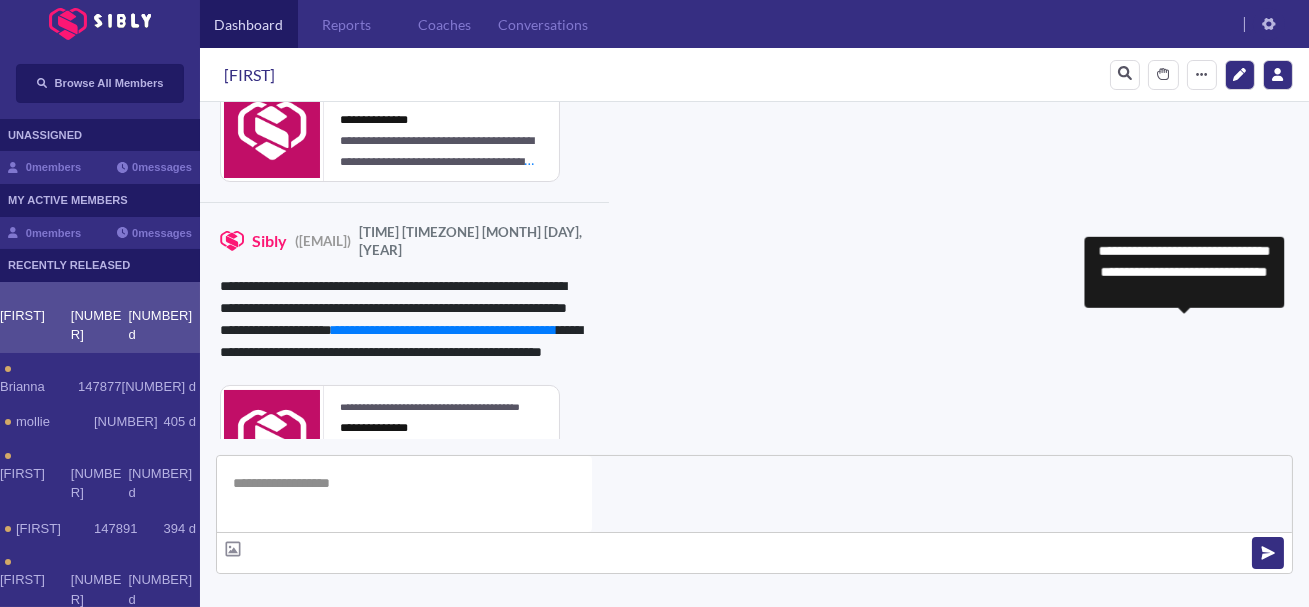 scroll, scrollTop: 0, scrollLeft: 0, axis: both 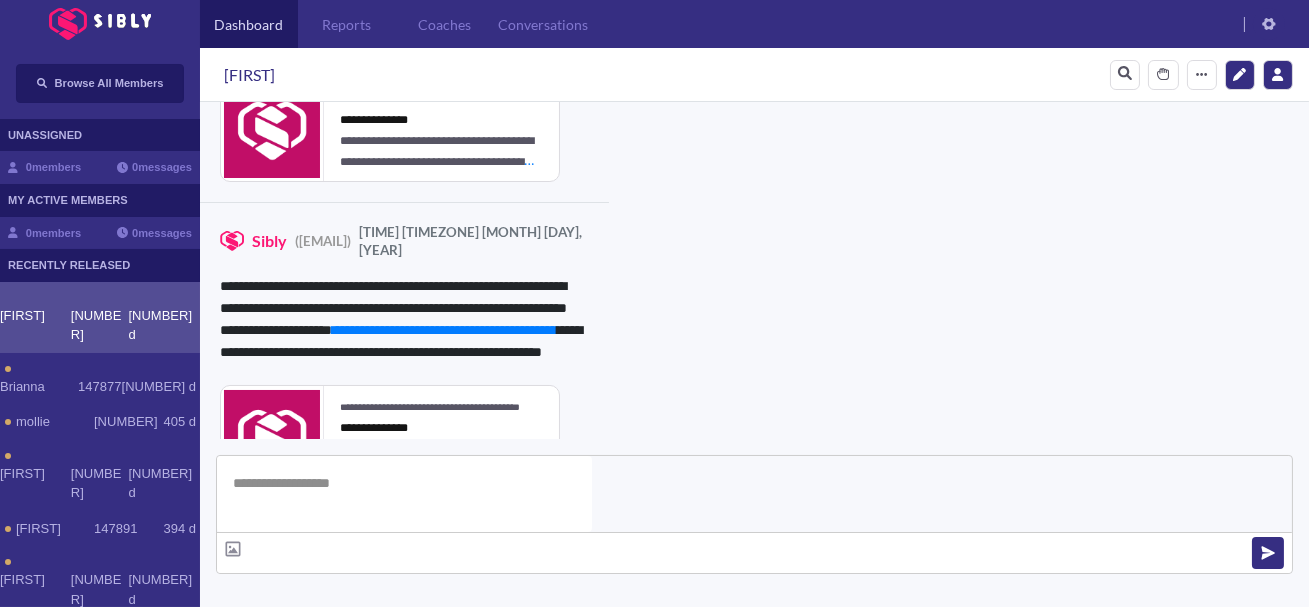 click on "View Resources" at bounding box center [880, 866] 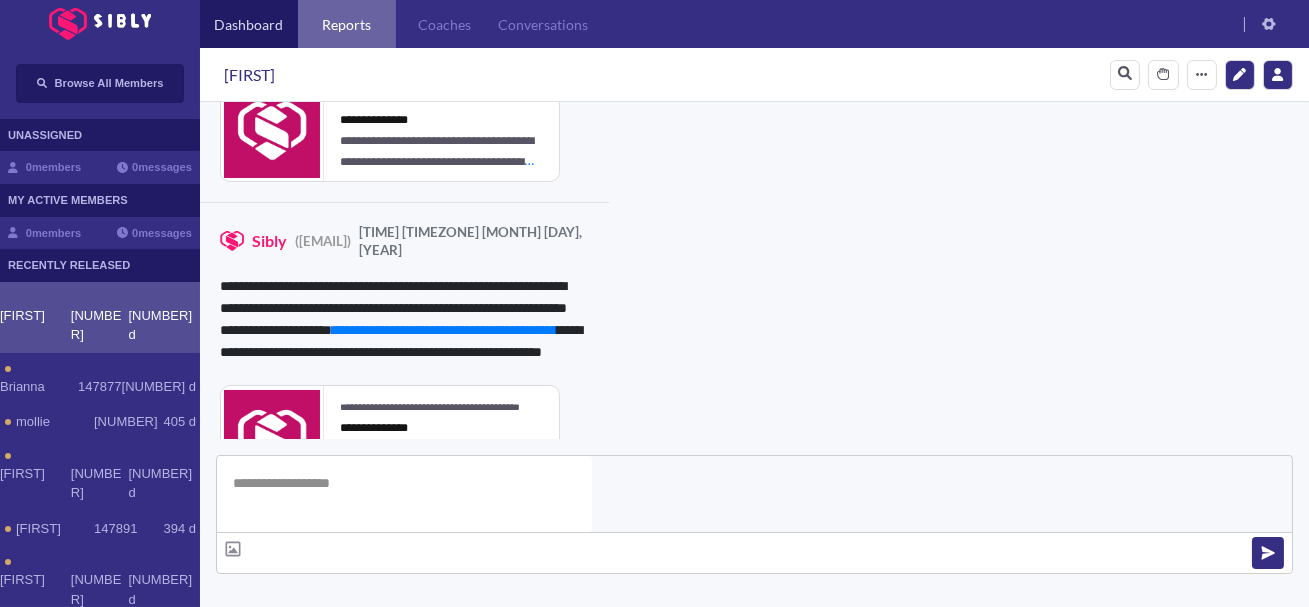 click on "Reports" at bounding box center [347, 24] 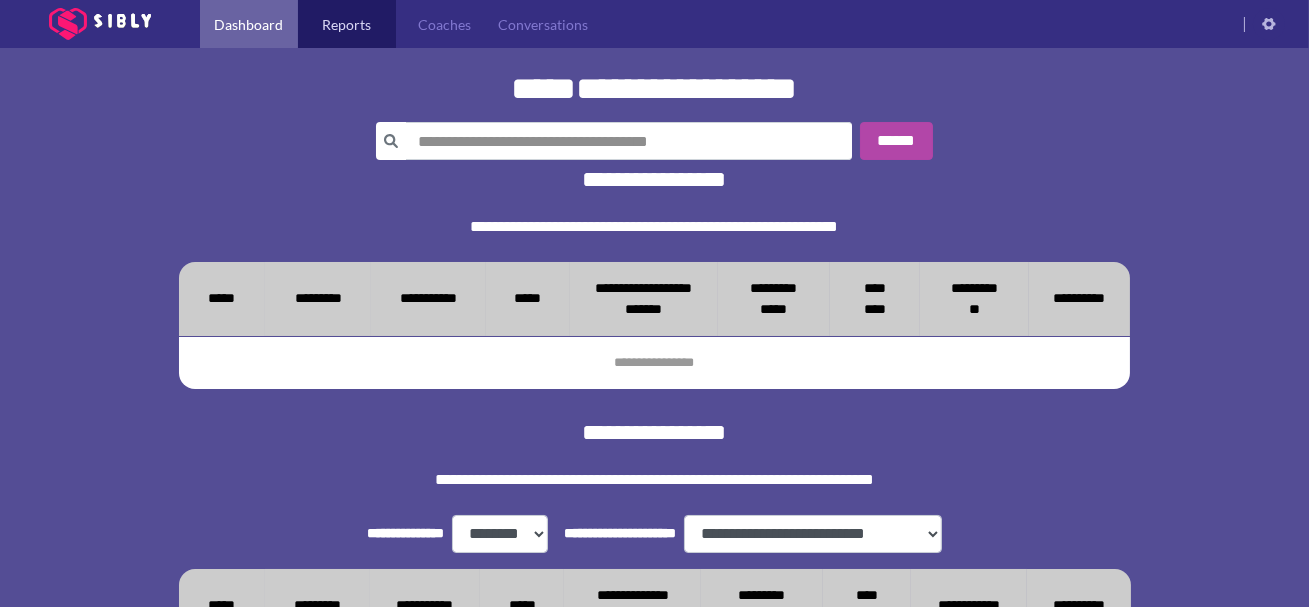 click on "Dashboard" at bounding box center (249, 24) 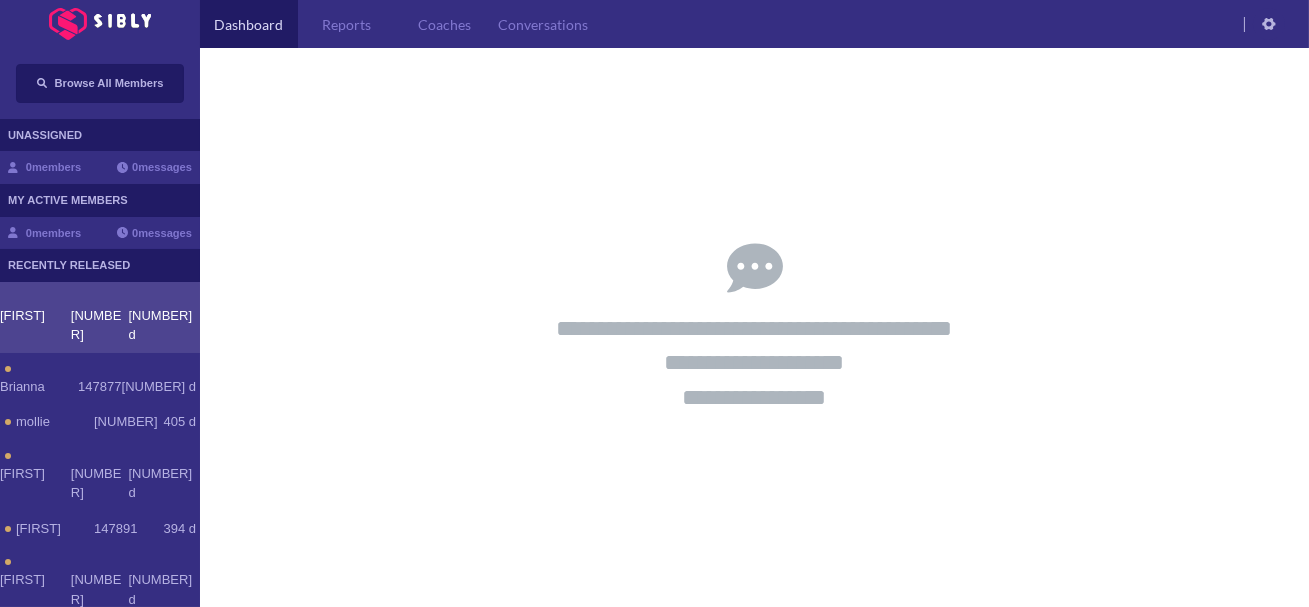 click on "[FIRST] [NUMBER] [NUMBER] d" at bounding box center [100, 317] 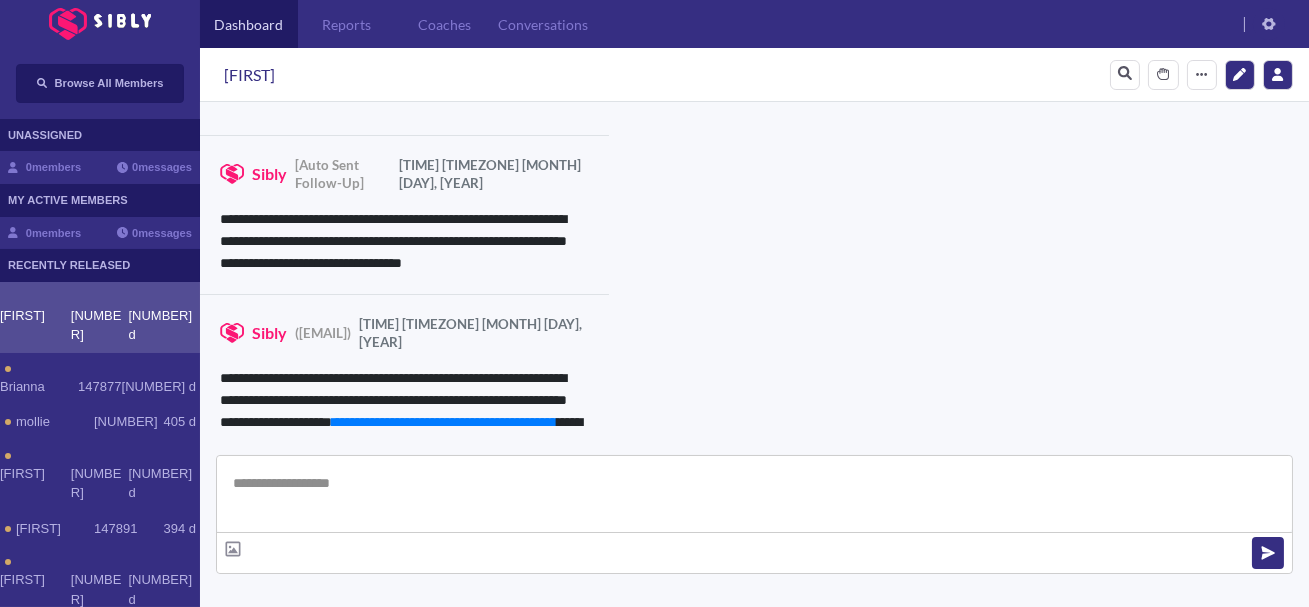 scroll, scrollTop: 1828, scrollLeft: 0, axis: vertical 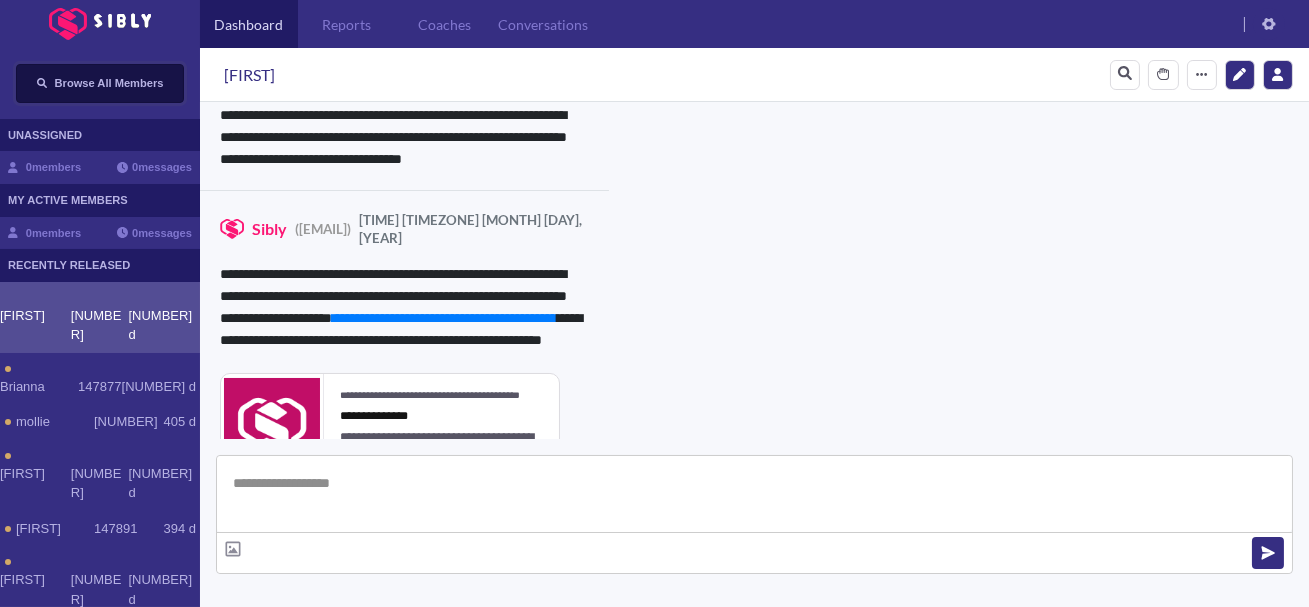 click on "Browse All Members" at bounding box center [100, 83] 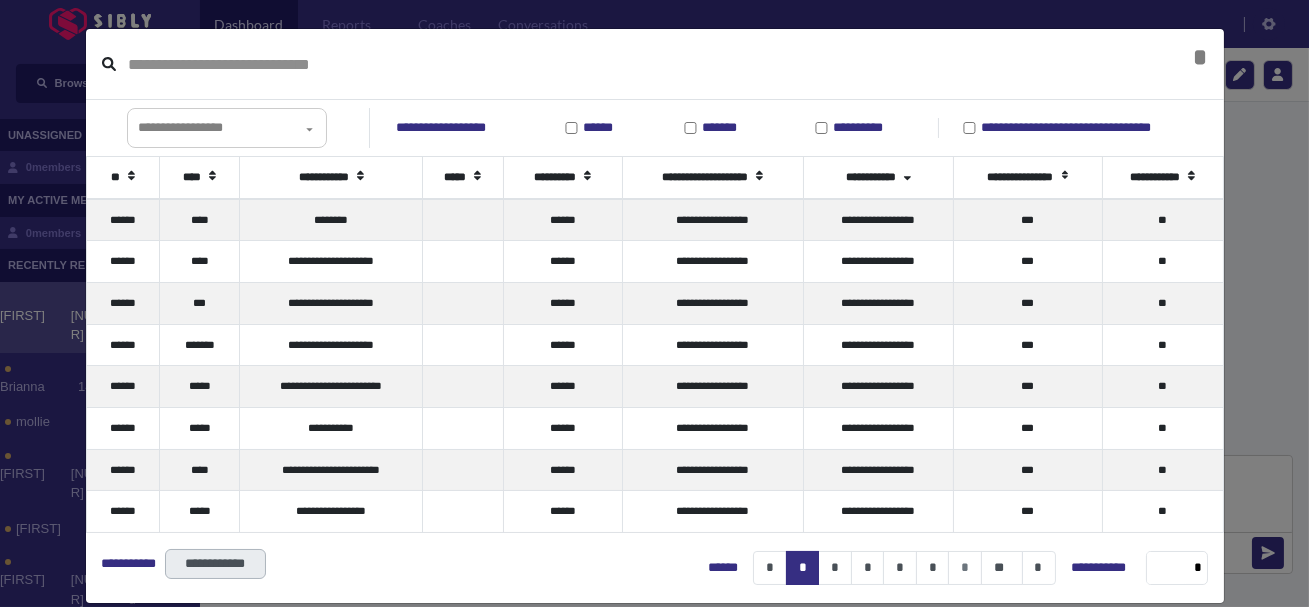 click at bounding box center [622, 64] 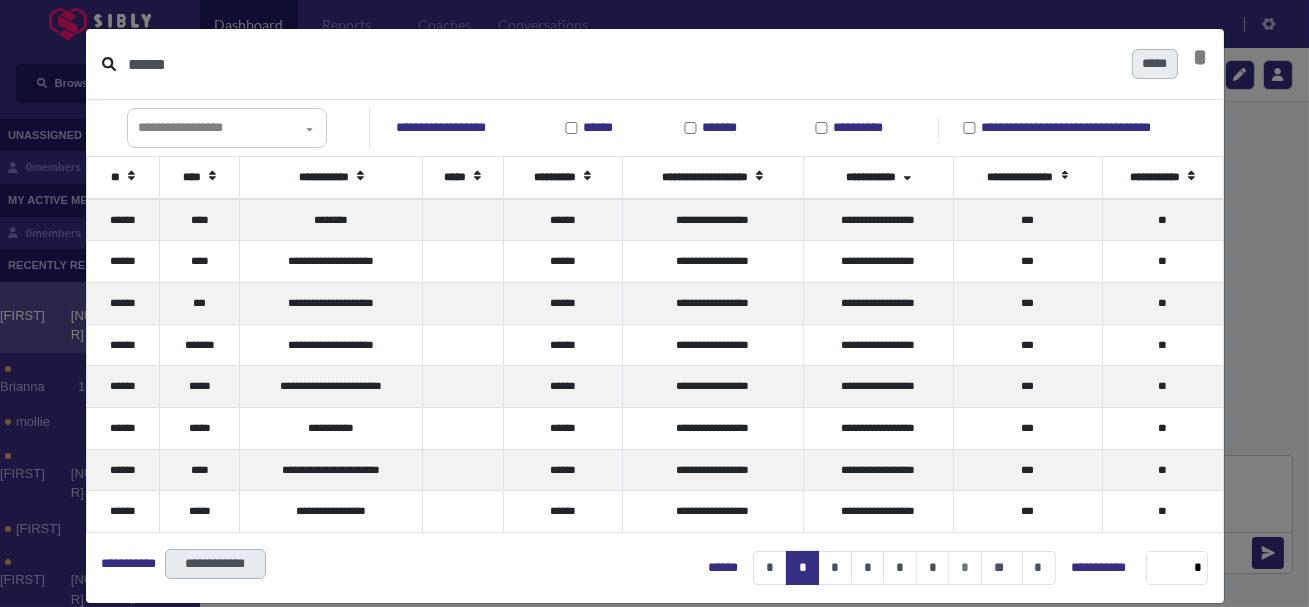 type on "******" 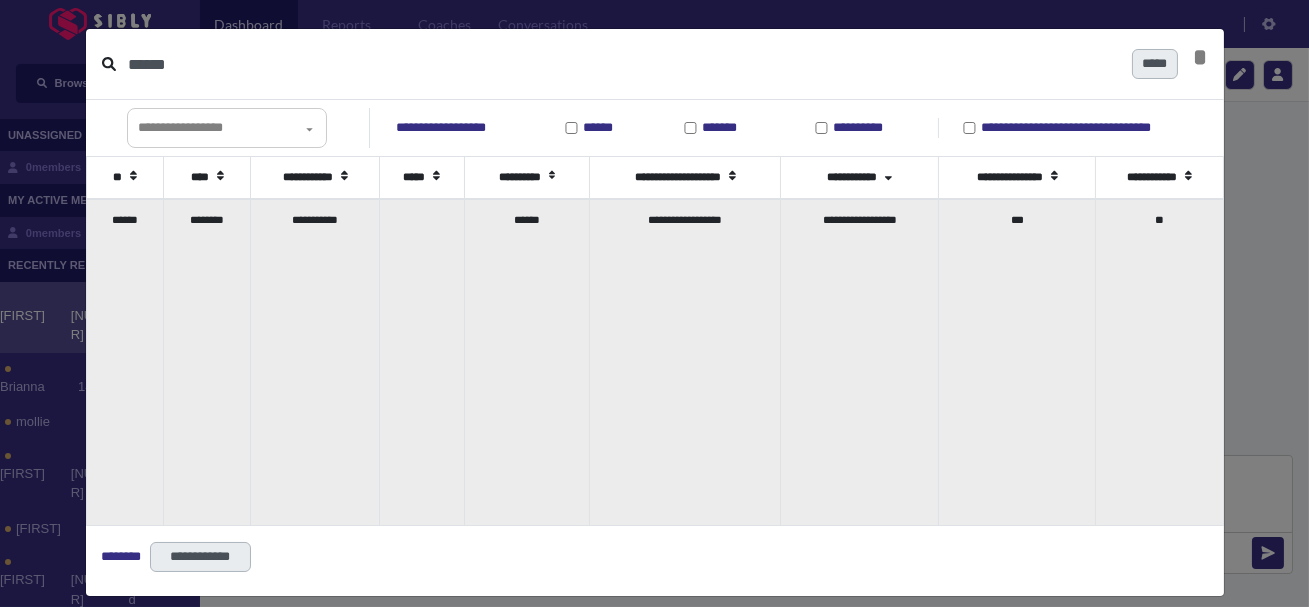 click on "********" at bounding box center (207, 362) 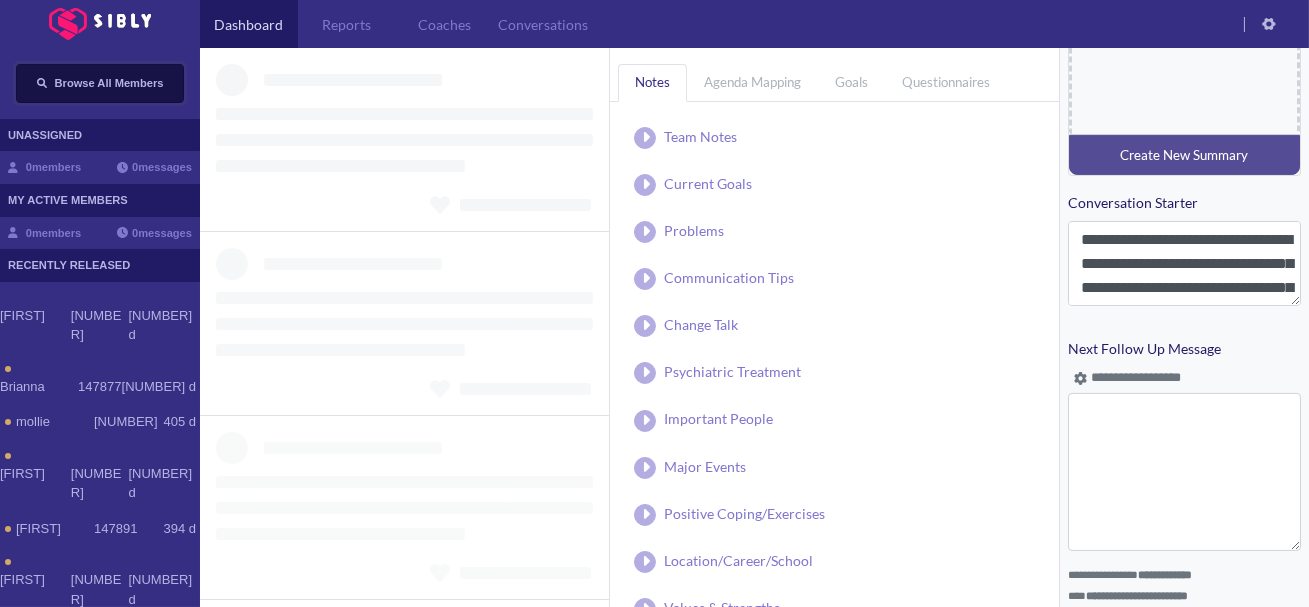 scroll, scrollTop: 1015, scrollLeft: 0, axis: vertical 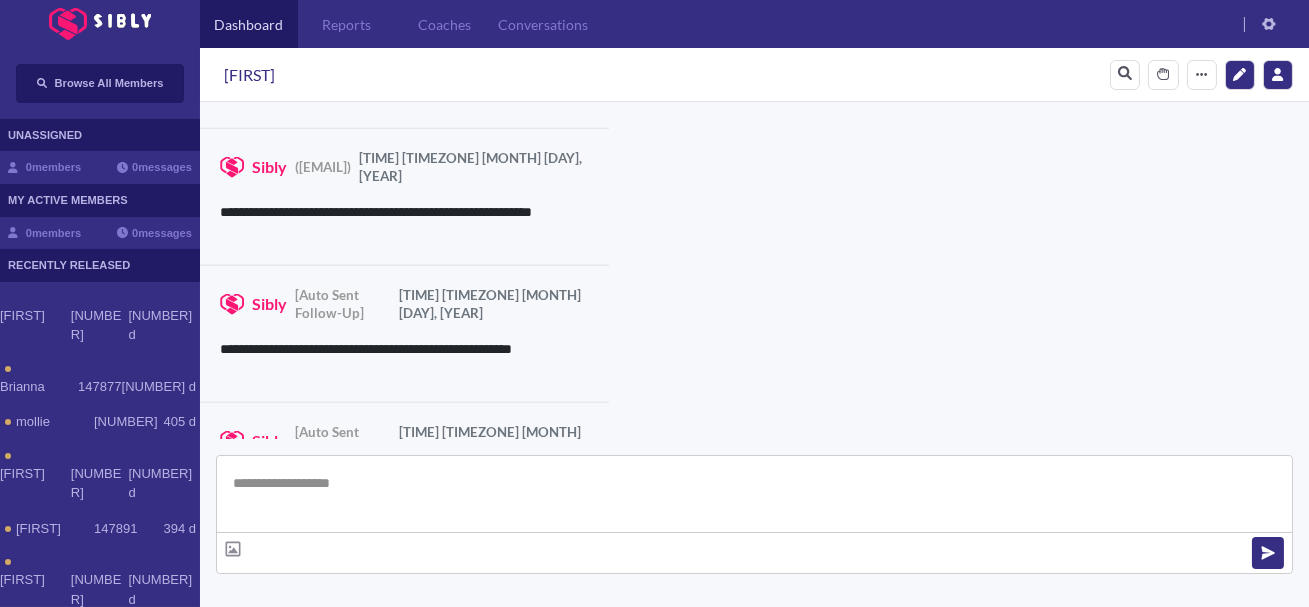 click at bounding box center [754, 494] 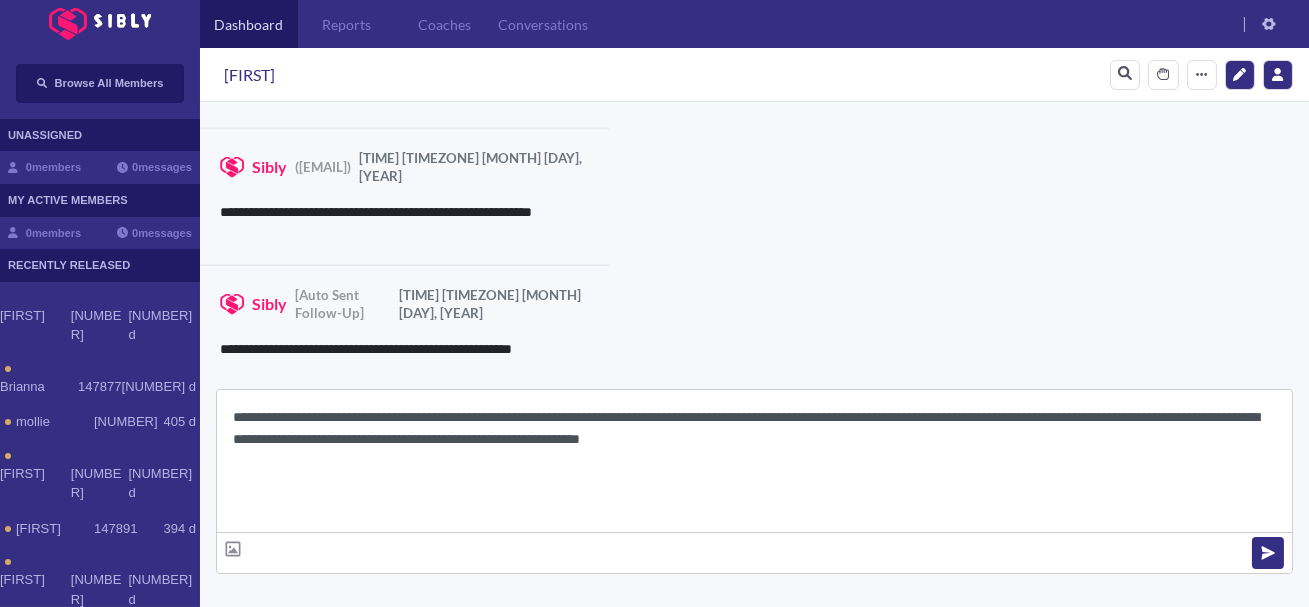 scroll, scrollTop: 22, scrollLeft: 0, axis: vertical 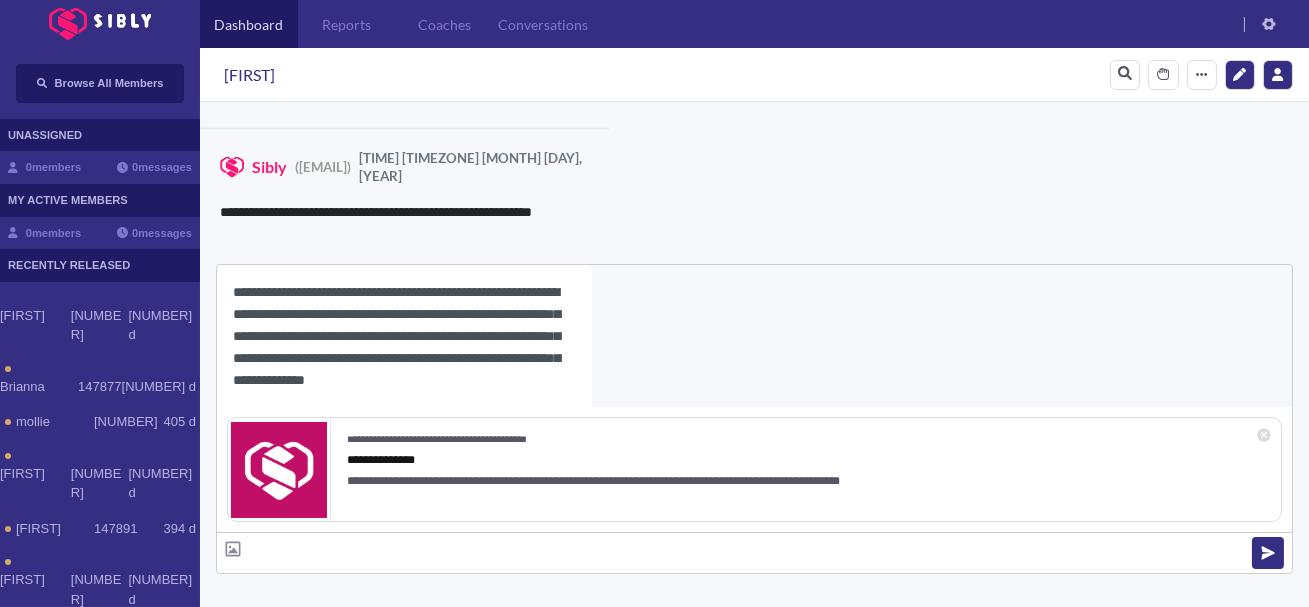 type on "**********" 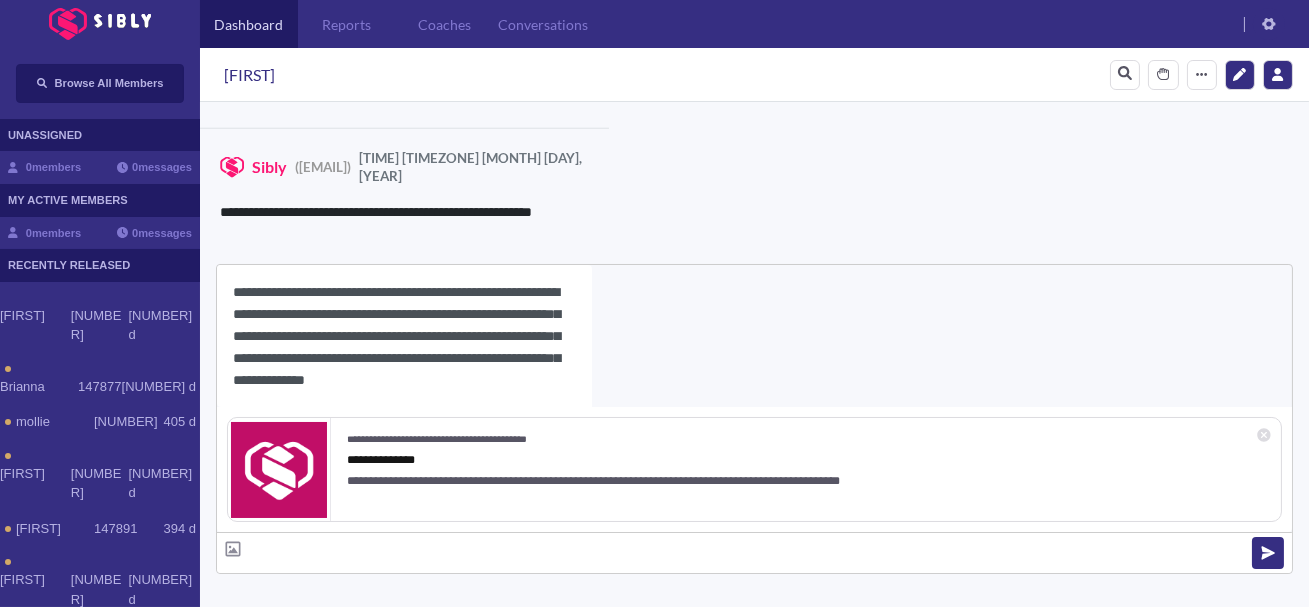 click on "[FIRST]" at bounding box center (249, 75) 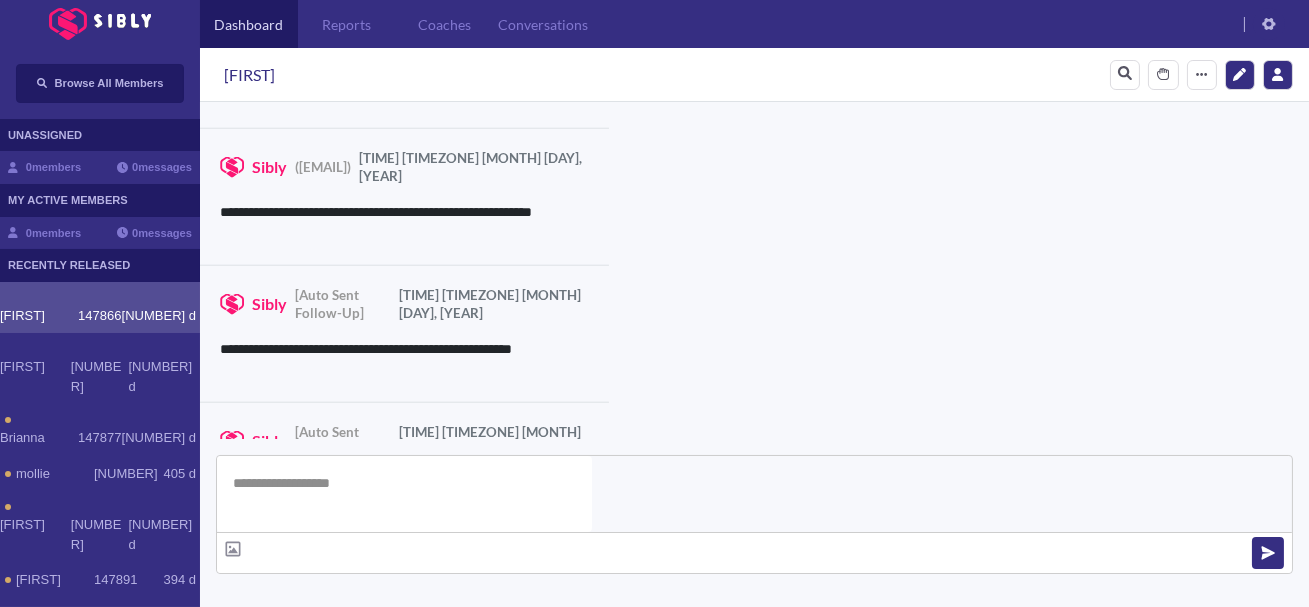 scroll, scrollTop: 0, scrollLeft: 0, axis: both 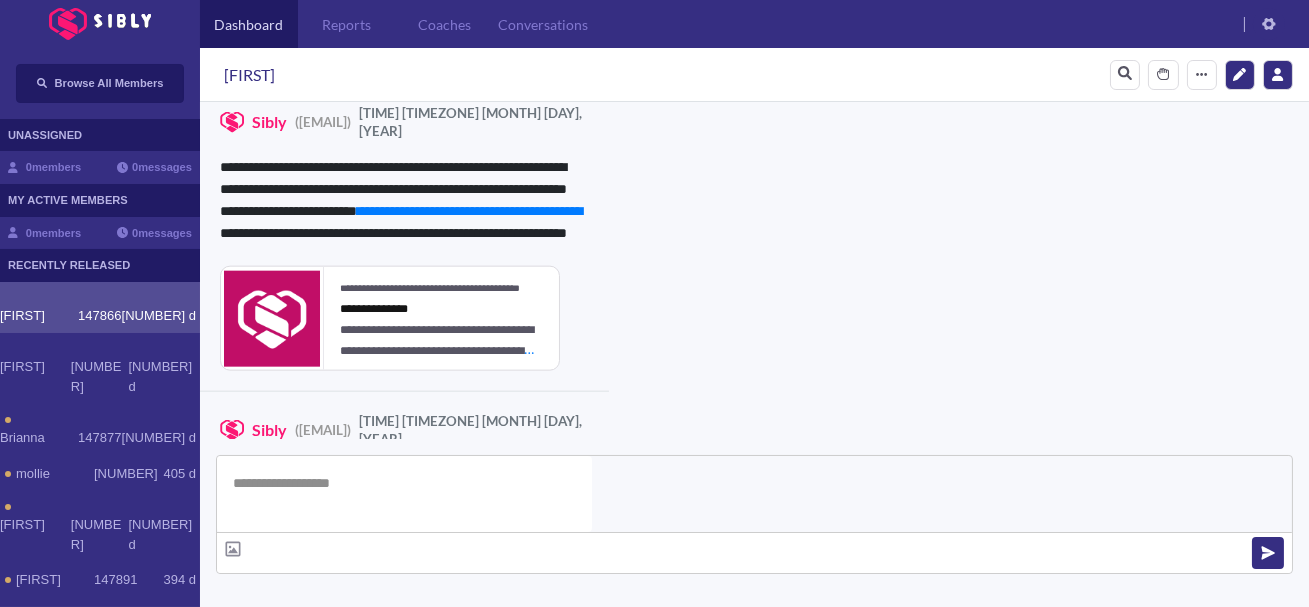 type 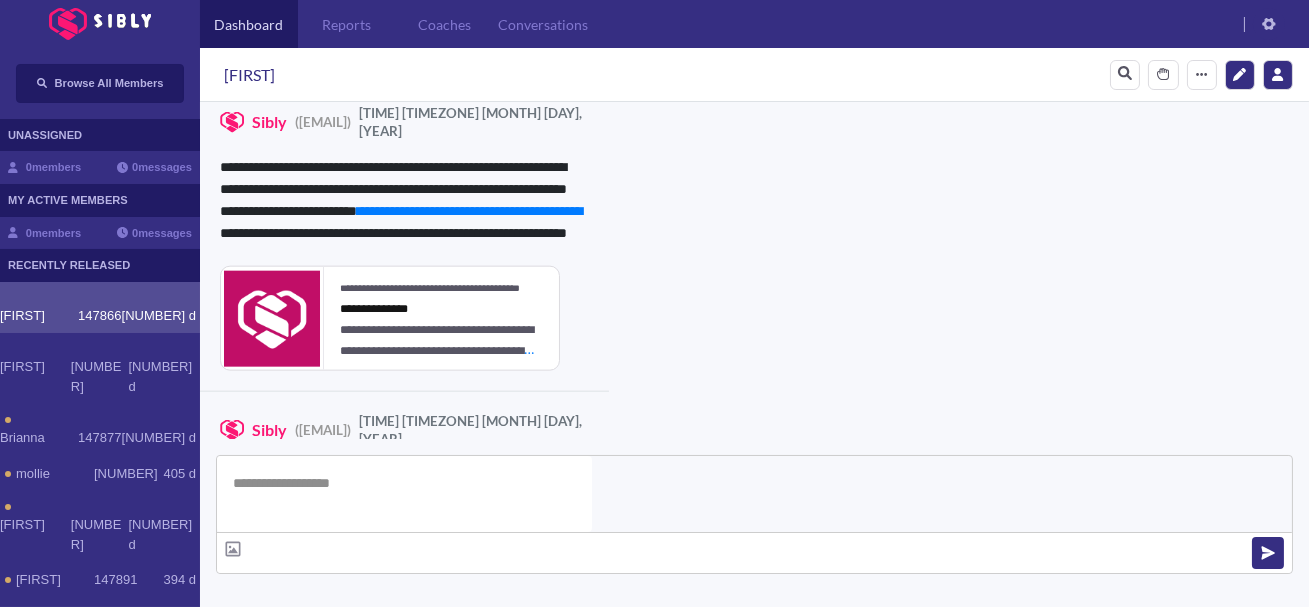 click on "**********" at bounding box center [833, 939] 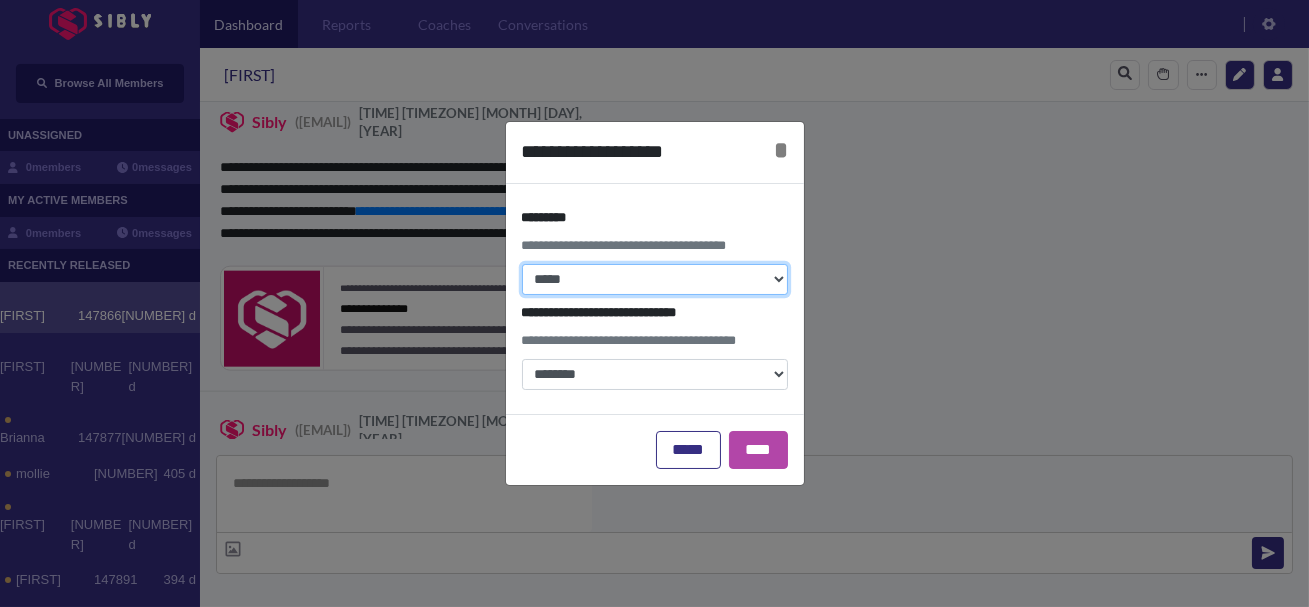 click on "**********" at bounding box center (655, 279) 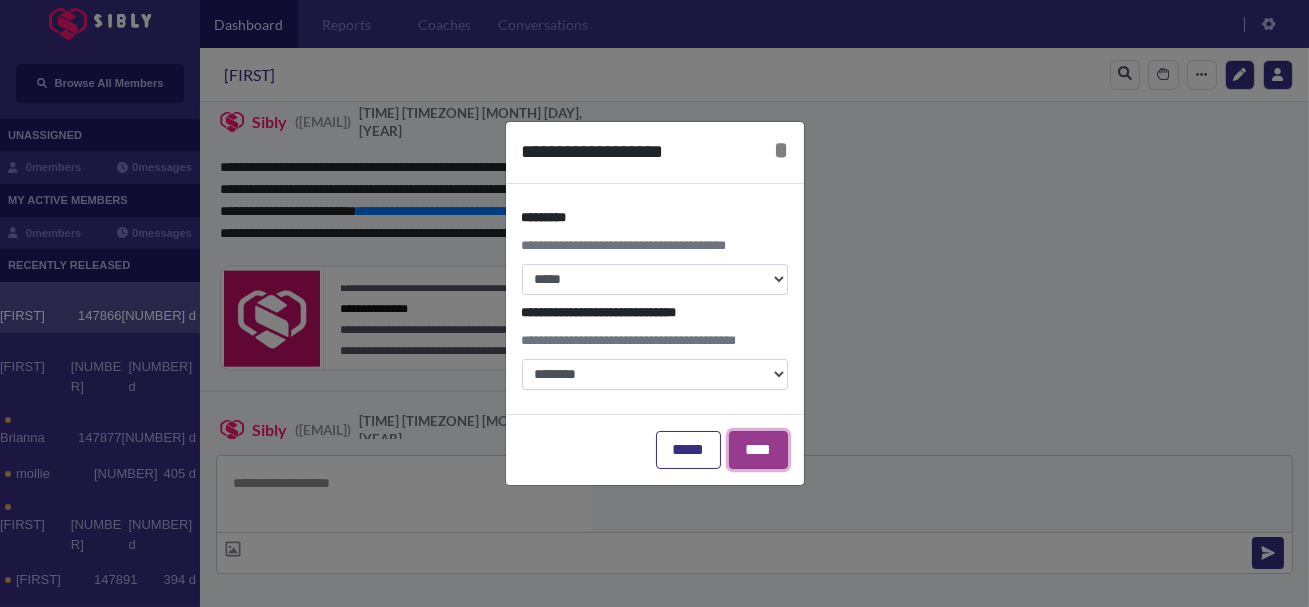 click on "****" at bounding box center [758, 450] 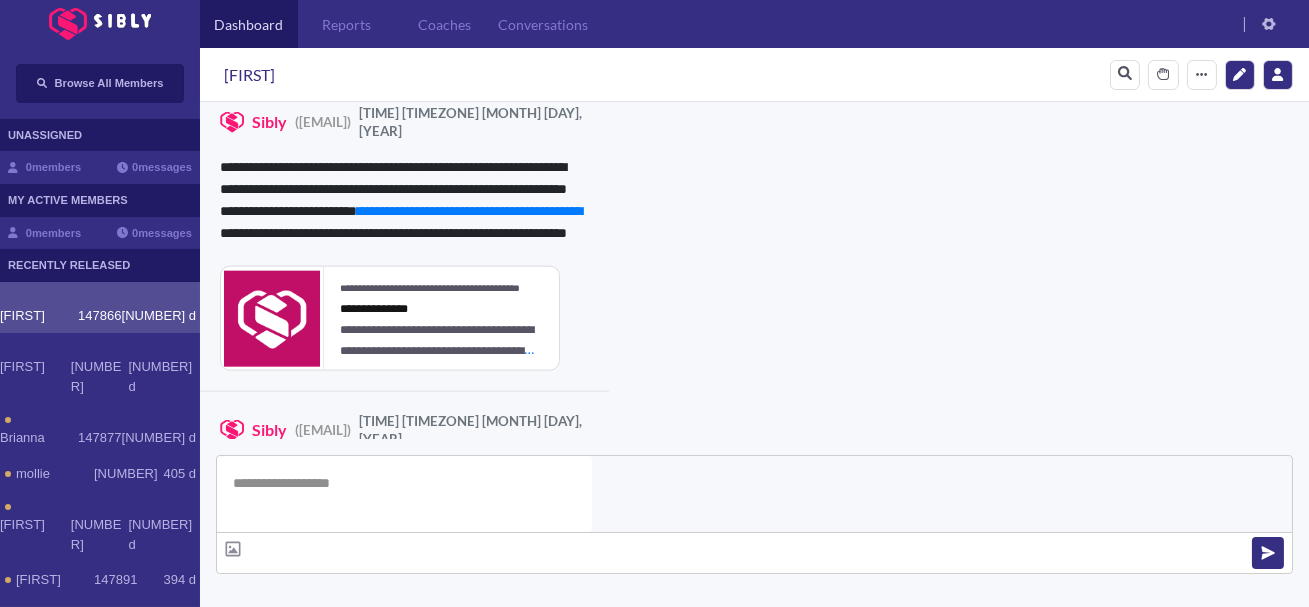click at bounding box center (341, 697) 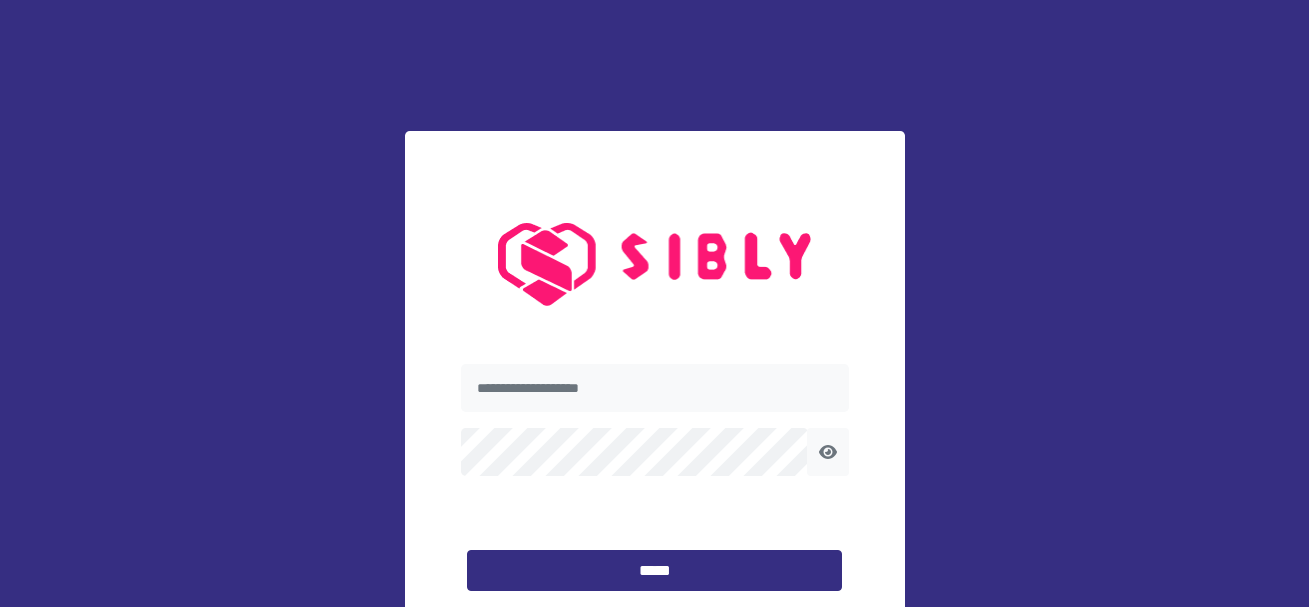 scroll, scrollTop: 0, scrollLeft: 0, axis: both 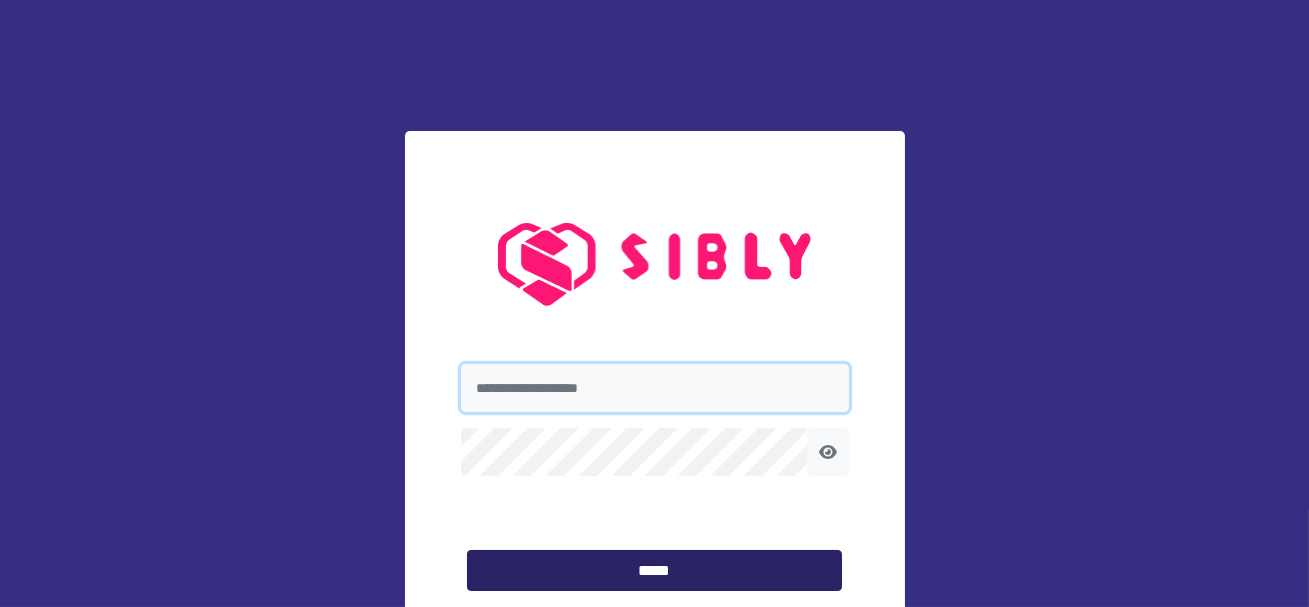 type on "••••••••••••••••••••••••••" 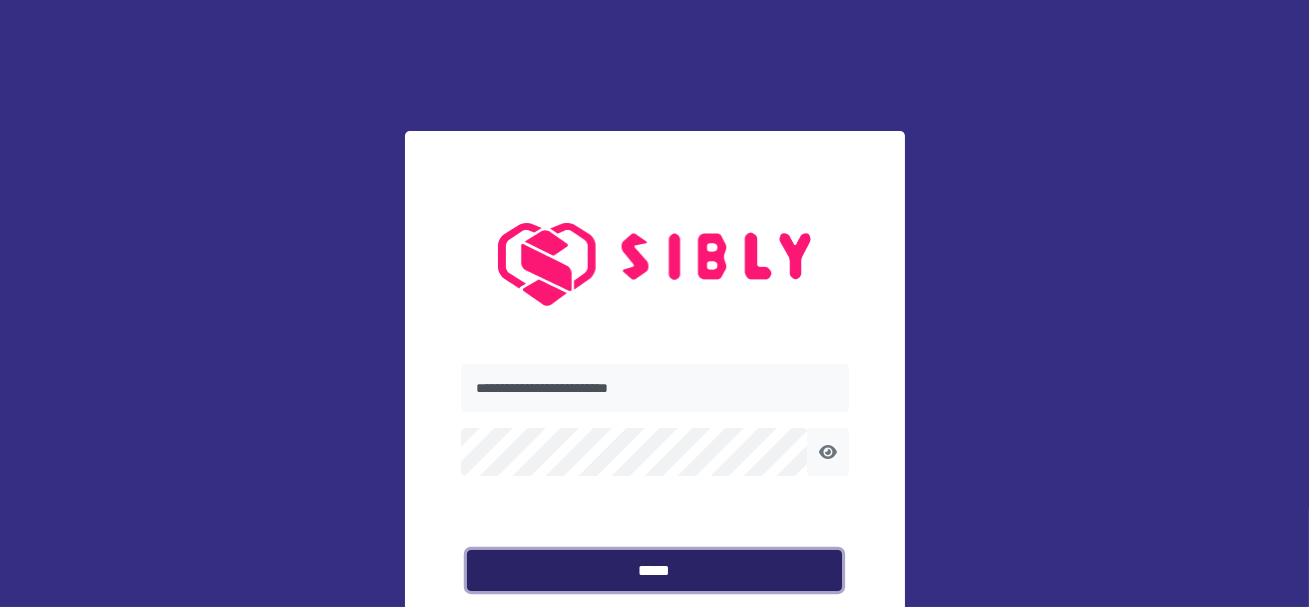 click on "*****" at bounding box center [654, 571] 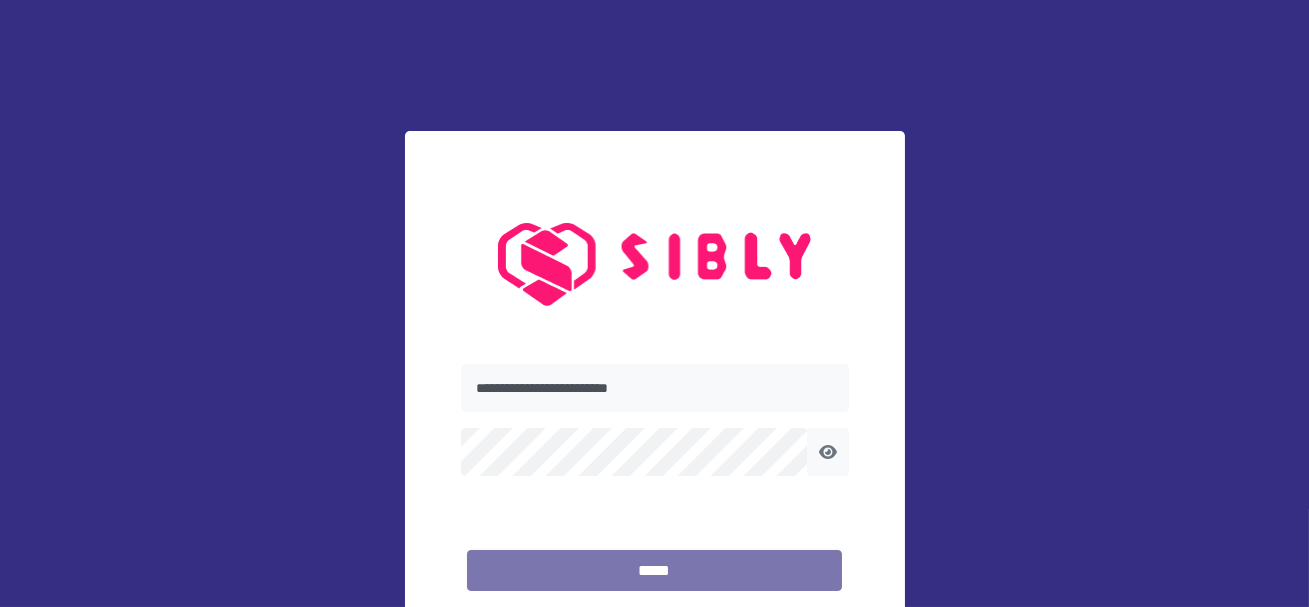 scroll, scrollTop: 73, scrollLeft: 0, axis: vertical 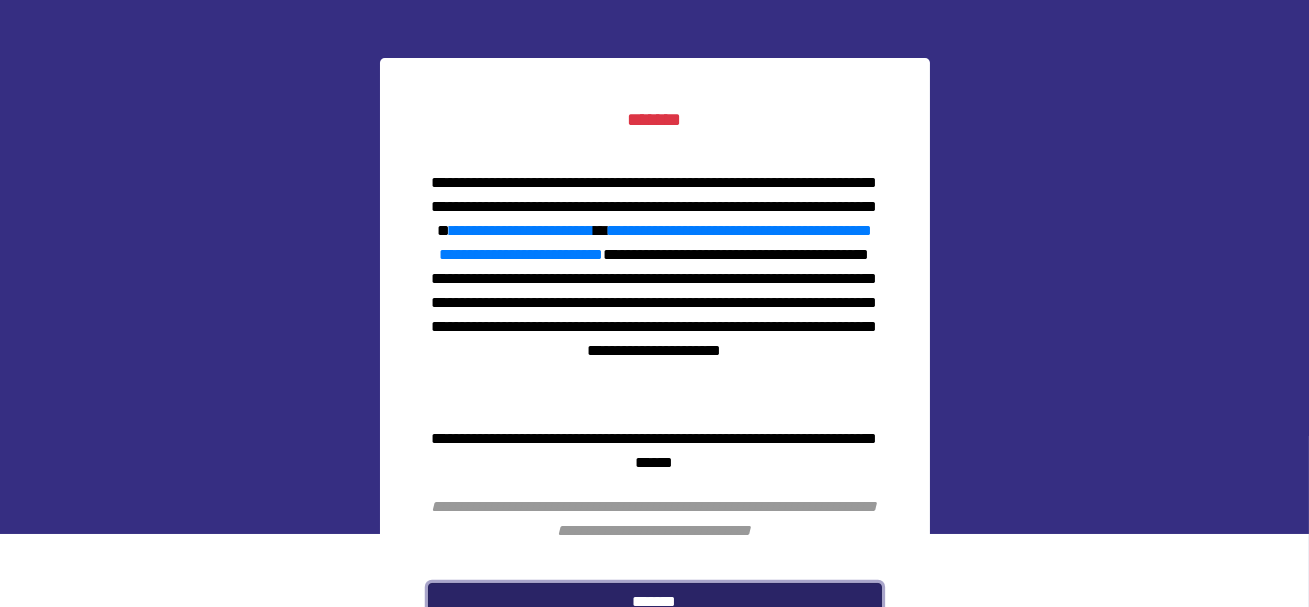 click on "*******" at bounding box center (655, 602) 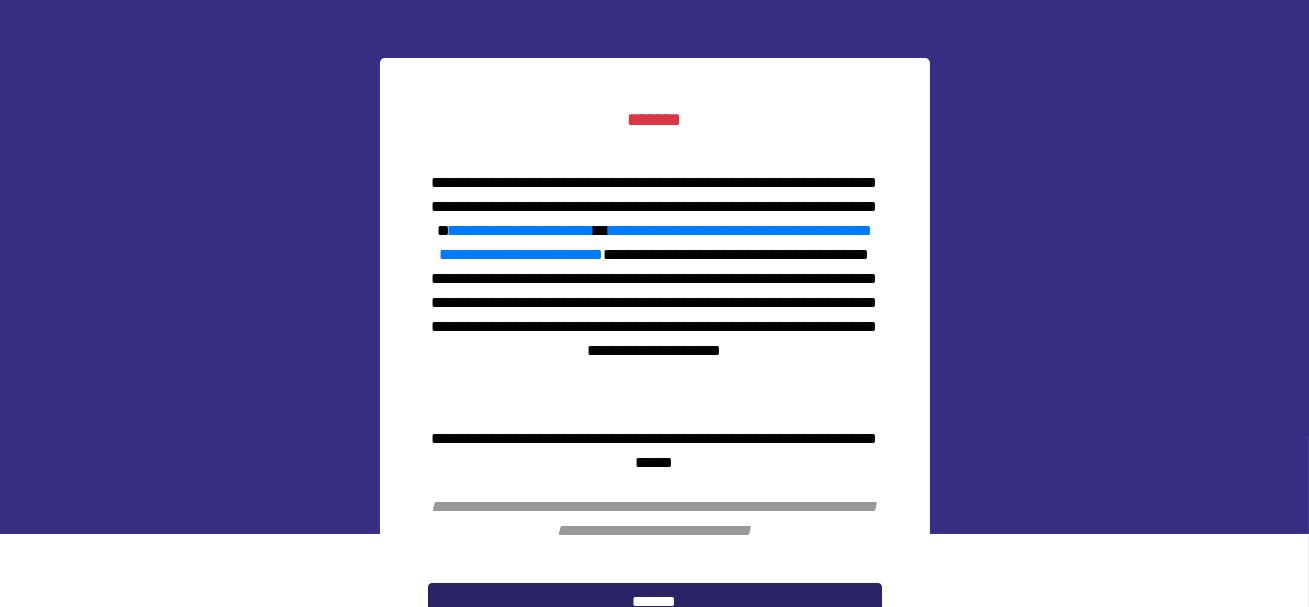 scroll, scrollTop: 0, scrollLeft: 0, axis: both 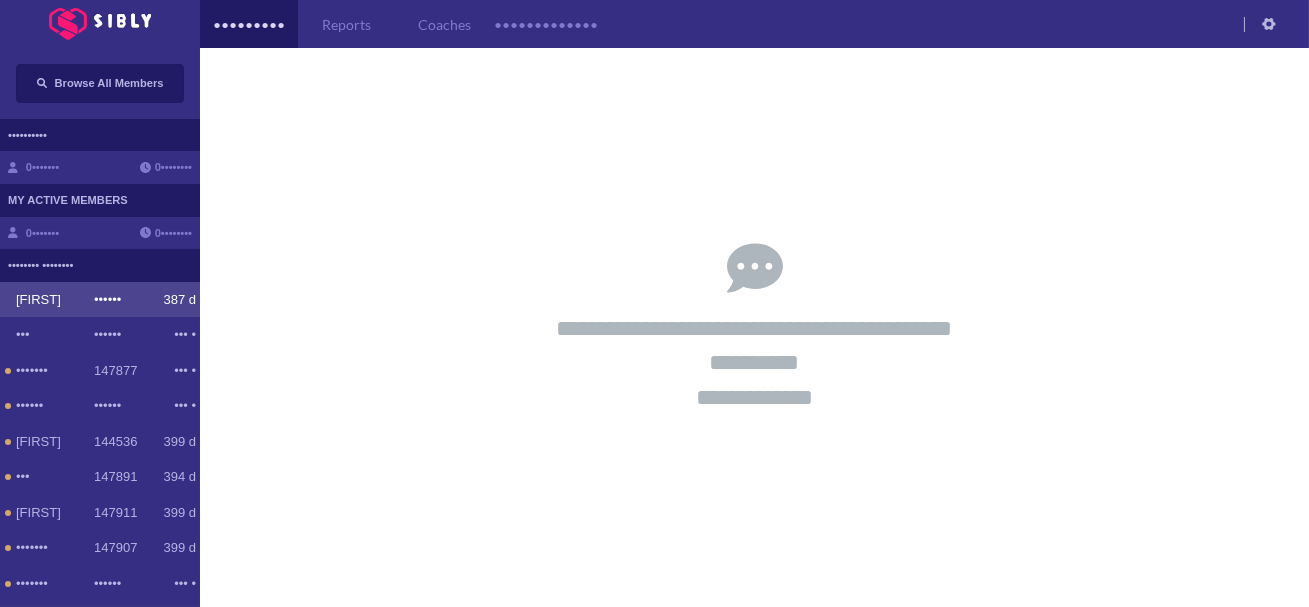 click on "Breyanna 147866 387 d" at bounding box center (100, 300) 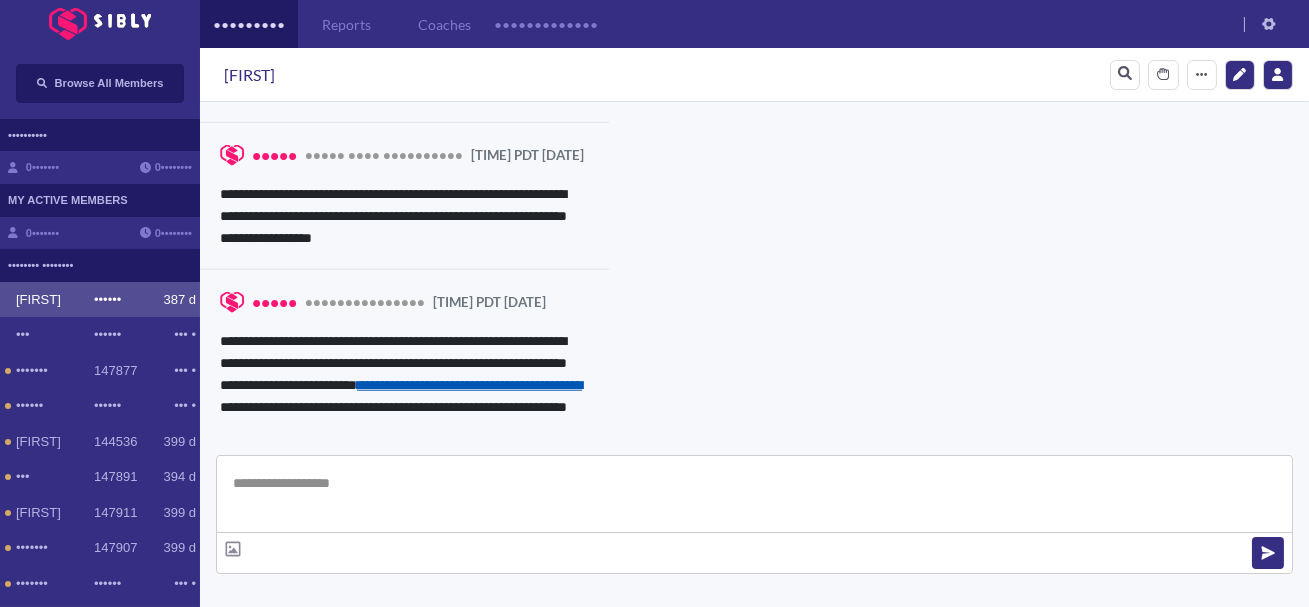 scroll, scrollTop: 4322, scrollLeft: 0, axis: vertical 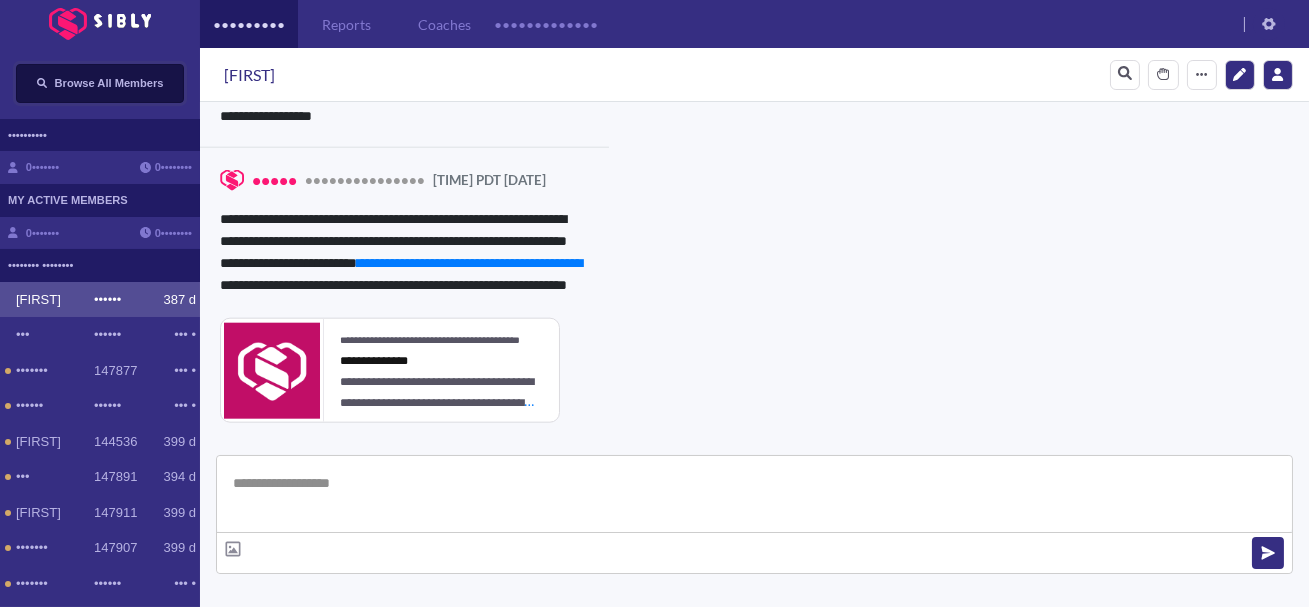 click on "Browse All Members" at bounding box center (109, 83) 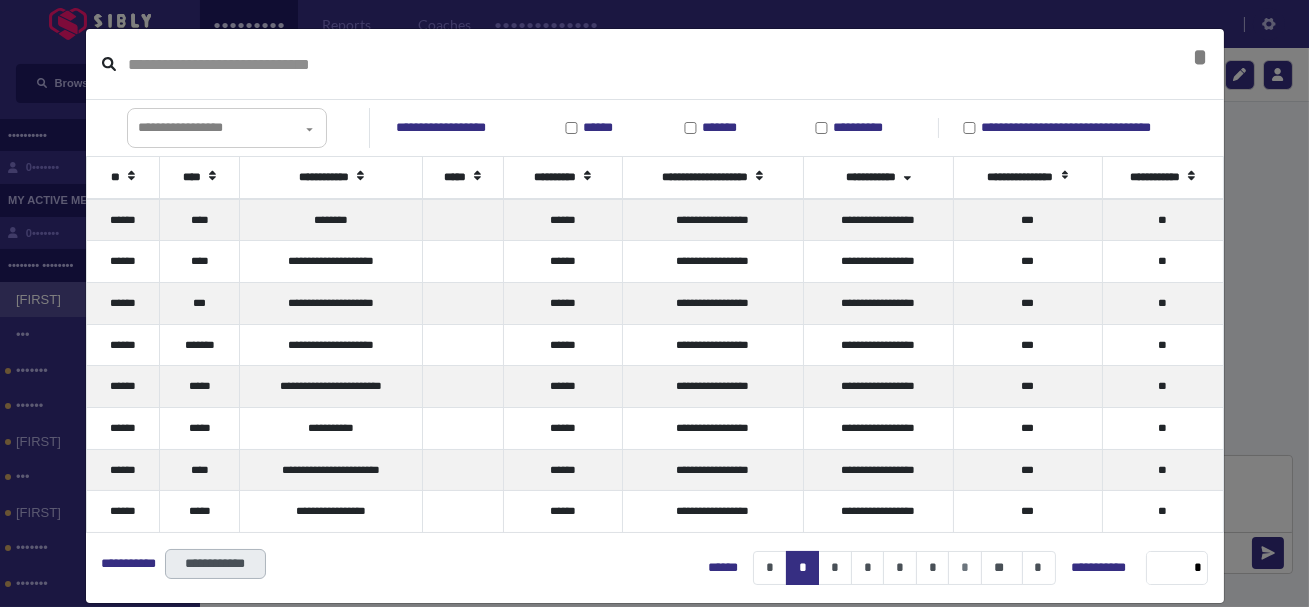 click at bounding box center (622, 64) 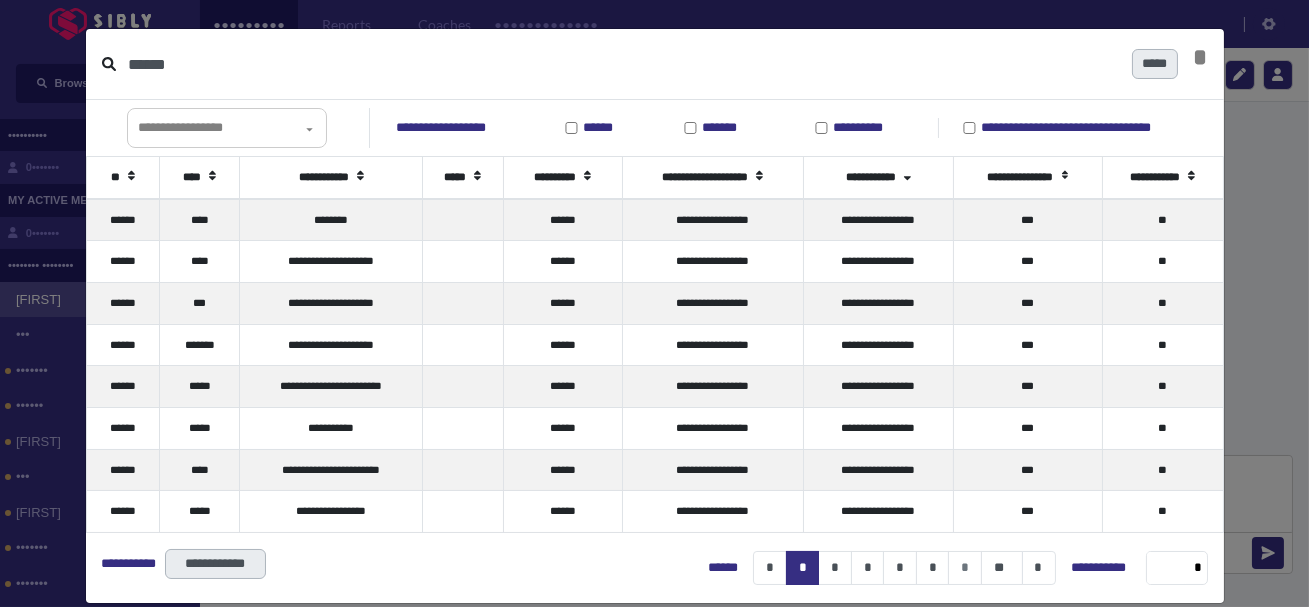 type on "******" 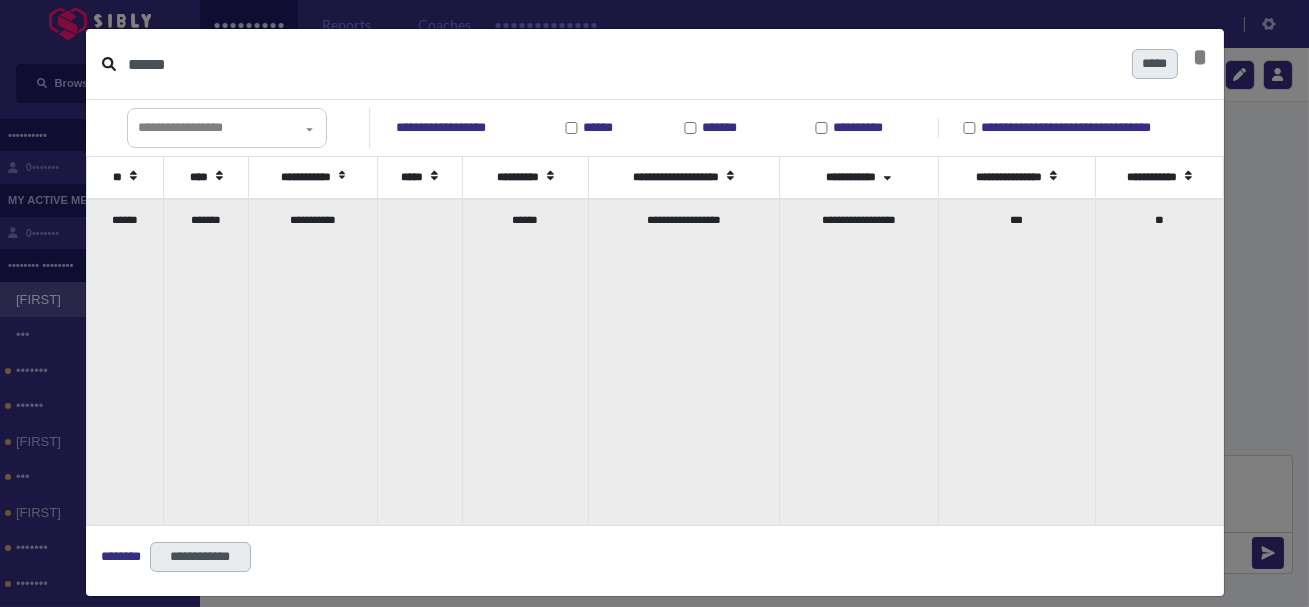 click on "*******" at bounding box center (206, 362) 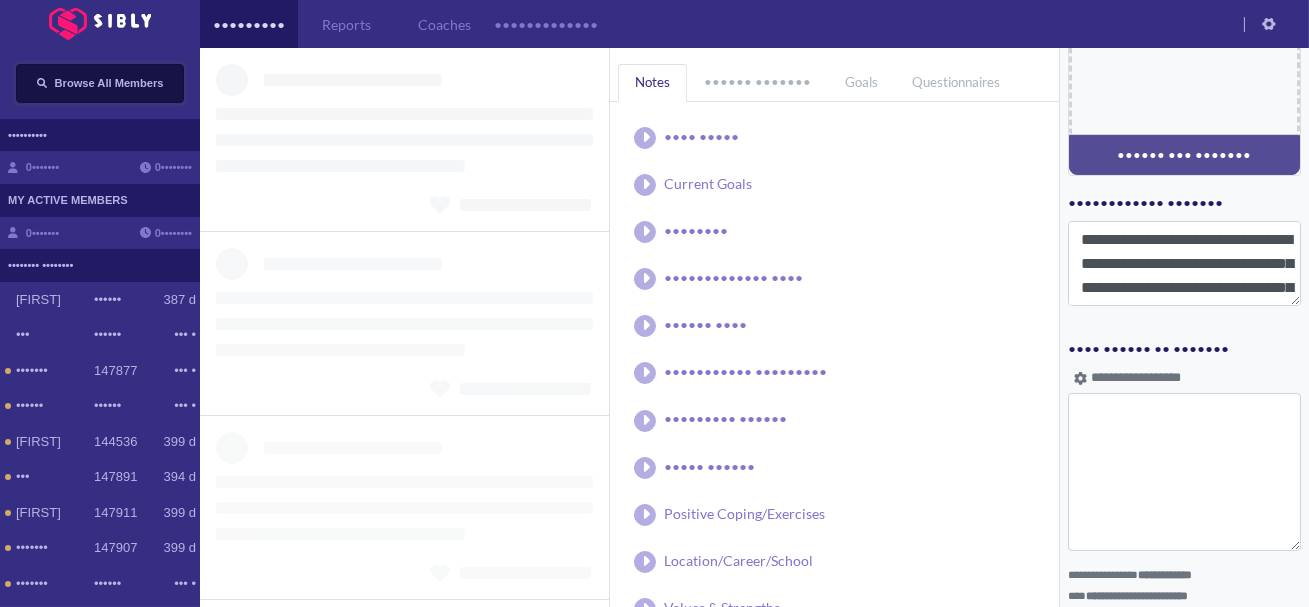 scroll, scrollTop: 976, scrollLeft: 0, axis: vertical 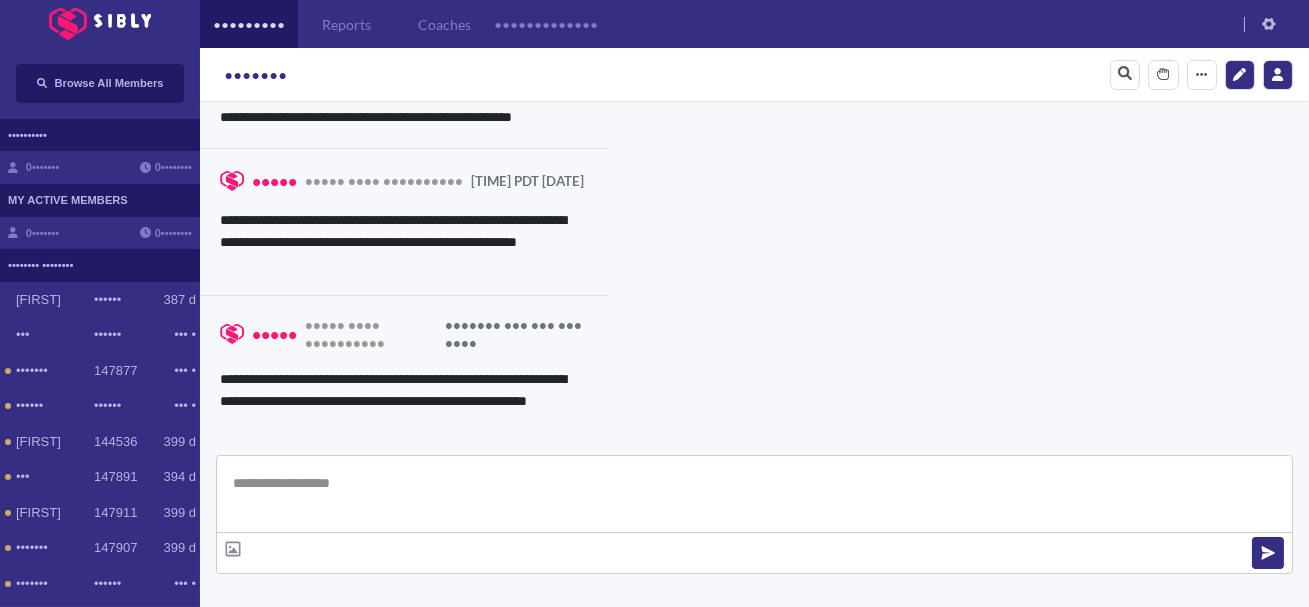 click at bounding box center [754, 494] 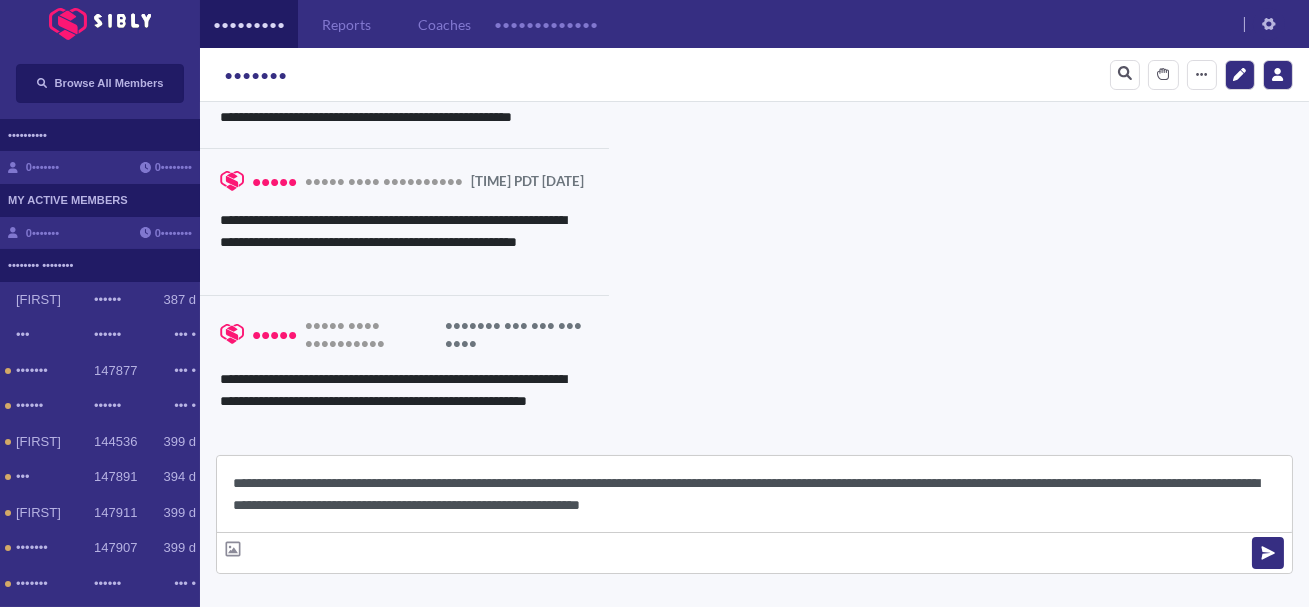 scroll, scrollTop: 22, scrollLeft: 0, axis: vertical 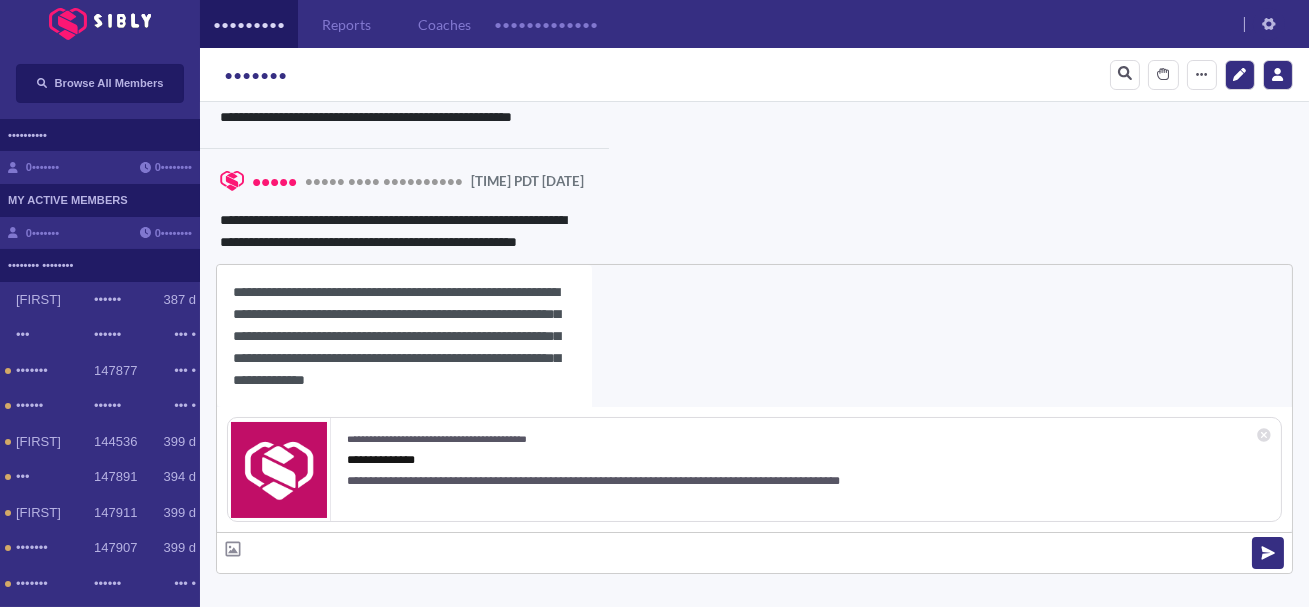 type on "**********" 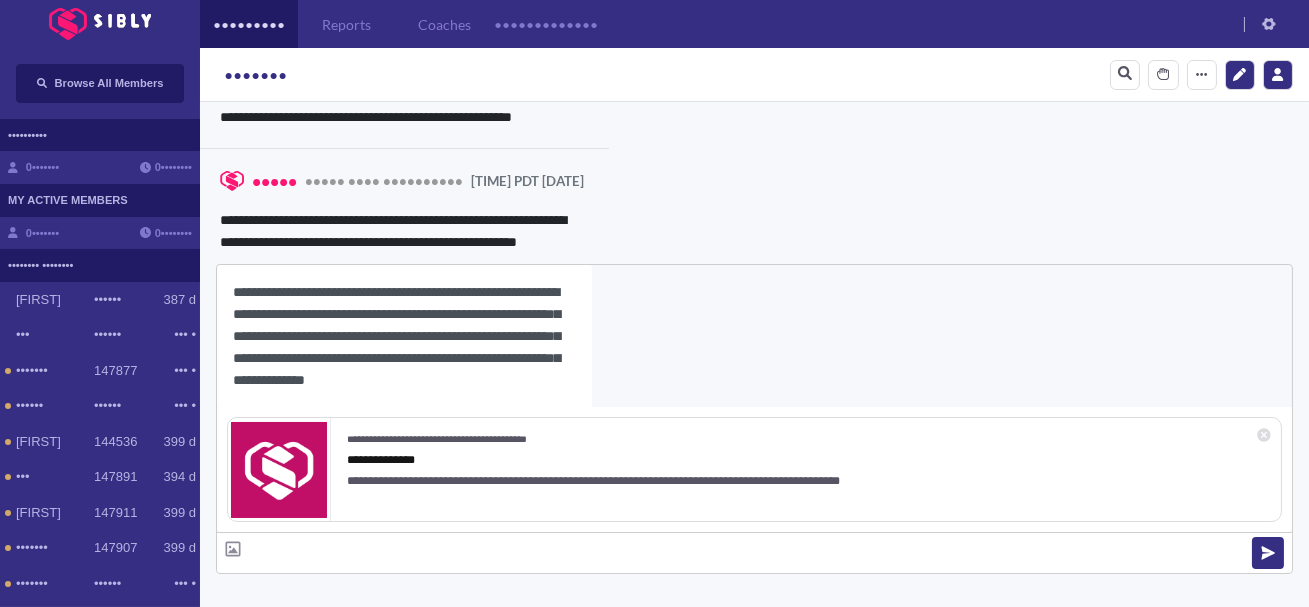 click on "Adriana" at bounding box center [255, 75] 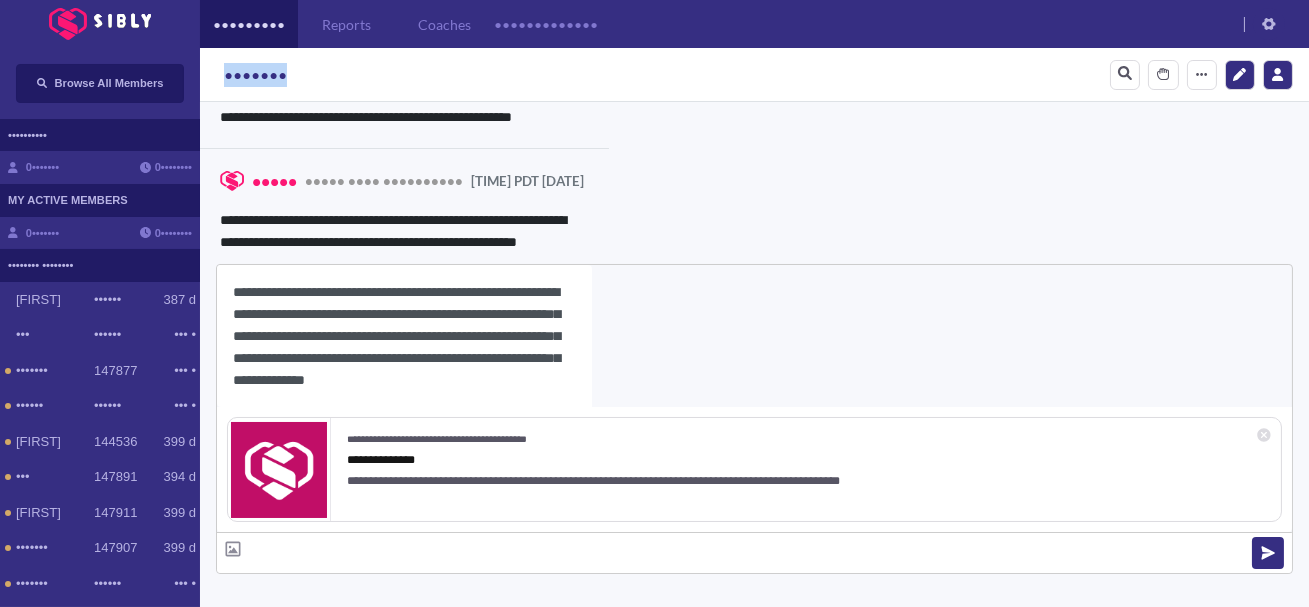 click on "Adriana" at bounding box center (255, 75) 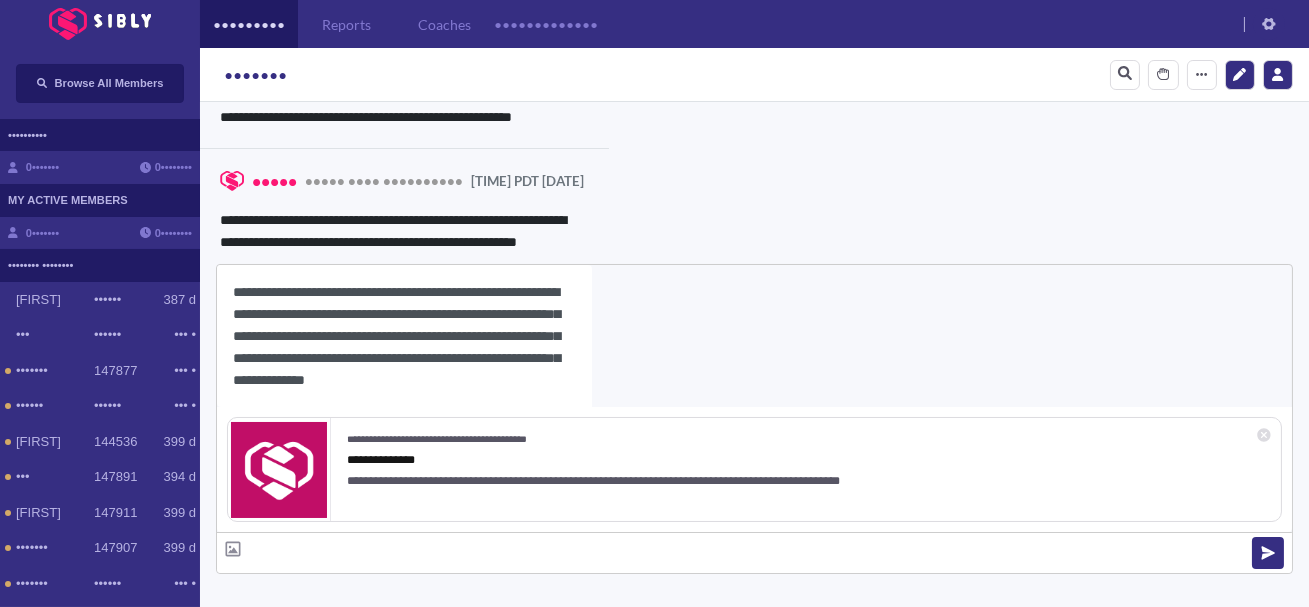 click on "**********" at bounding box center (404, 336) 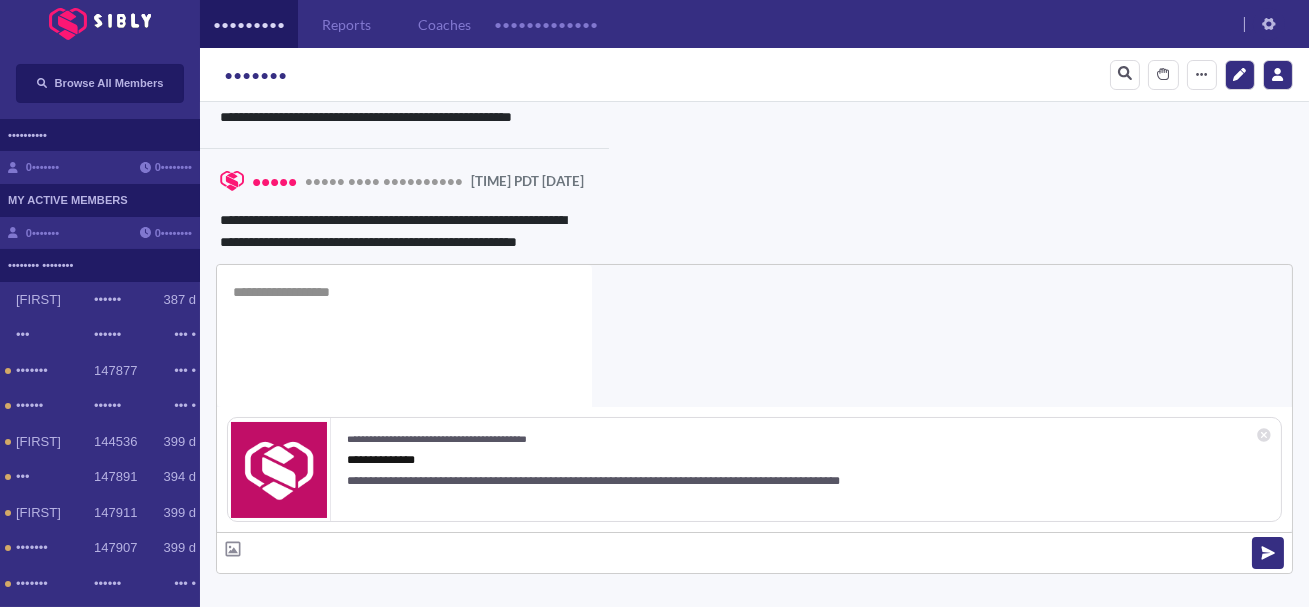 scroll, scrollTop: 0, scrollLeft: 0, axis: both 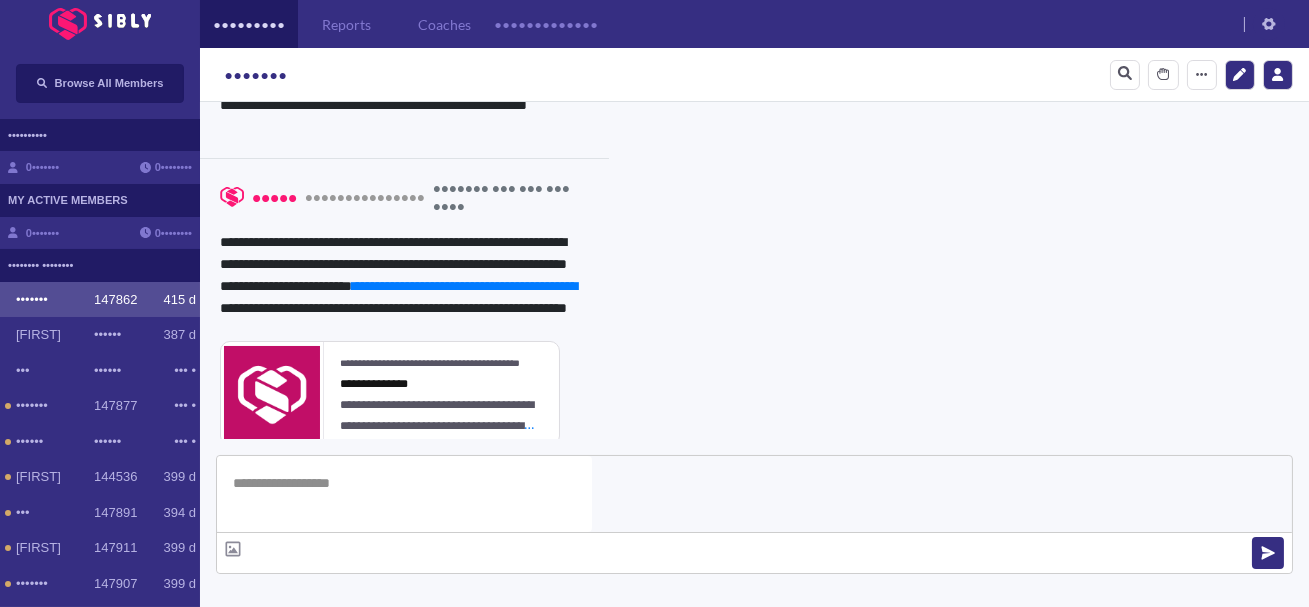 type 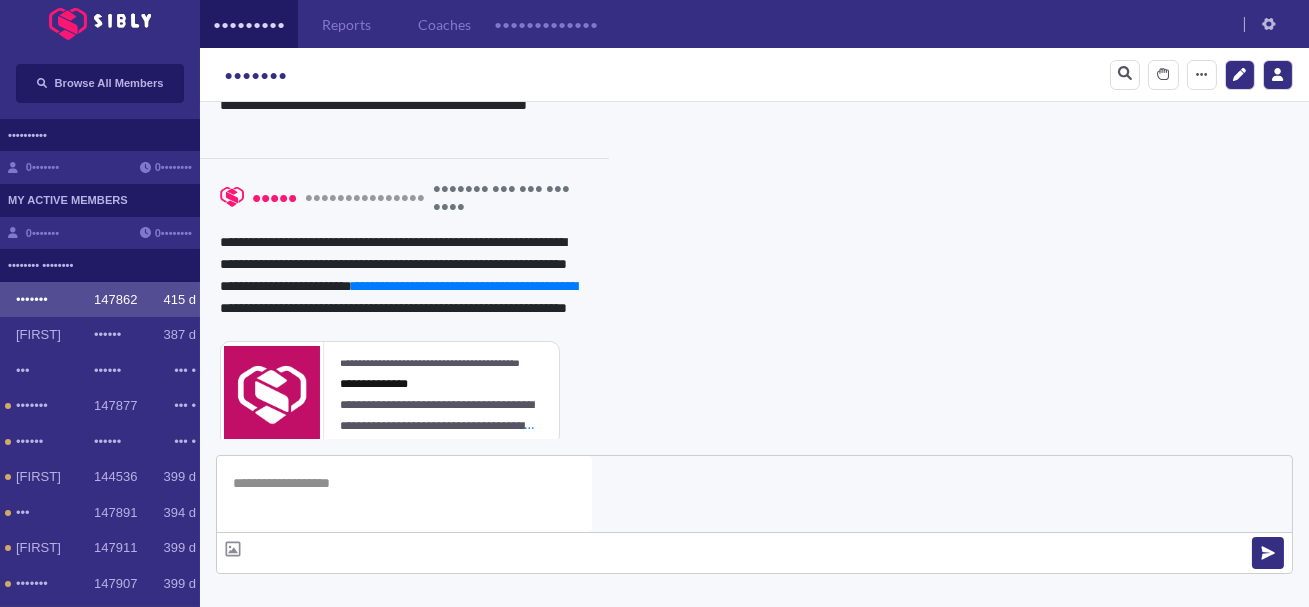 click on "**********" at bounding box center [833, 997] 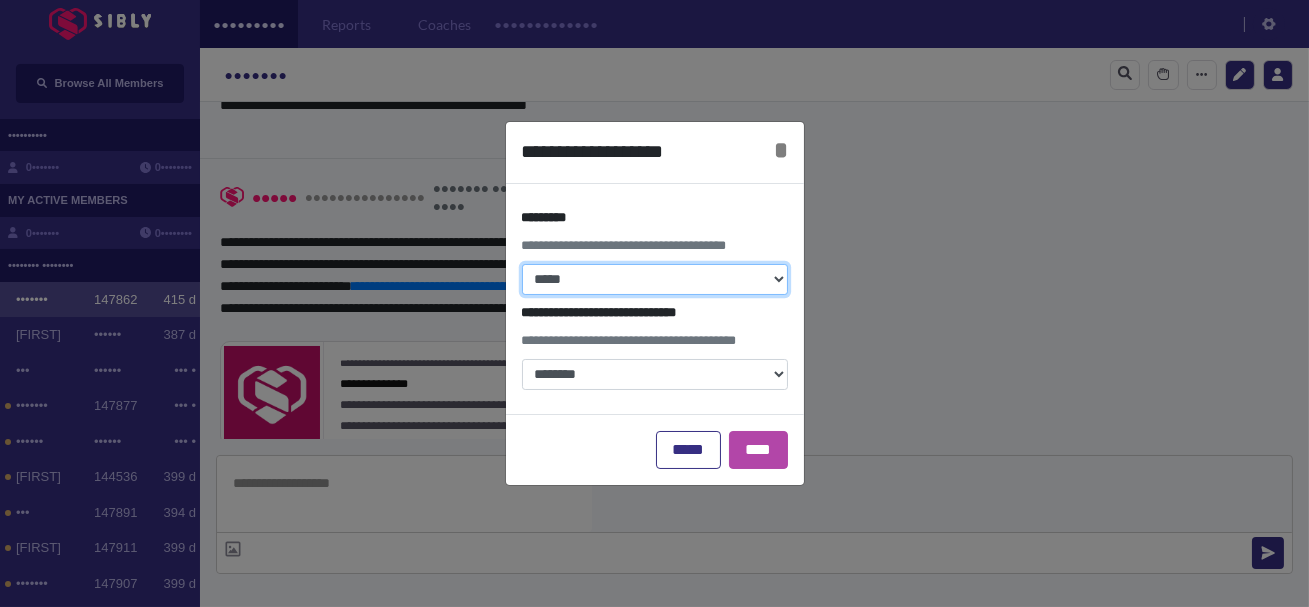 click on "**********" at bounding box center [655, 279] 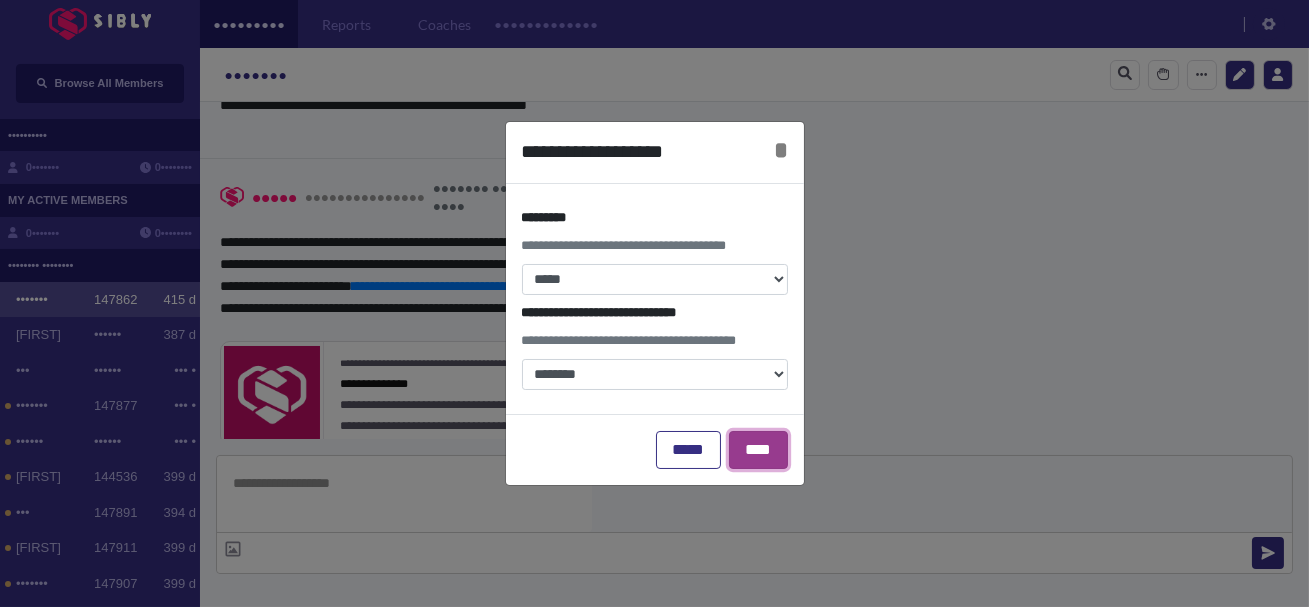 click on "****" at bounding box center [758, 450] 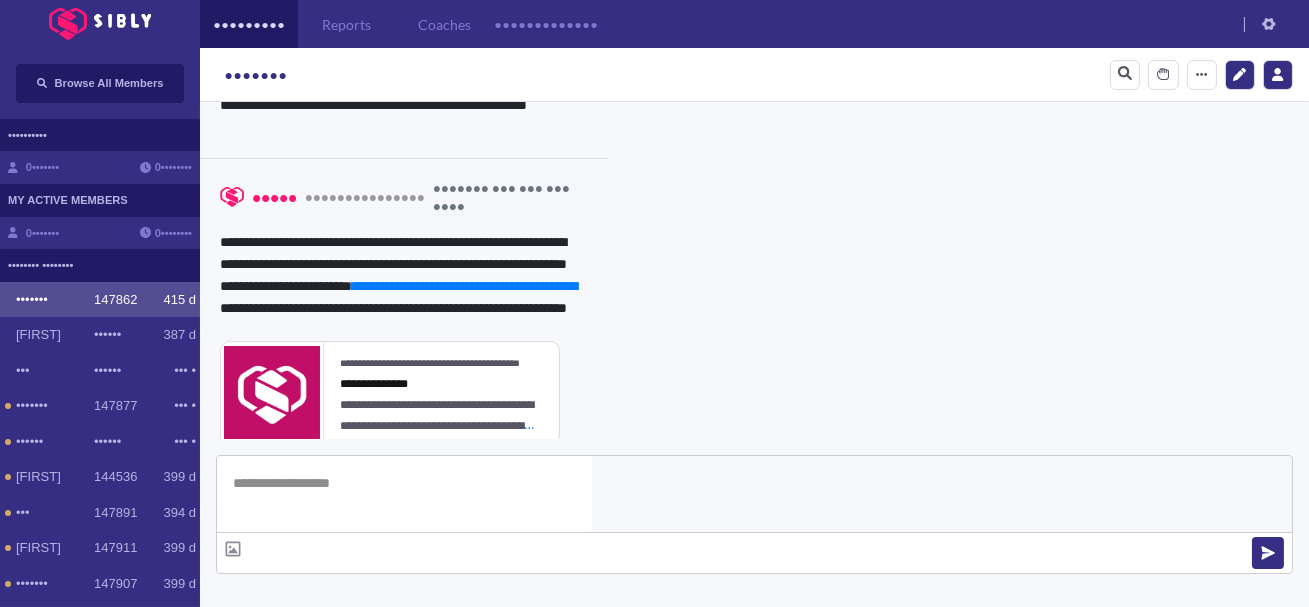 click at bounding box center [341, 697] 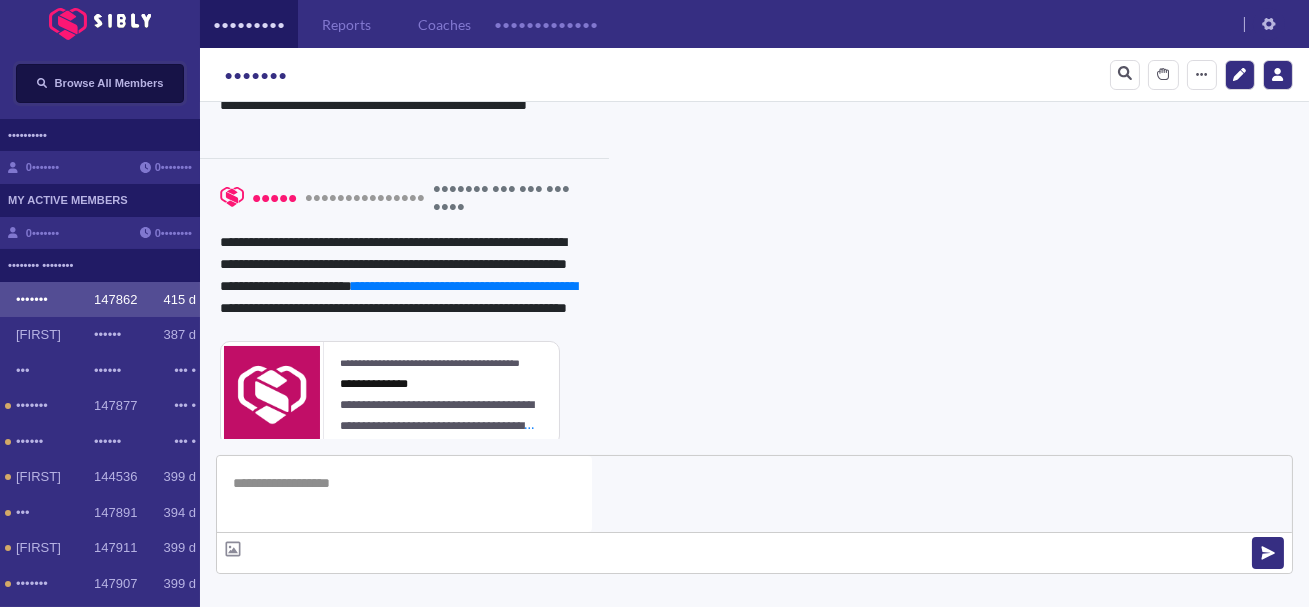 click on "Browse All Members" at bounding box center (109, 83) 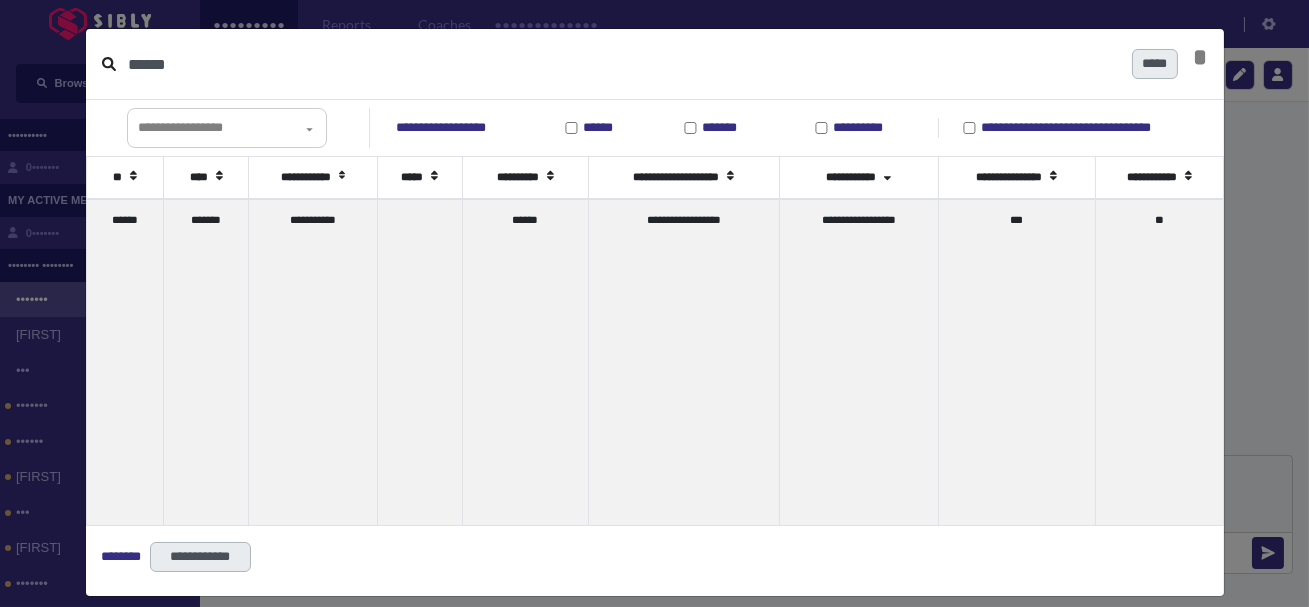 click on "******" at bounding box center [622, 64] 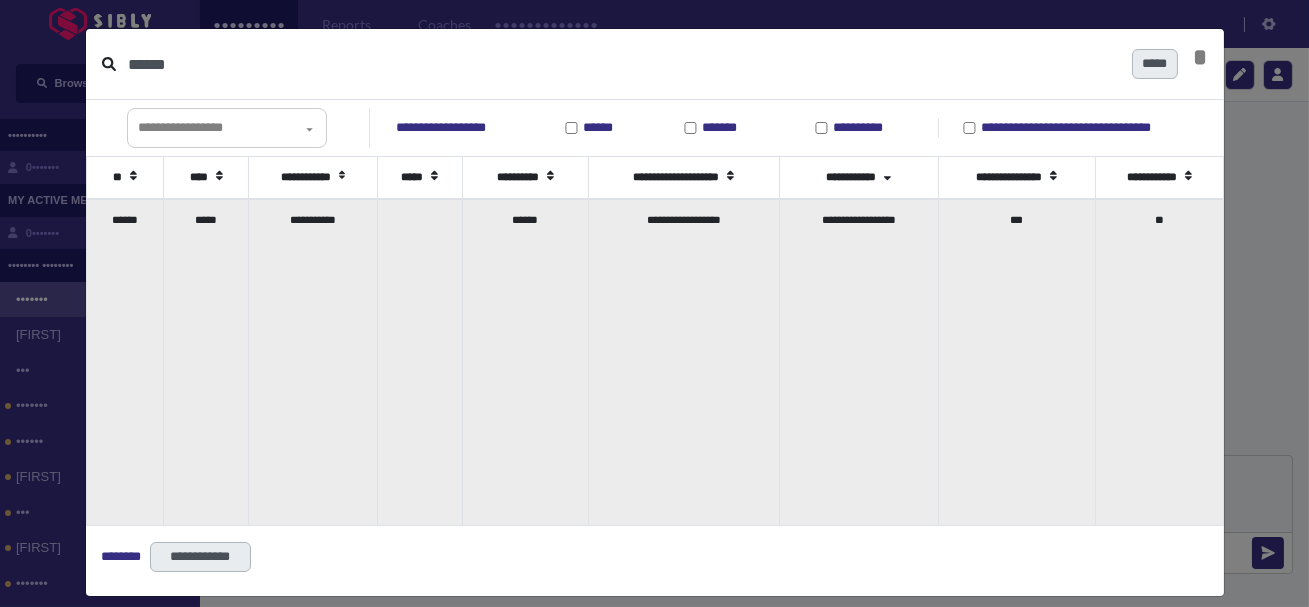 click on "*****" at bounding box center (206, 362) 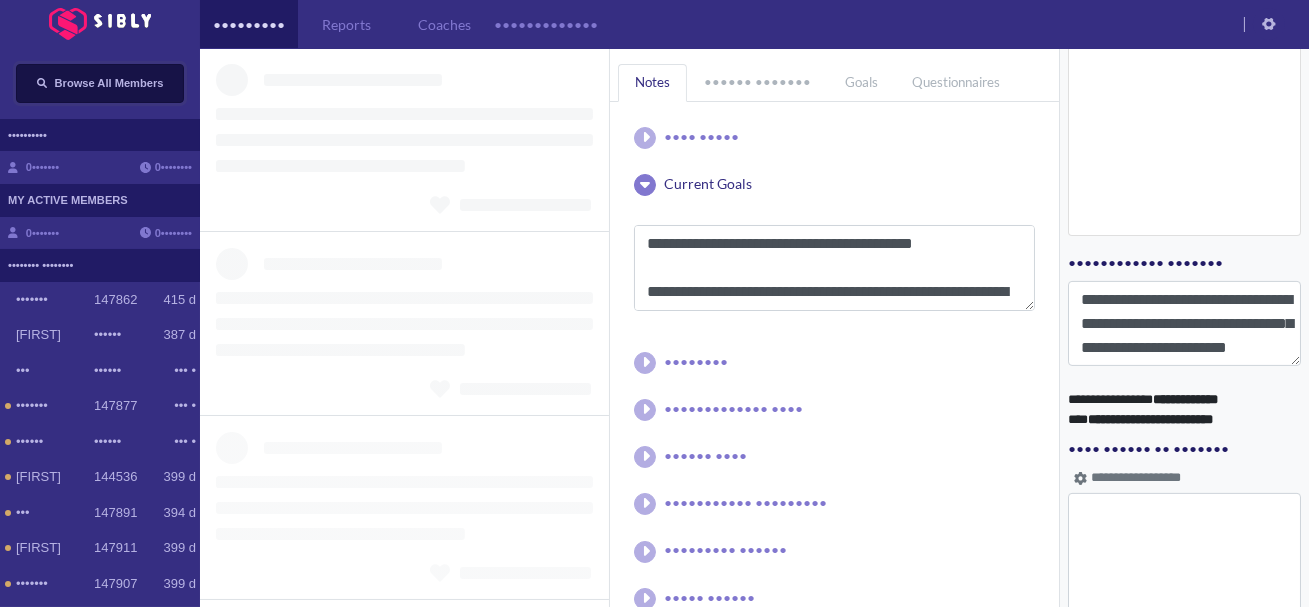 scroll, scrollTop: 1016, scrollLeft: 0, axis: vertical 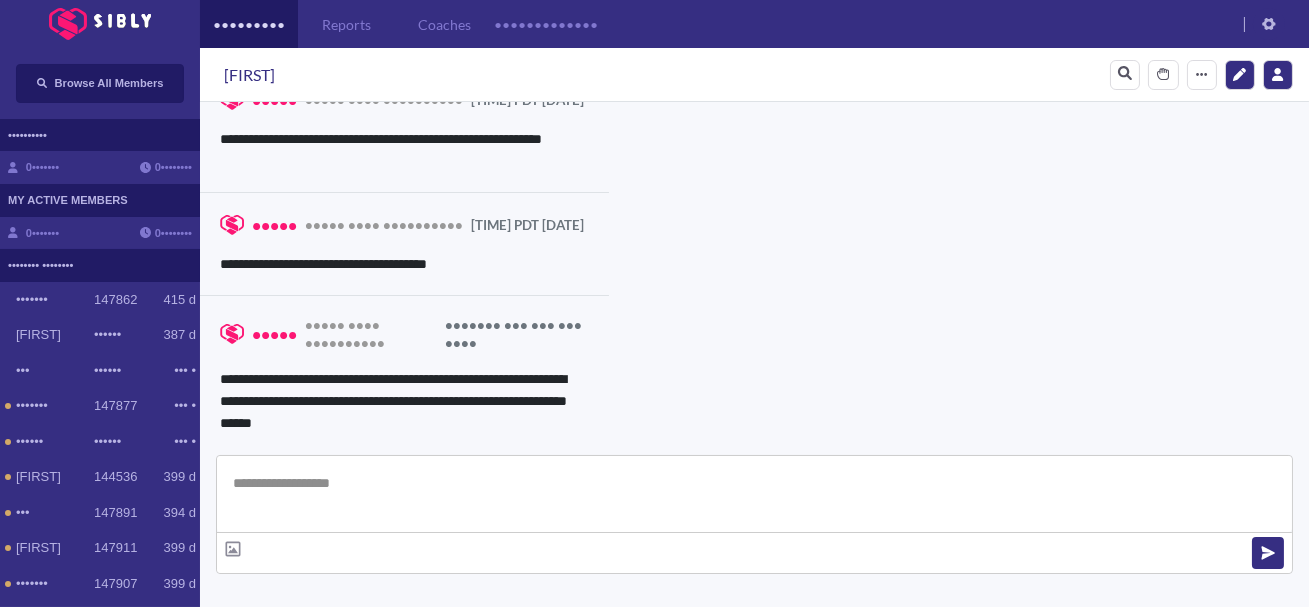 click at bounding box center (754, 494) 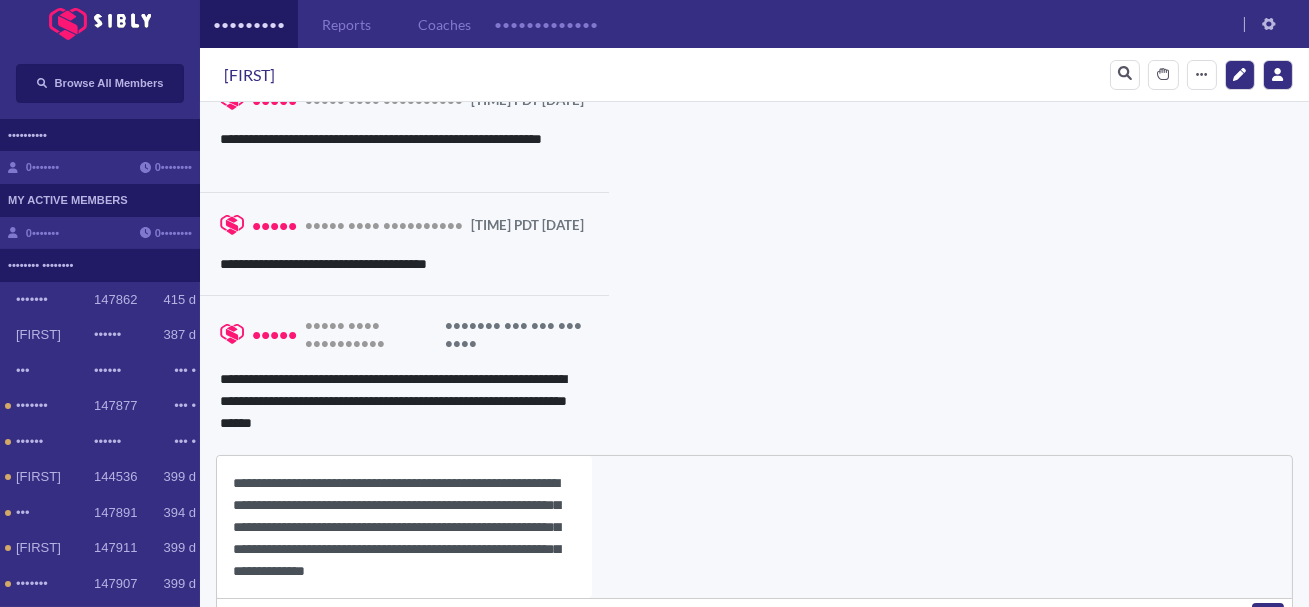 scroll, scrollTop: 22, scrollLeft: 0, axis: vertical 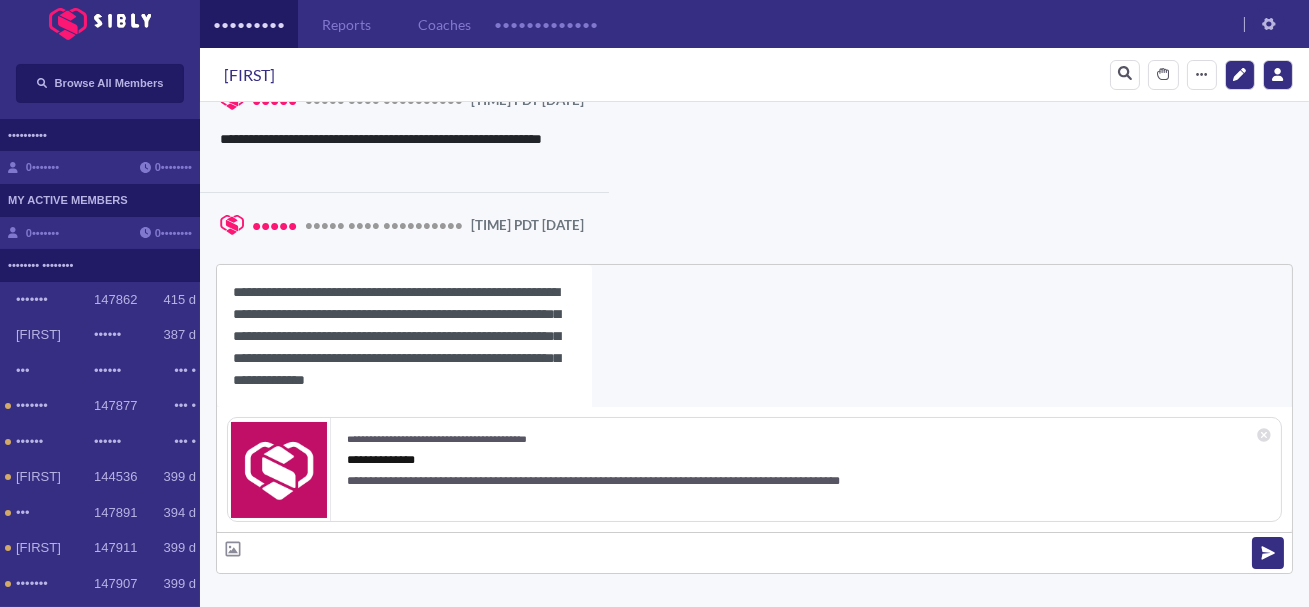 click on "**********" at bounding box center [404, 336] 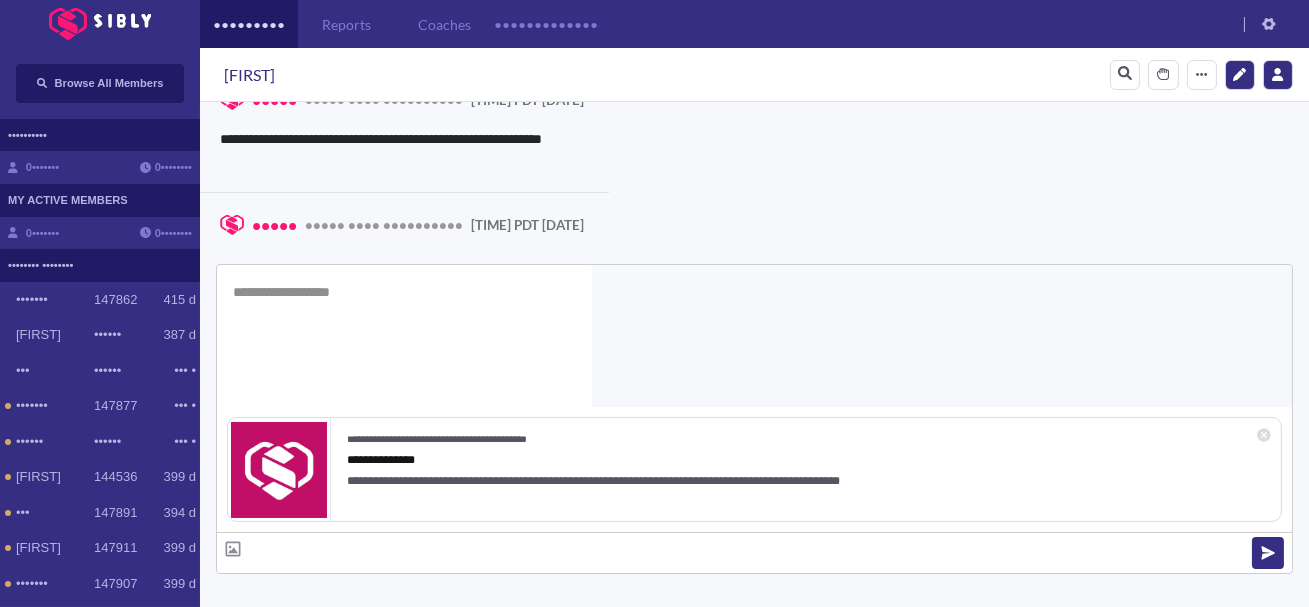 scroll, scrollTop: 0, scrollLeft: 0, axis: both 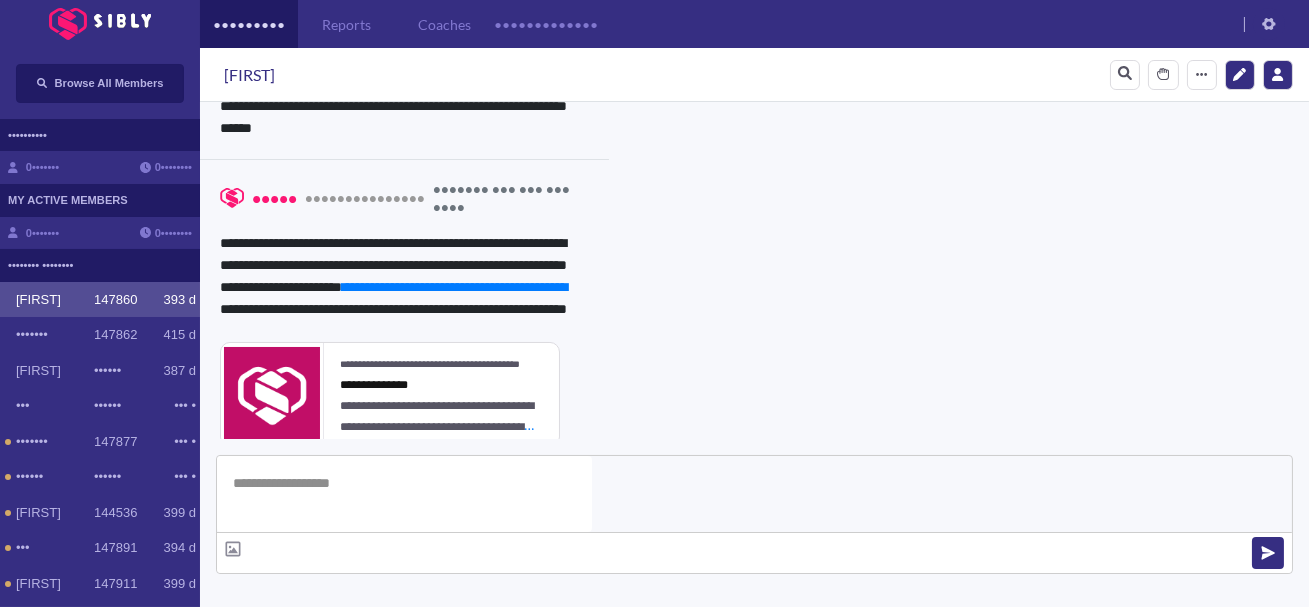 click on "**********" at bounding box center [833, 939] 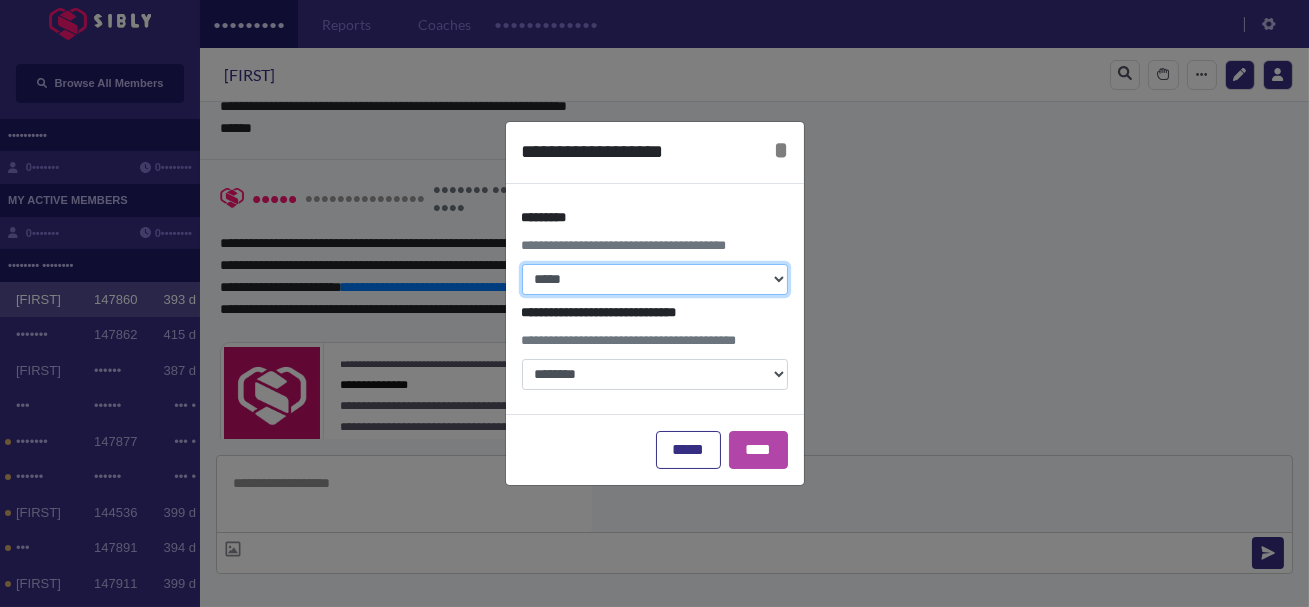 click on "**********" at bounding box center [655, 279] 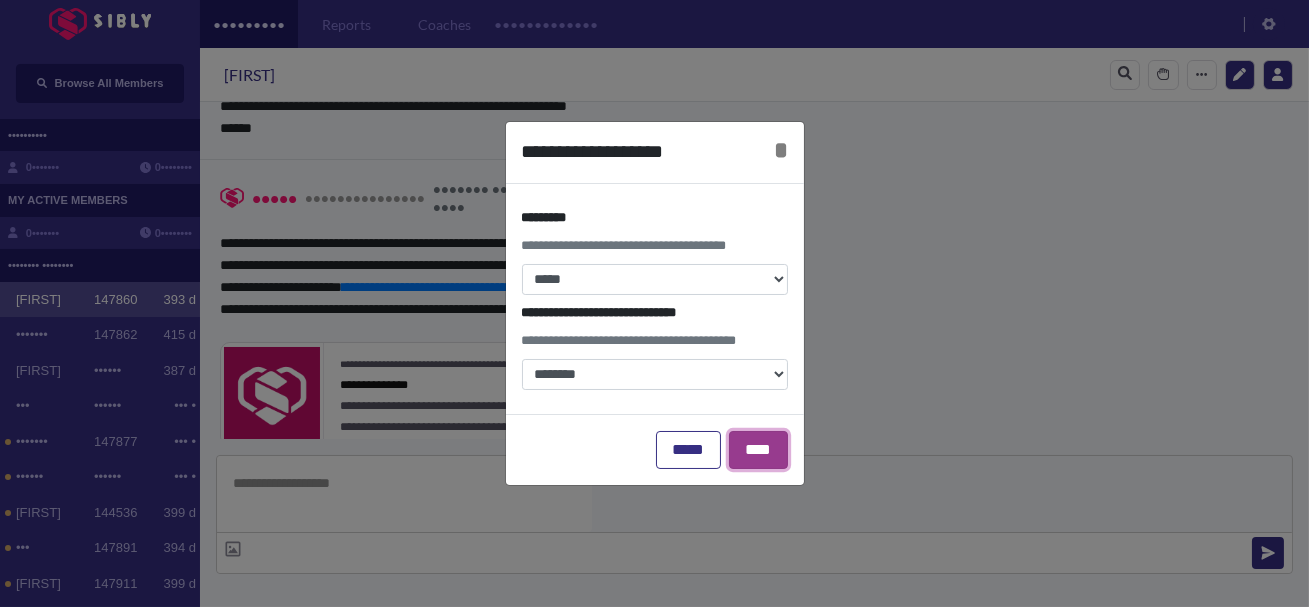 click on "****" at bounding box center (758, 450) 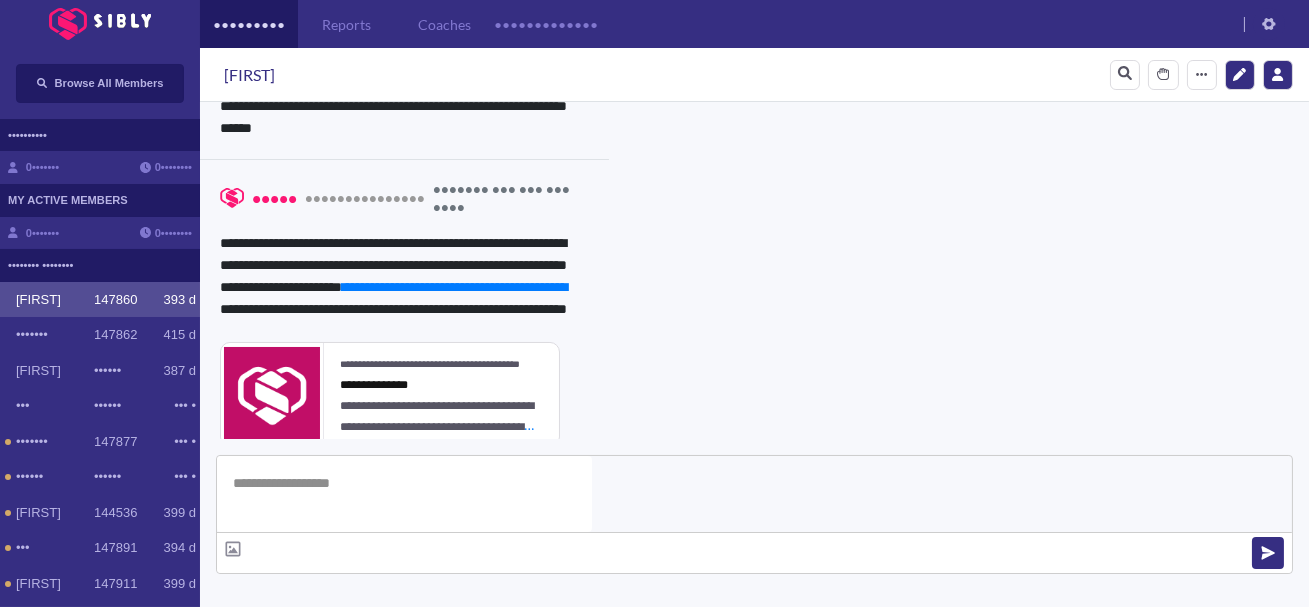 click at bounding box center [341, 697] 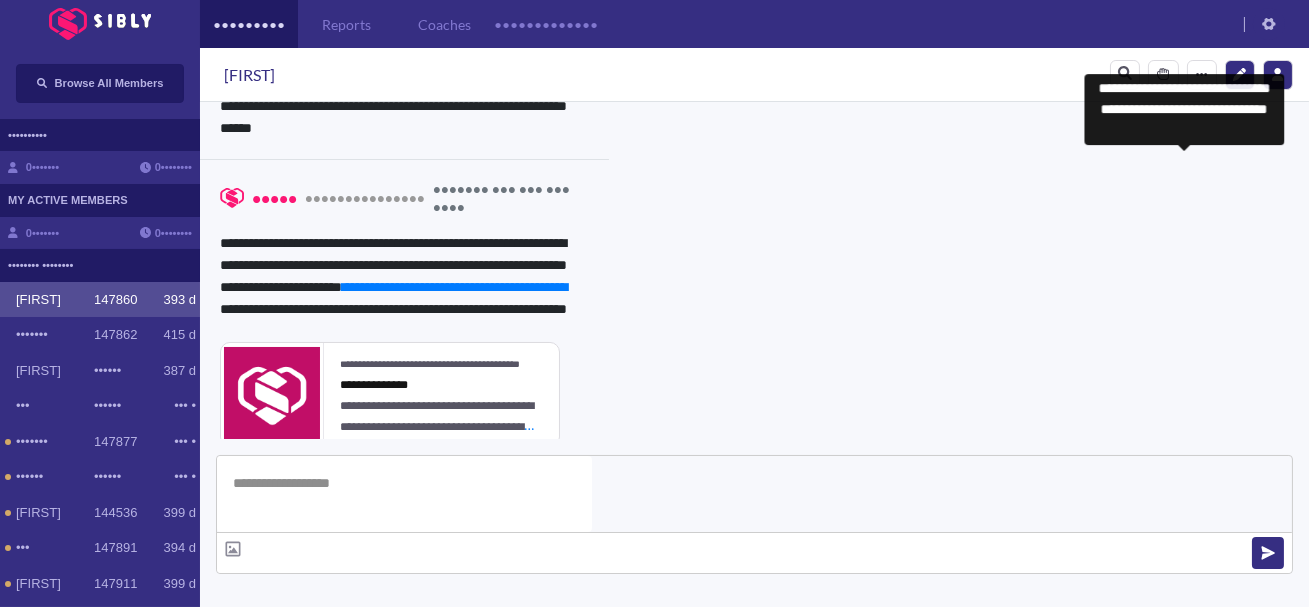 scroll, scrollTop: 1015, scrollLeft: 0, axis: vertical 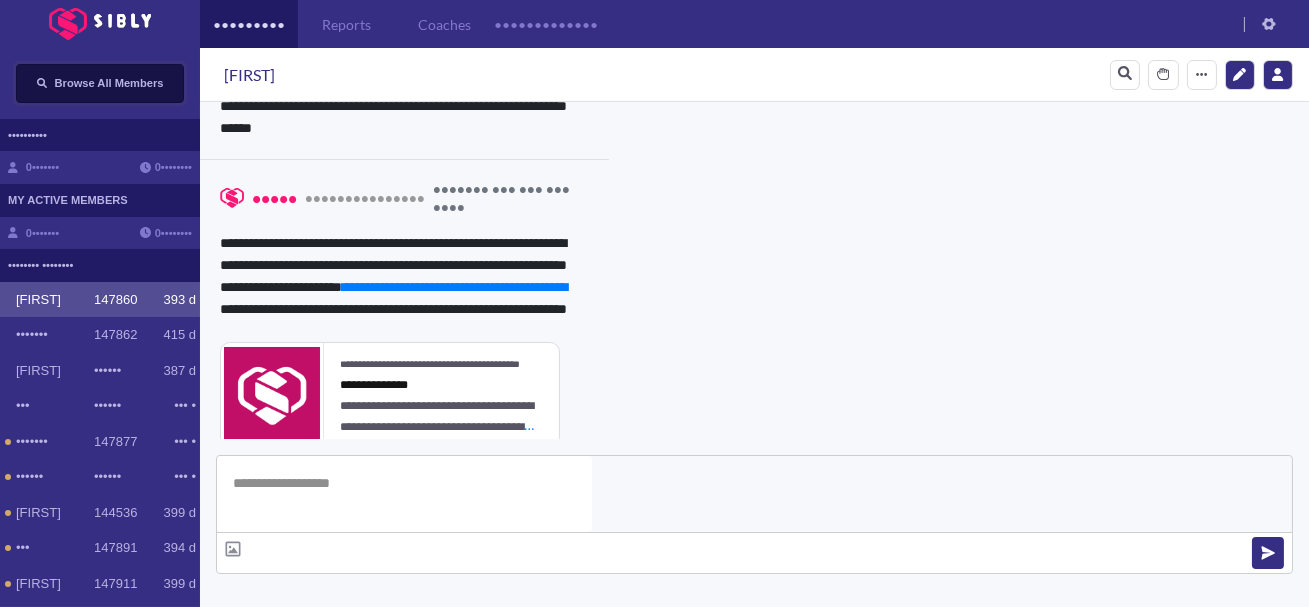 click on "Browse All Members" at bounding box center [109, 83] 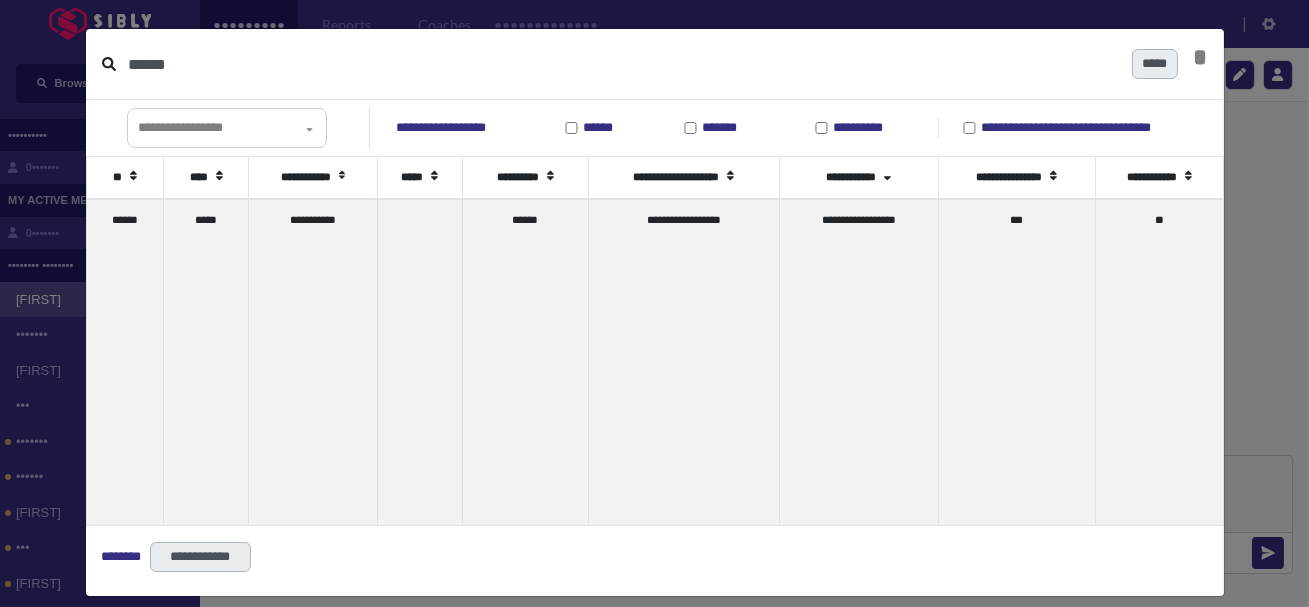 click on "******" at bounding box center (622, 64) 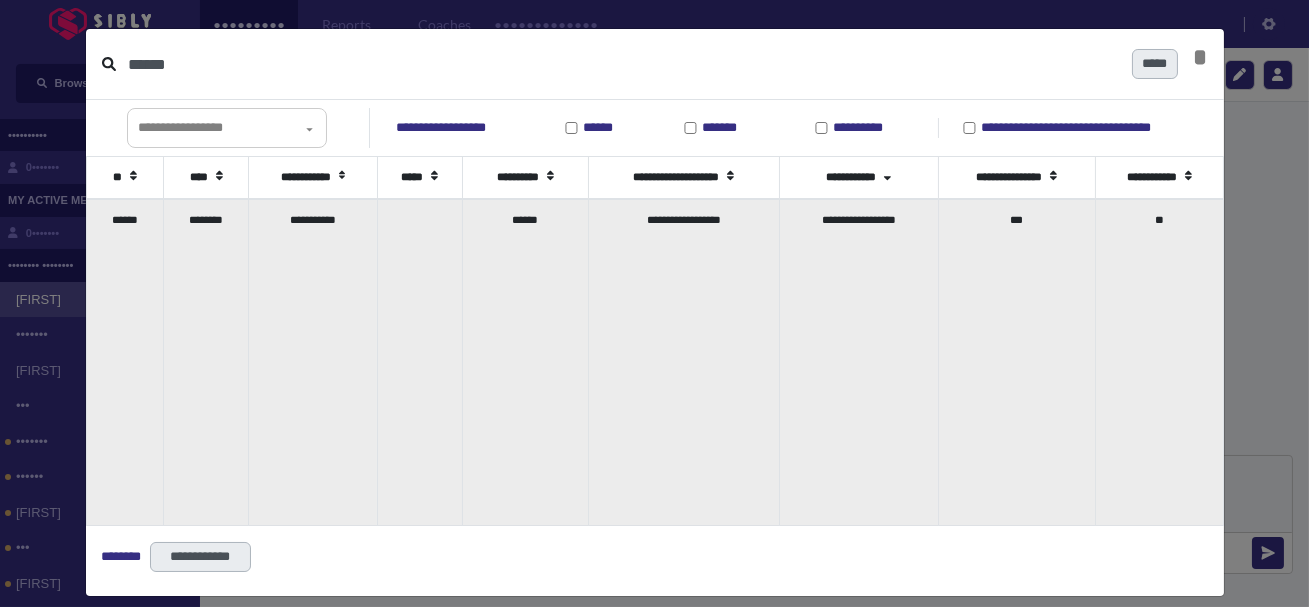 click on "********" at bounding box center [206, 362] 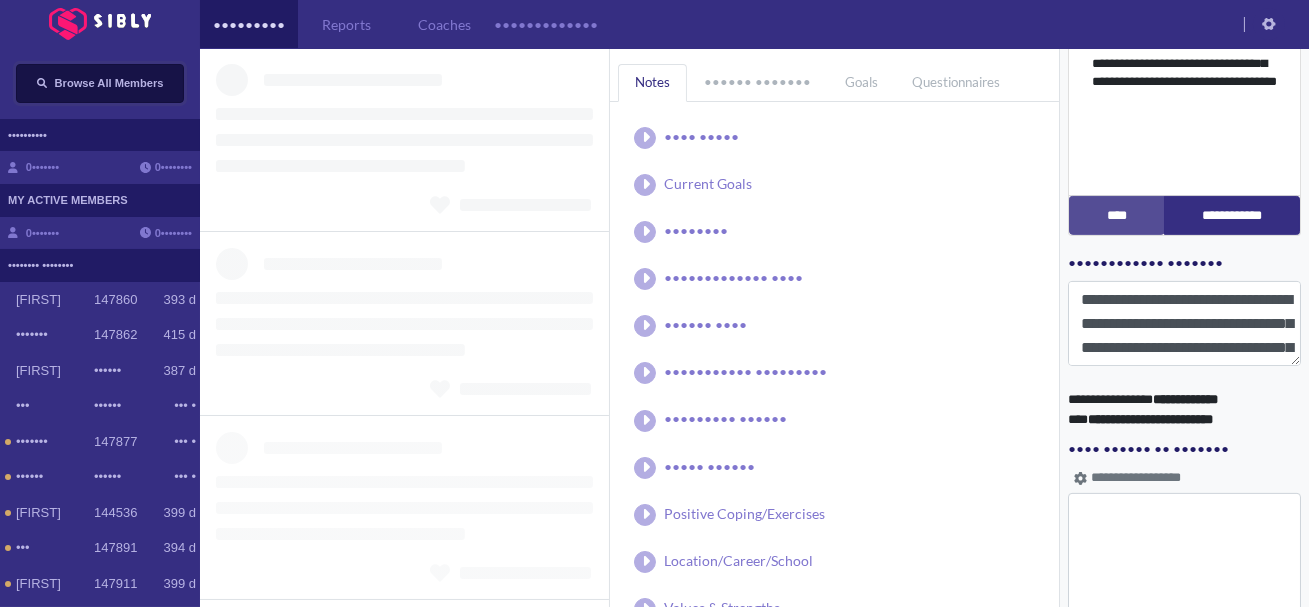 scroll, scrollTop: 1015, scrollLeft: 0, axis: vertical 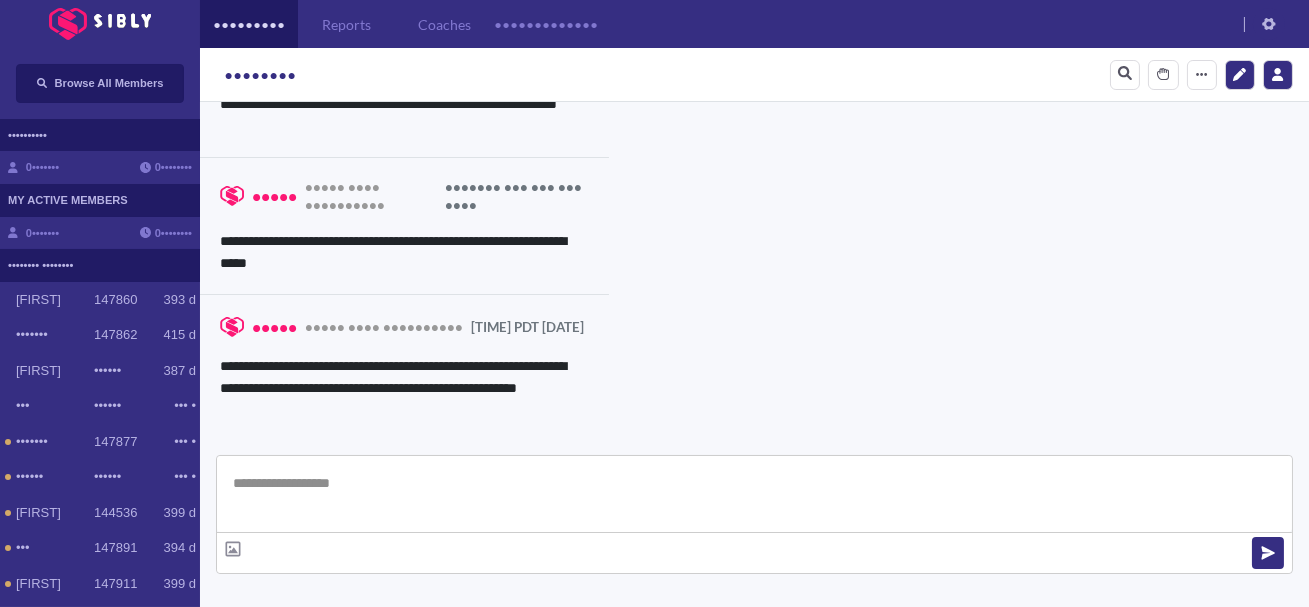 click at bounding box center [754, 494] 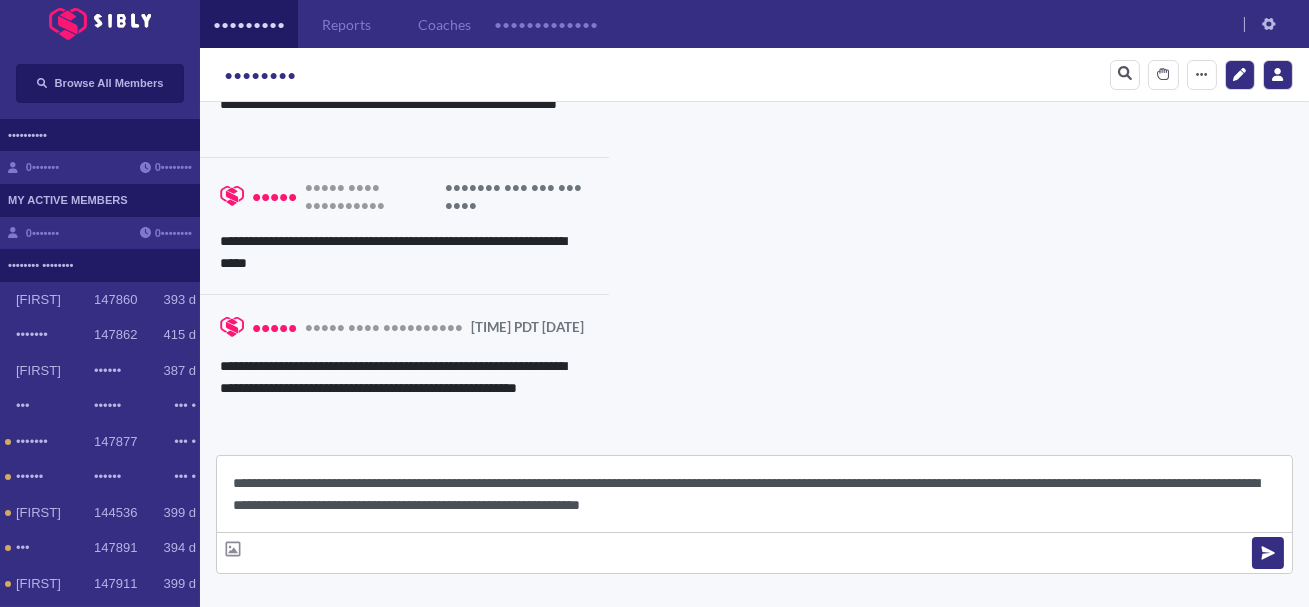 scroll, scrollTop: 22, scrollLeft: 0, axis: vertical 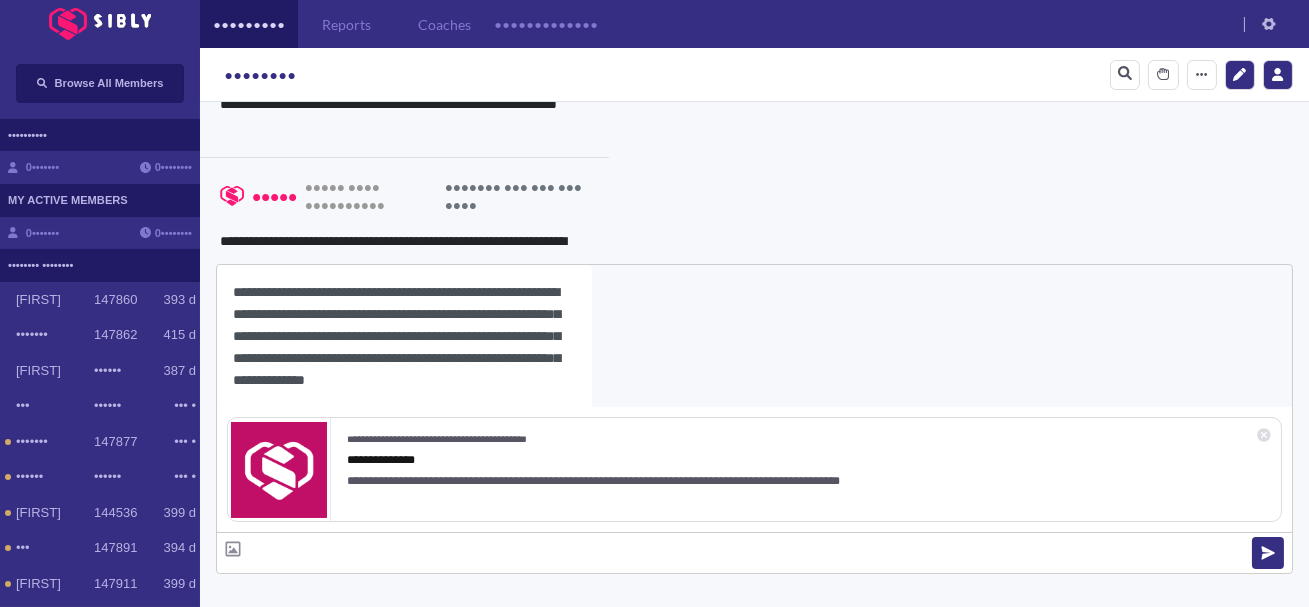 type on "**********" 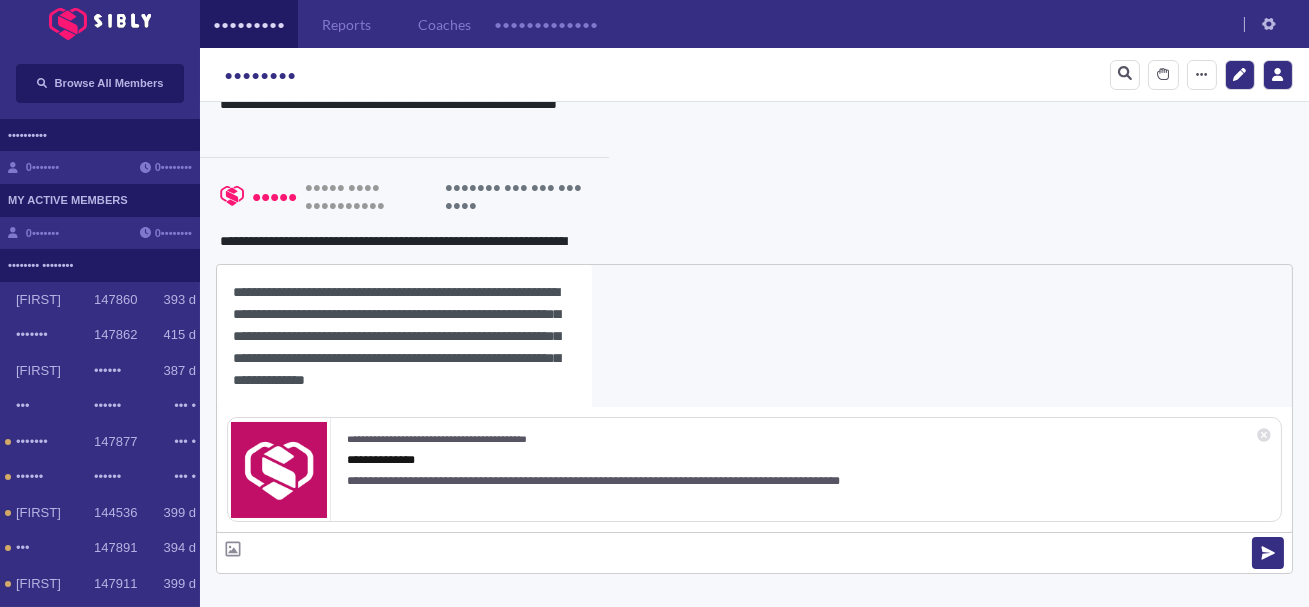 click on "jennifer" at bounding box center (260, 75) 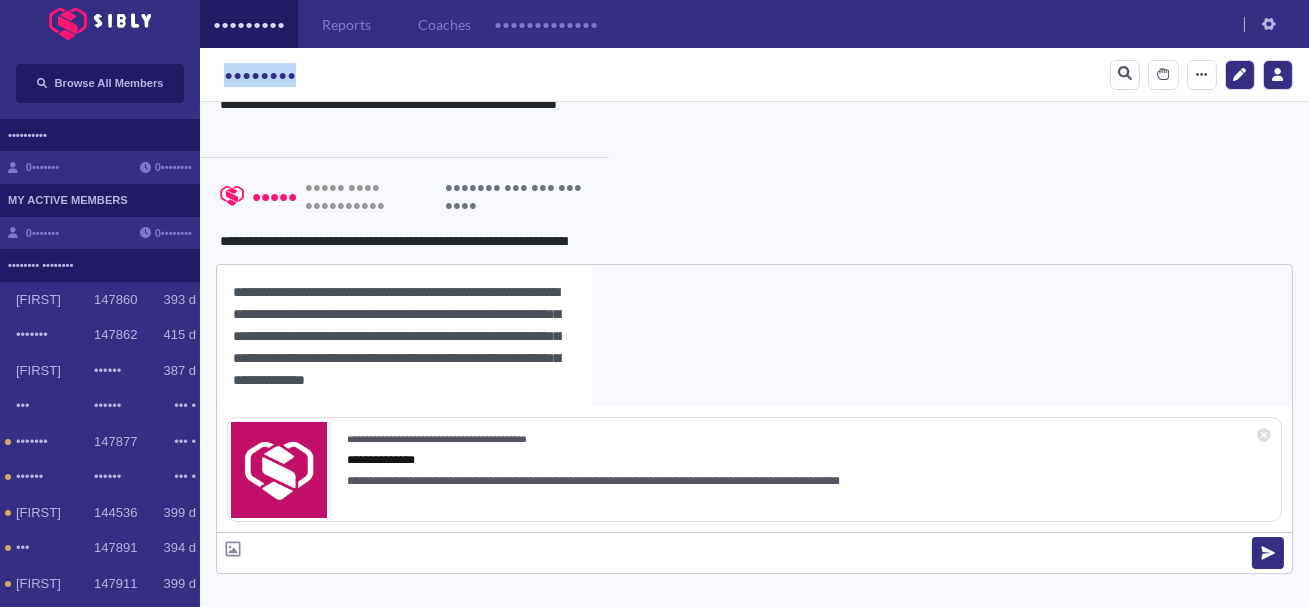 click on "jennifer" at bounding box center (260, 75) 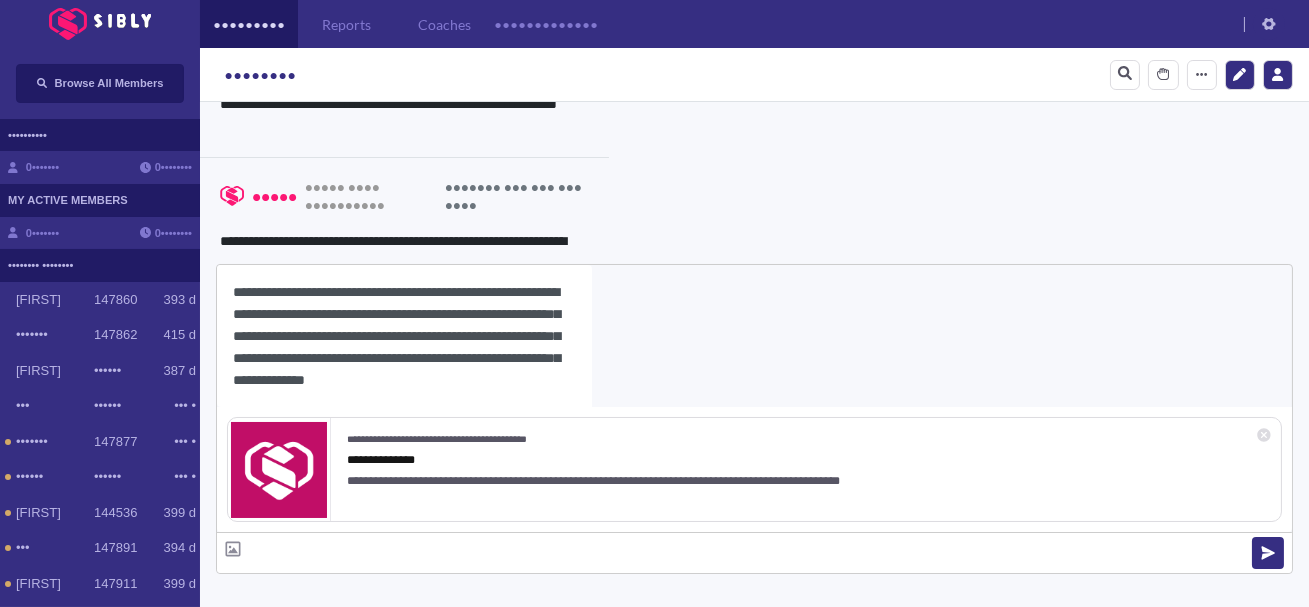 click on "**********" at bounding box center [404, 336] 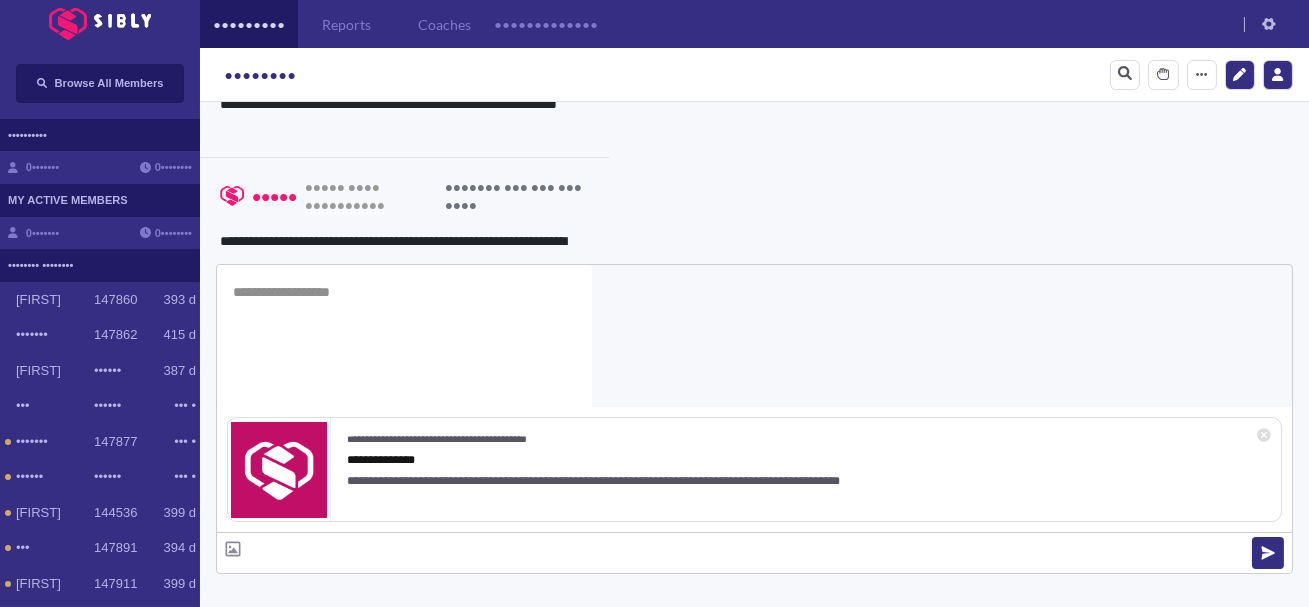 scroll, scrollTop: 0, scrollLeft: 0, axis: both 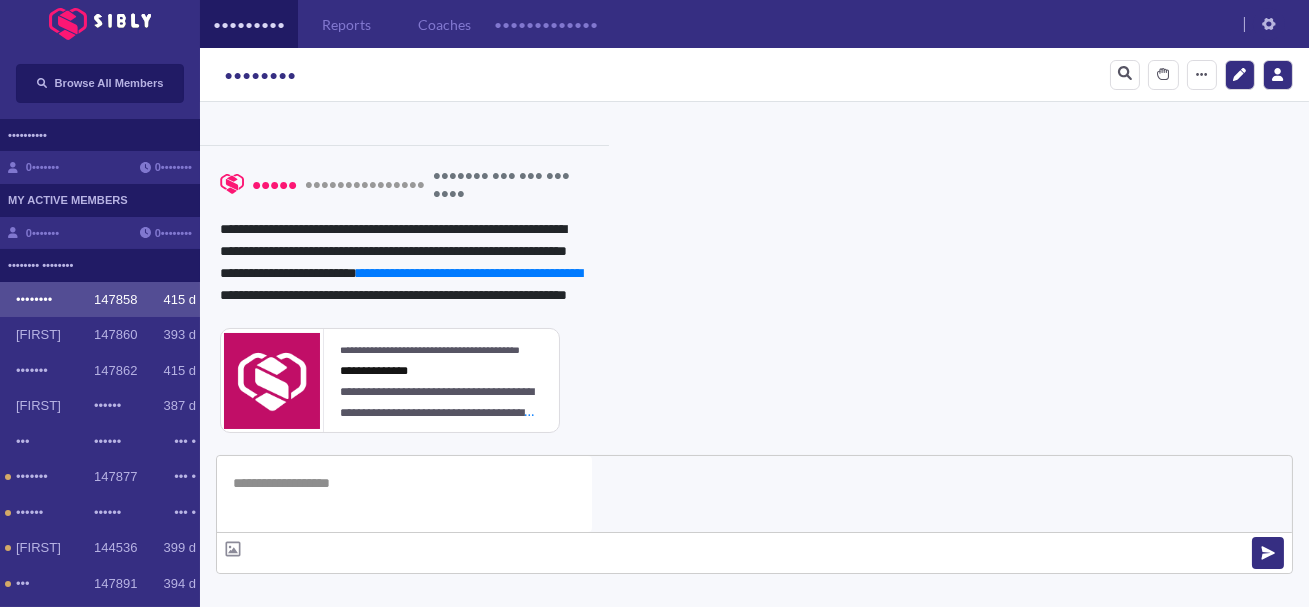 type 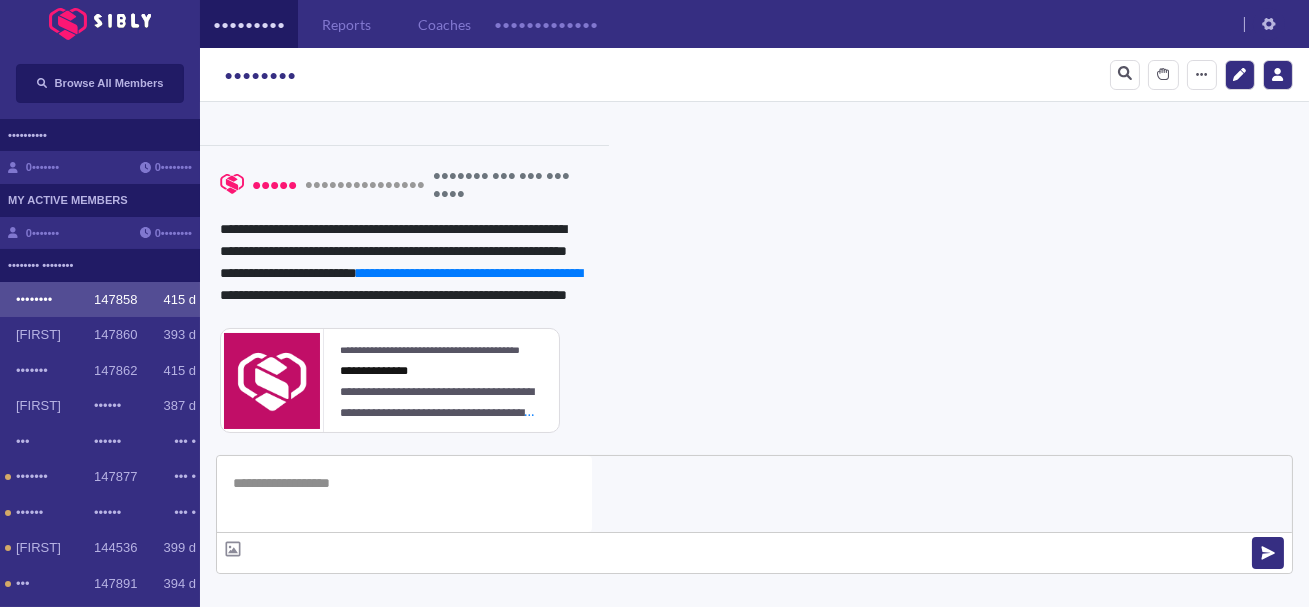 click on "**********" at bounding box center [833, 939] 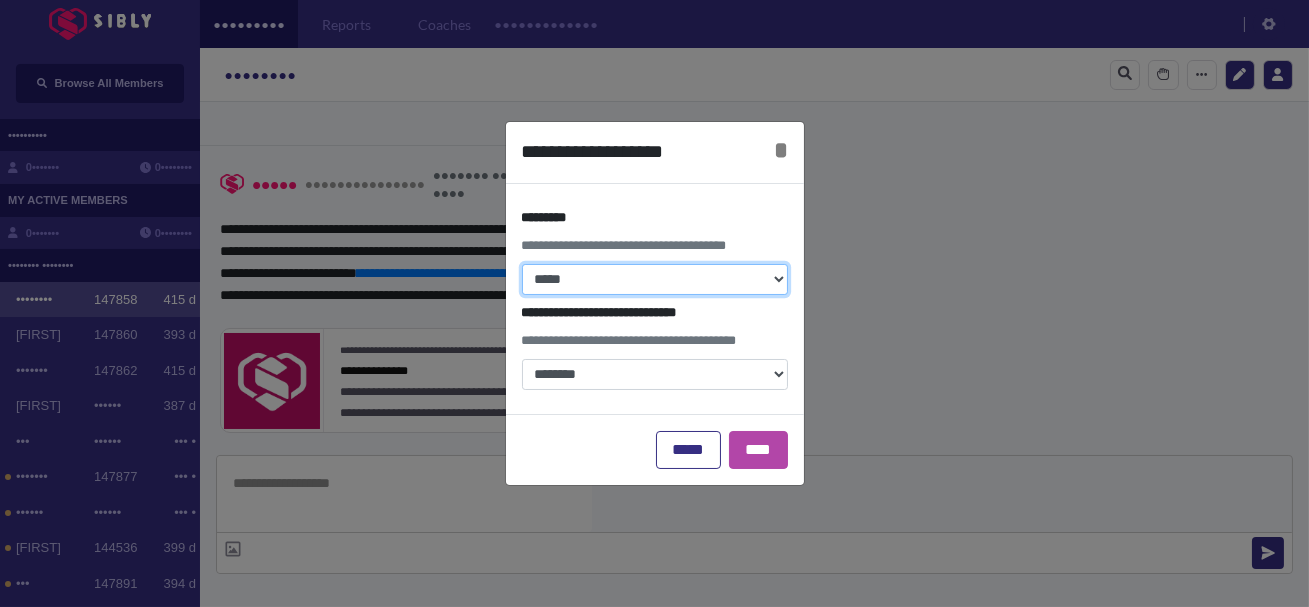 click on "**********" at bounding box center (655, 279) 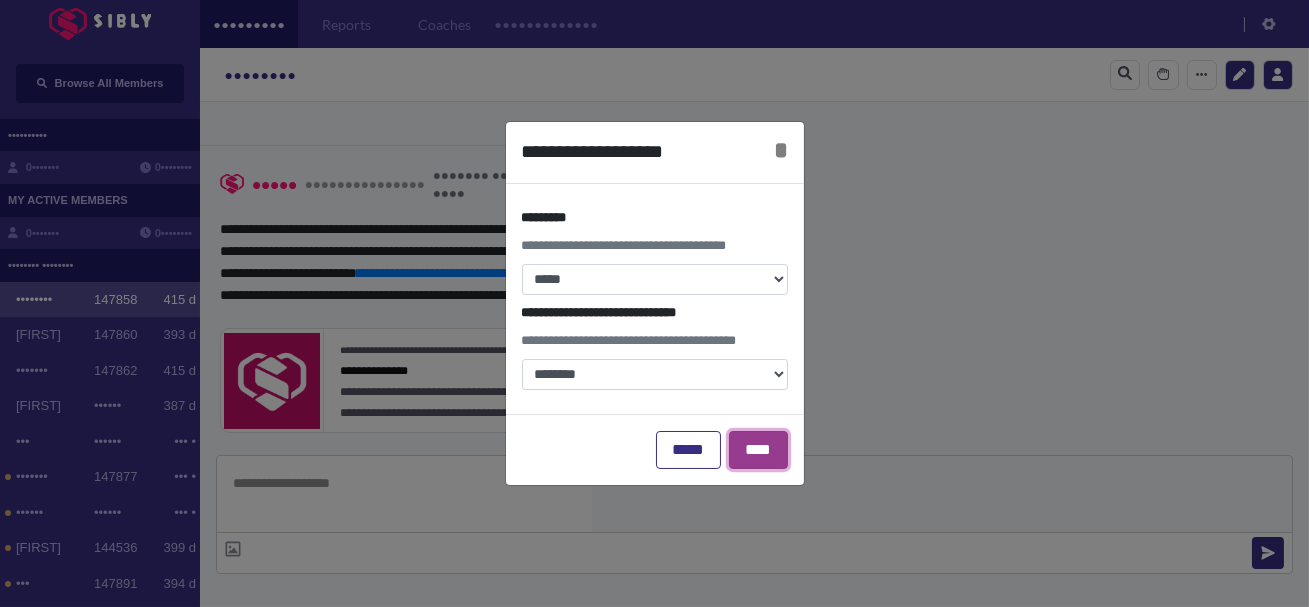 click on "****" at bounding box center [758, 450] 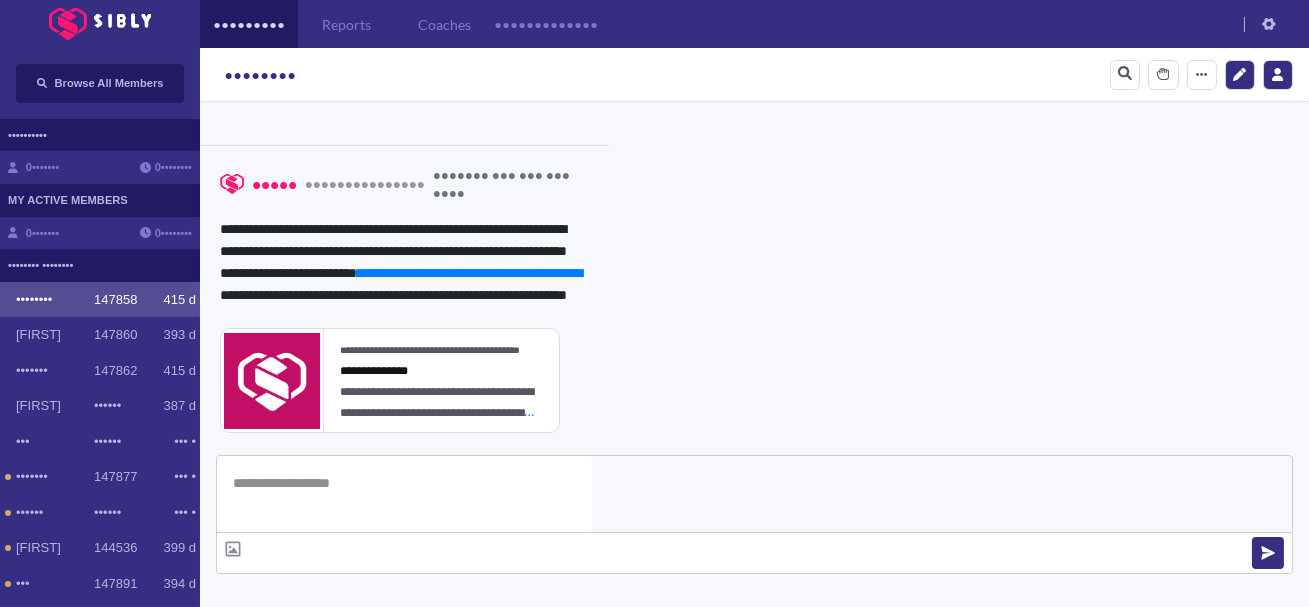 click on "Team Notes Save" at bounding box center (530, 696) 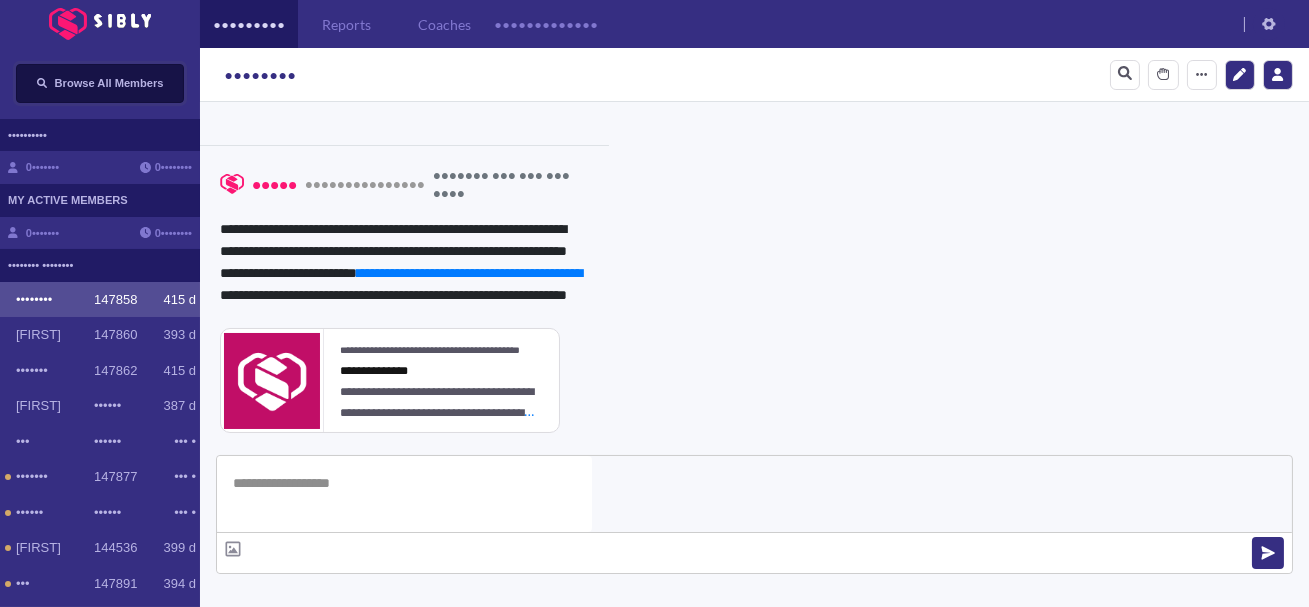 click on "Browse All Members" at bounding box center [100, 83] 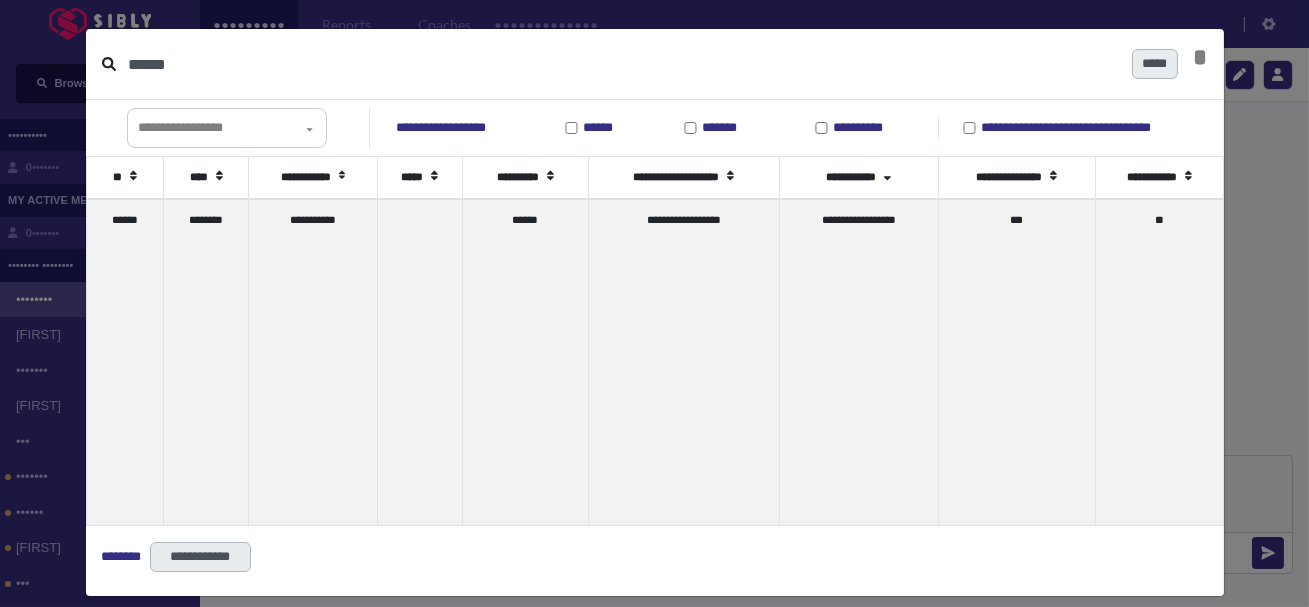 click on "******" at bounding box center (622, 64) 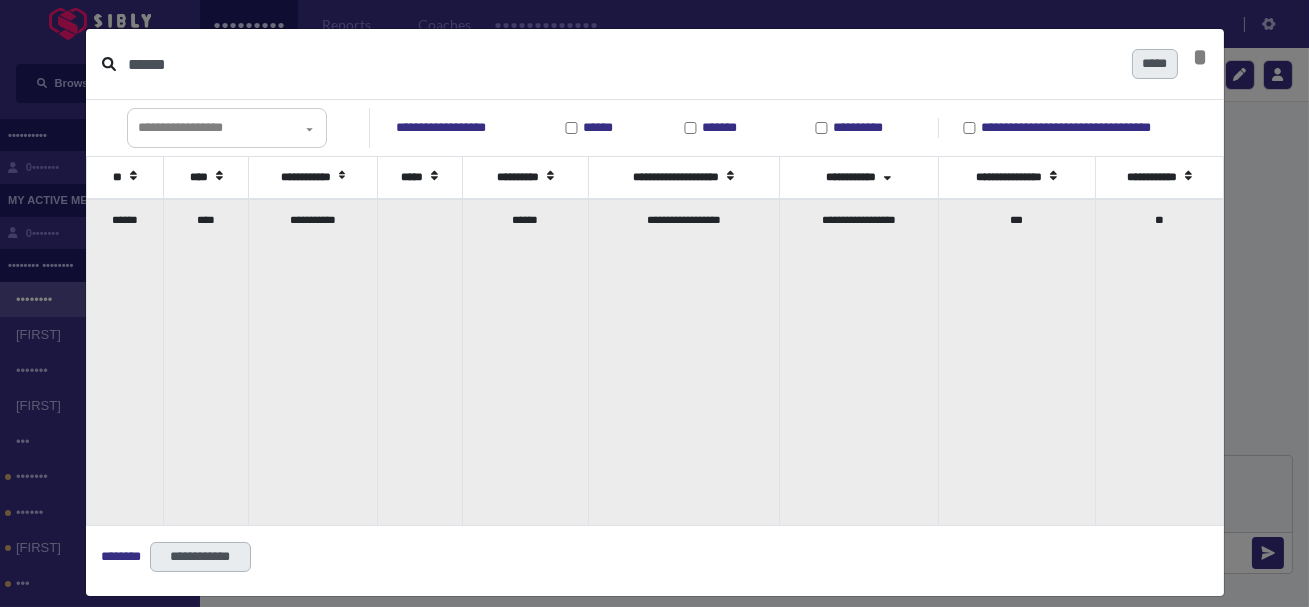 click on "****" at bounding box center [206, 362] 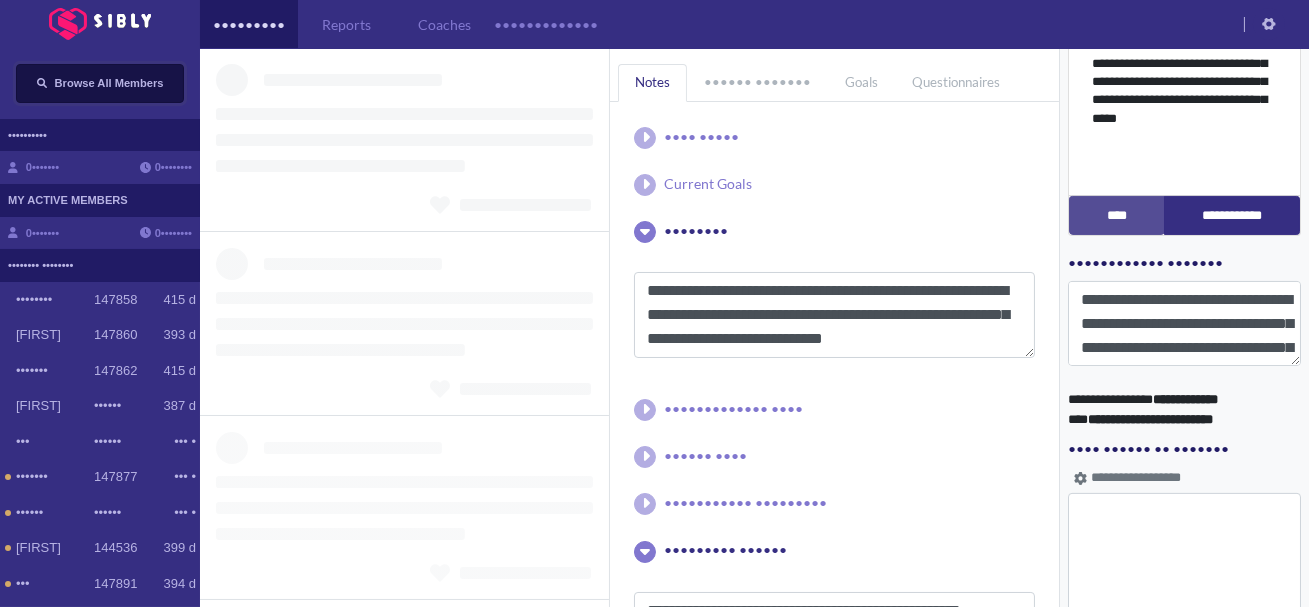 scroll, scrollTop: 1016, scrollLeft: 0, axis: vertical 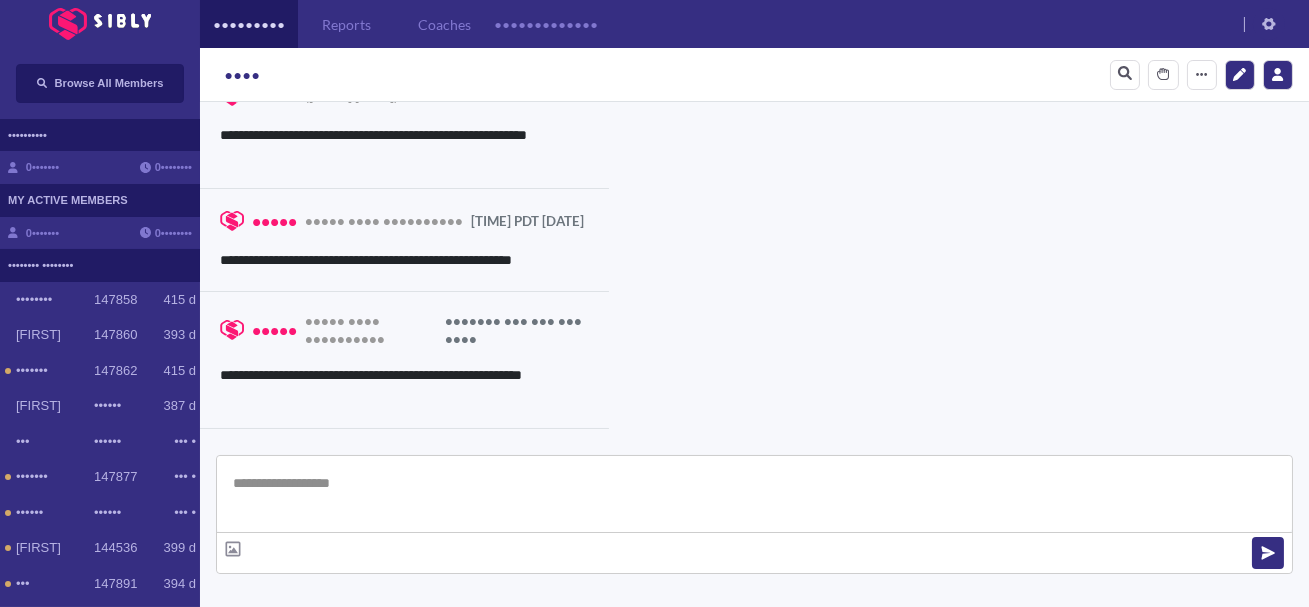click at bounding box center (754, 494) 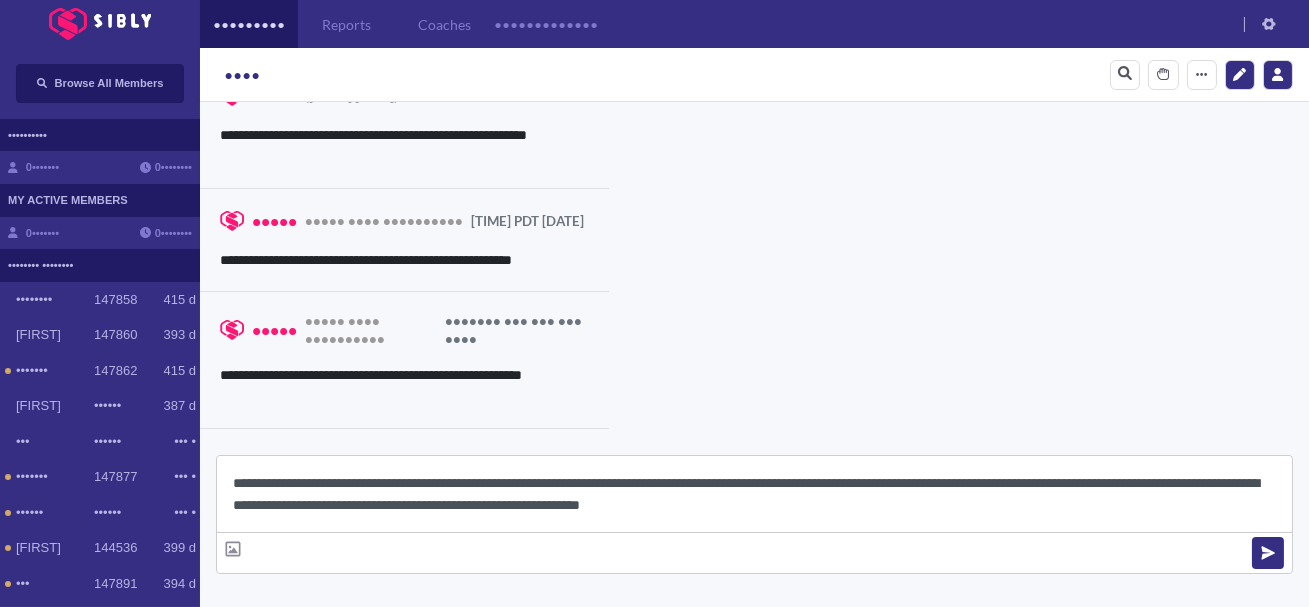 scroll, scrollTop: 22, scrollLeft: 0, axis: vertical 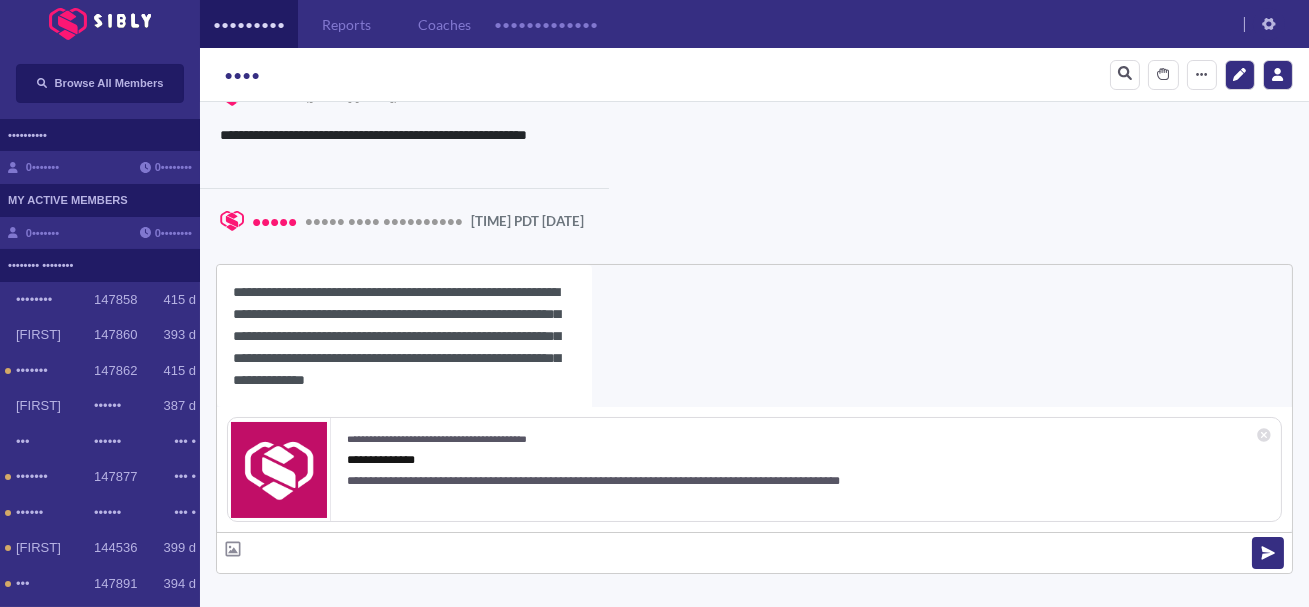 click on "**********" at bounding box center (404, 336) 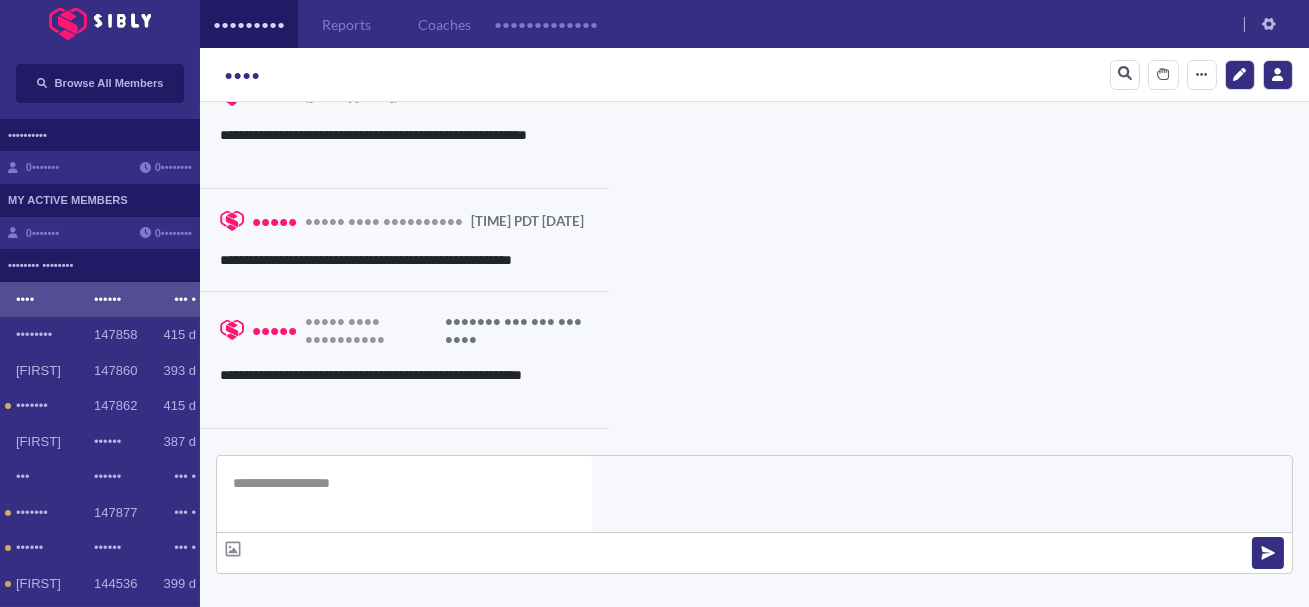 scroll, scrollTop: 0, scrollLeft: 0, axis: both 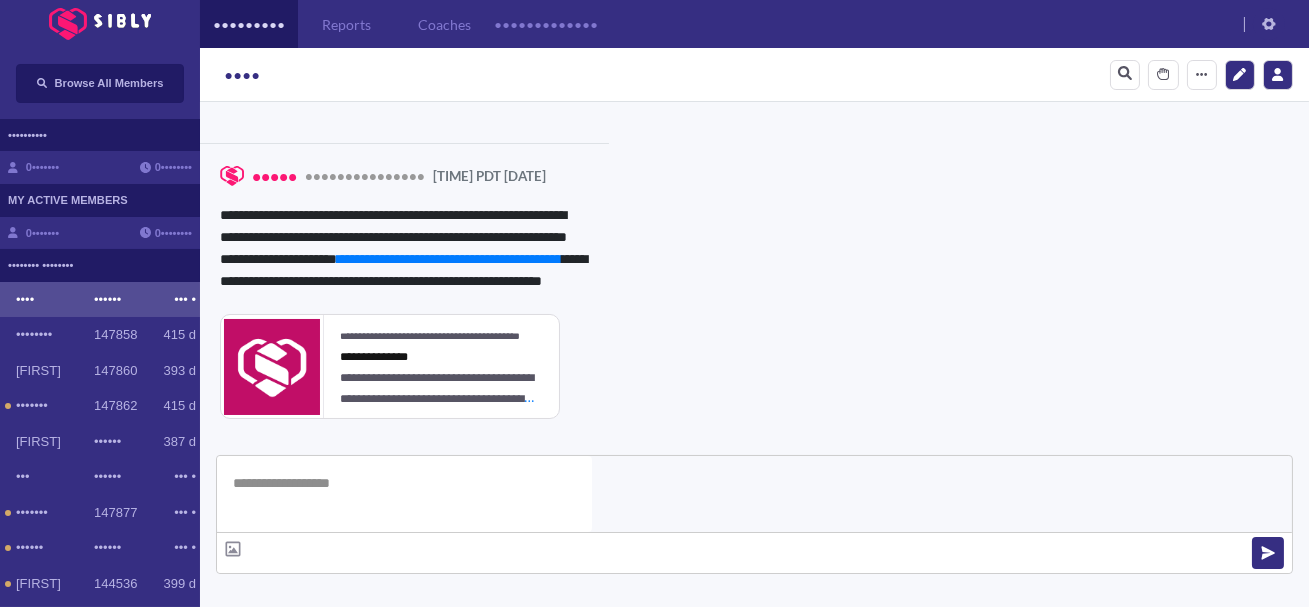 click on "**********" at bounding box center [880, -22] 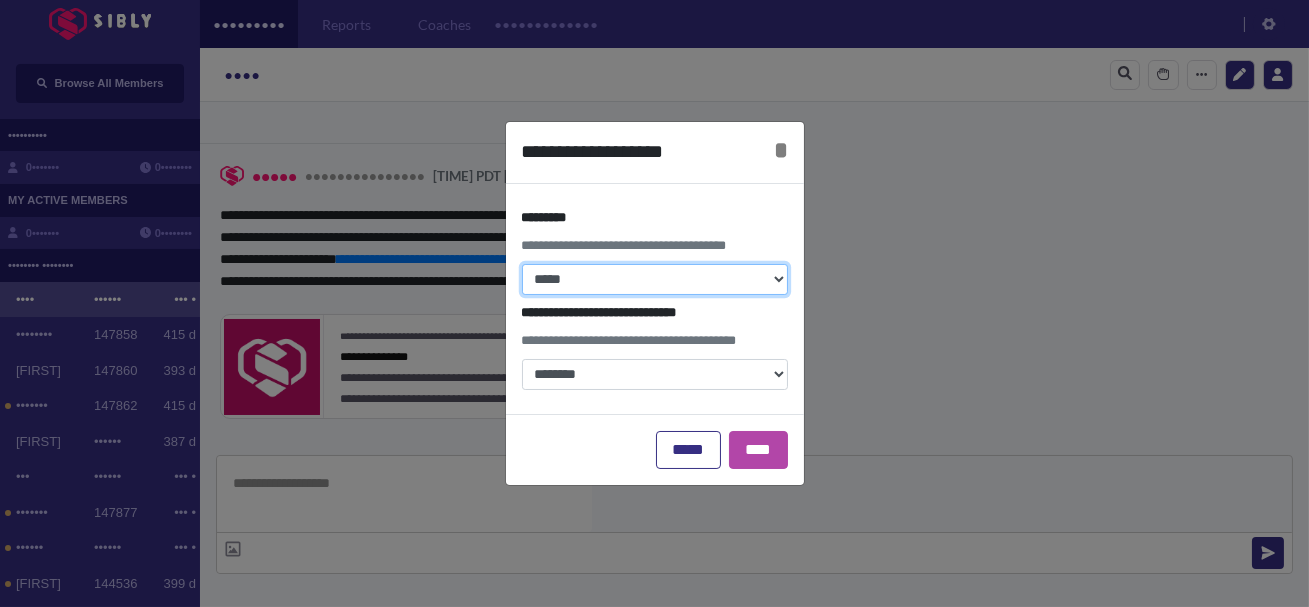 click on "**********" at bounding box center [655, 279] 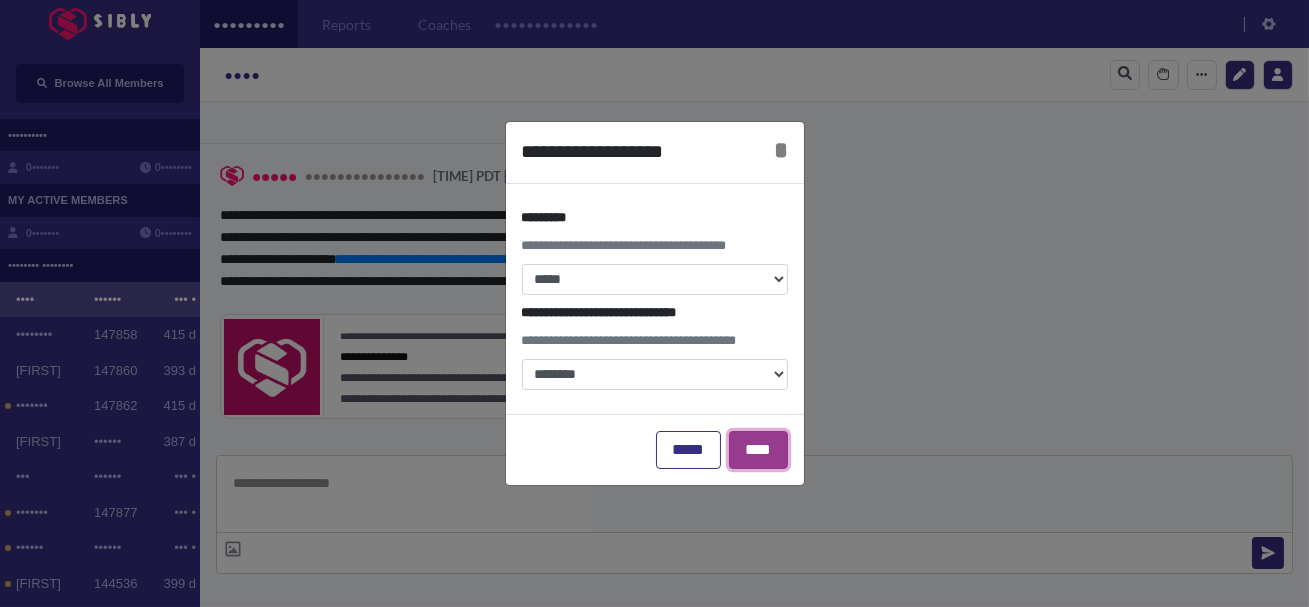 click on "****" at bounding box center [758, 450] 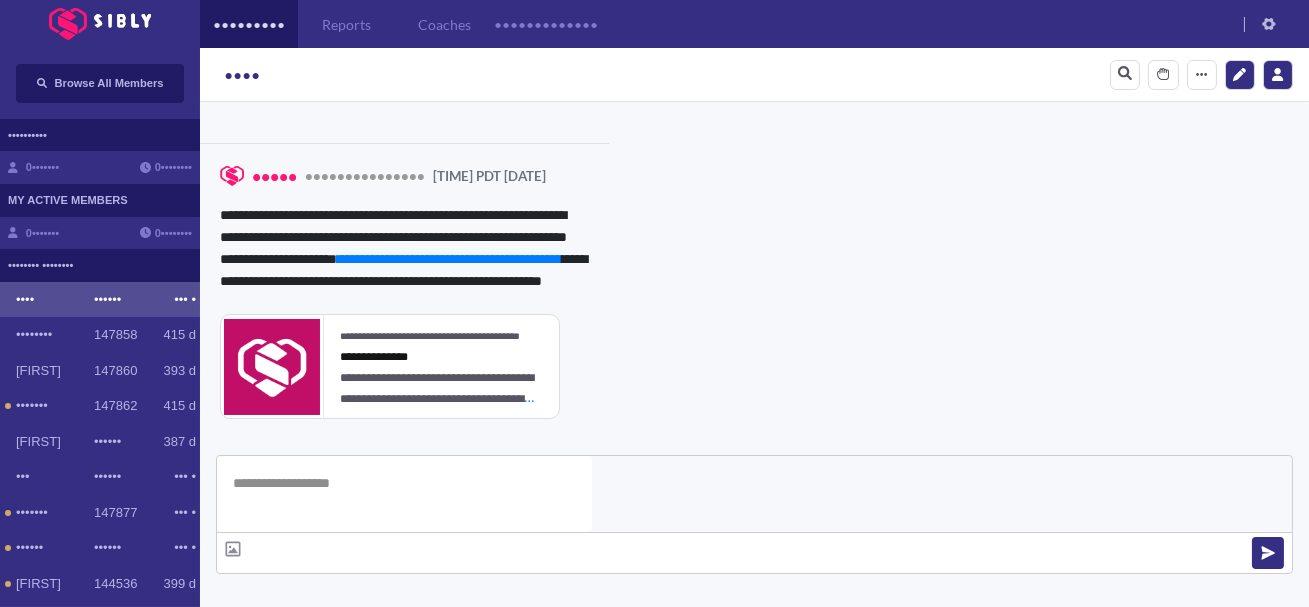 click at bounding box center (341, 697) 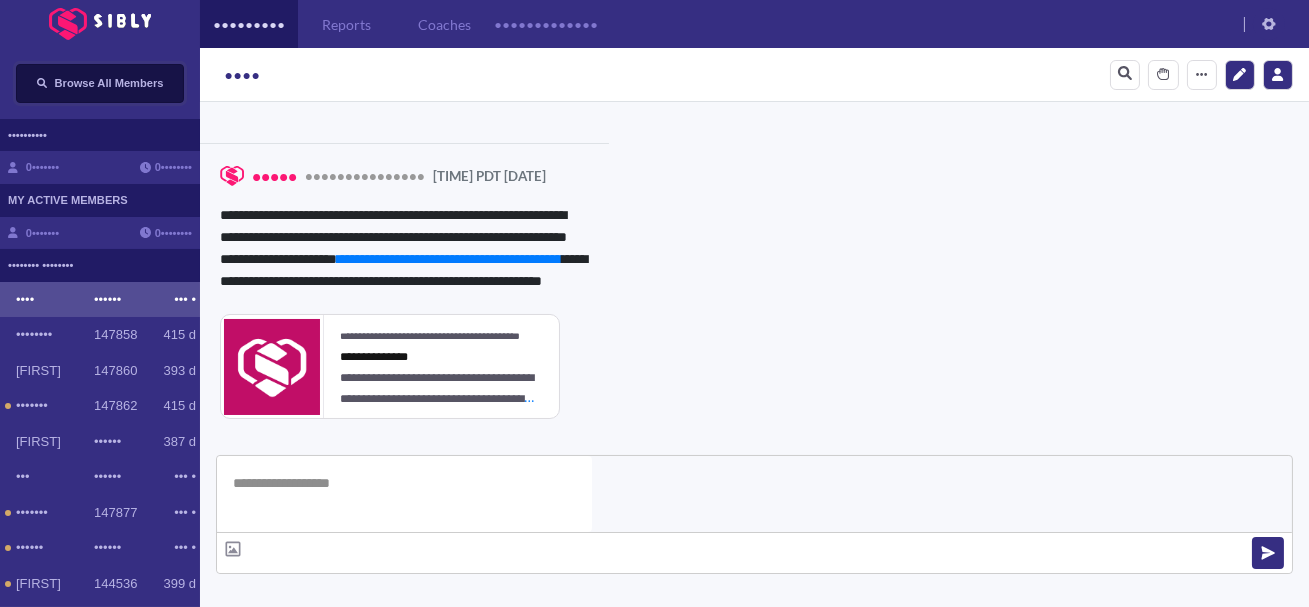 click on "Browse All Members" at bounding box center (109, 83) 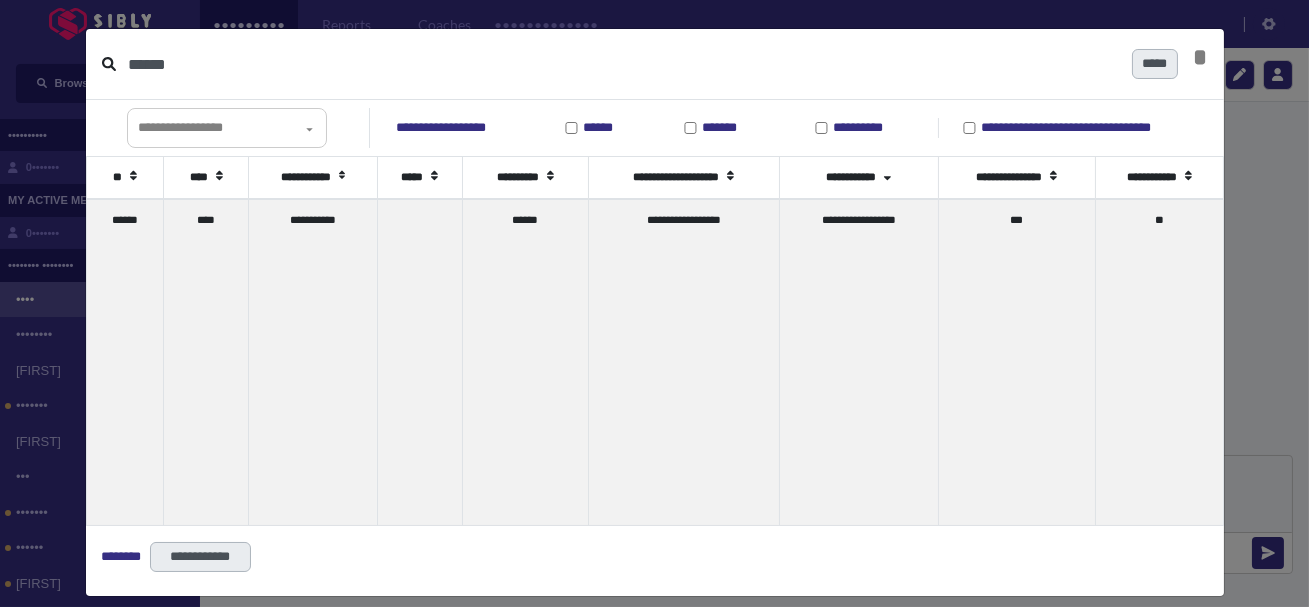click on "******" at bounding box center [622, 64] 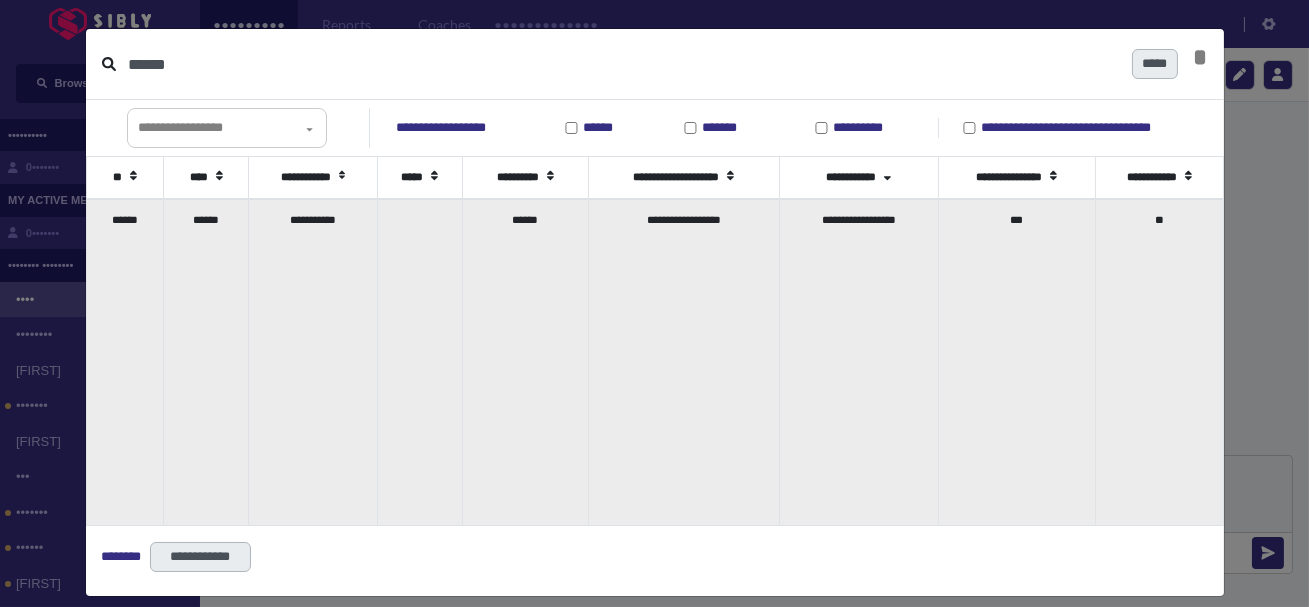 click on "******" at bounding box center [206, 362] 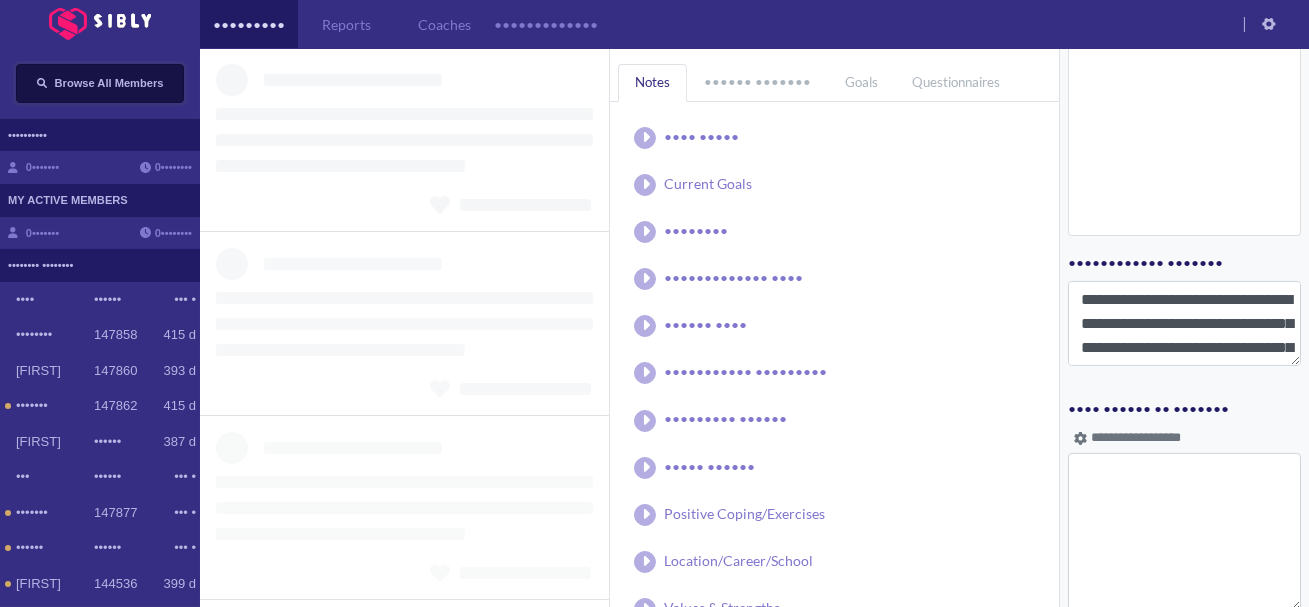 scroll, scrollTop: 976, scrollLeft: 0, axis: vertical 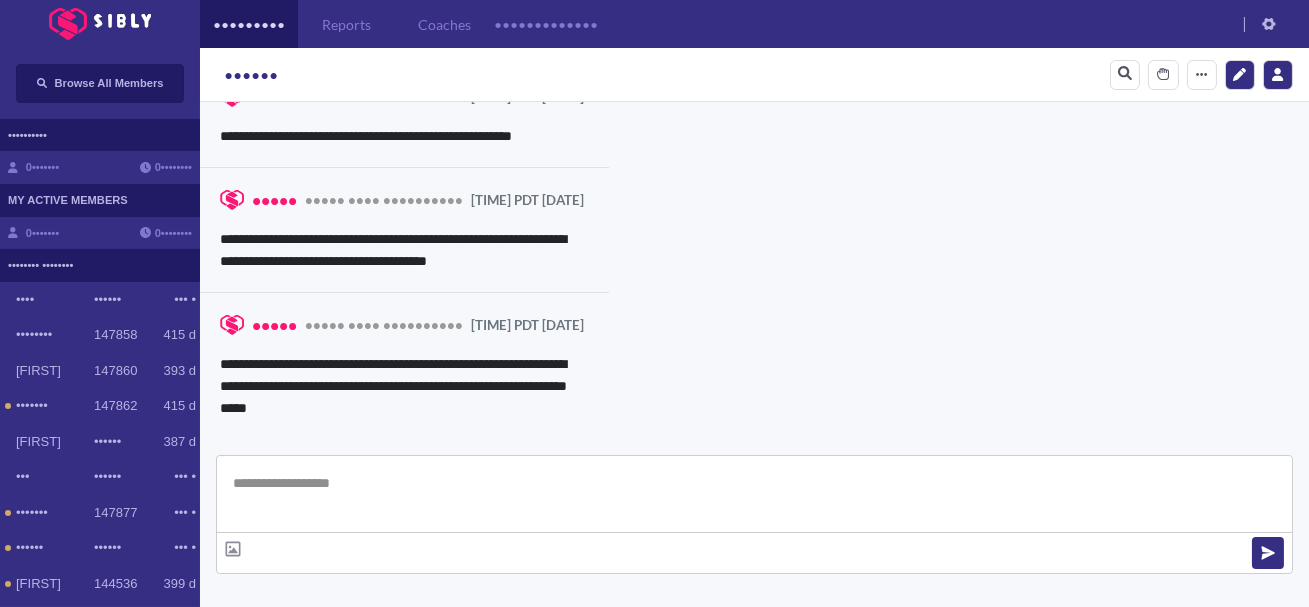 click at bounding box center [754, 494] 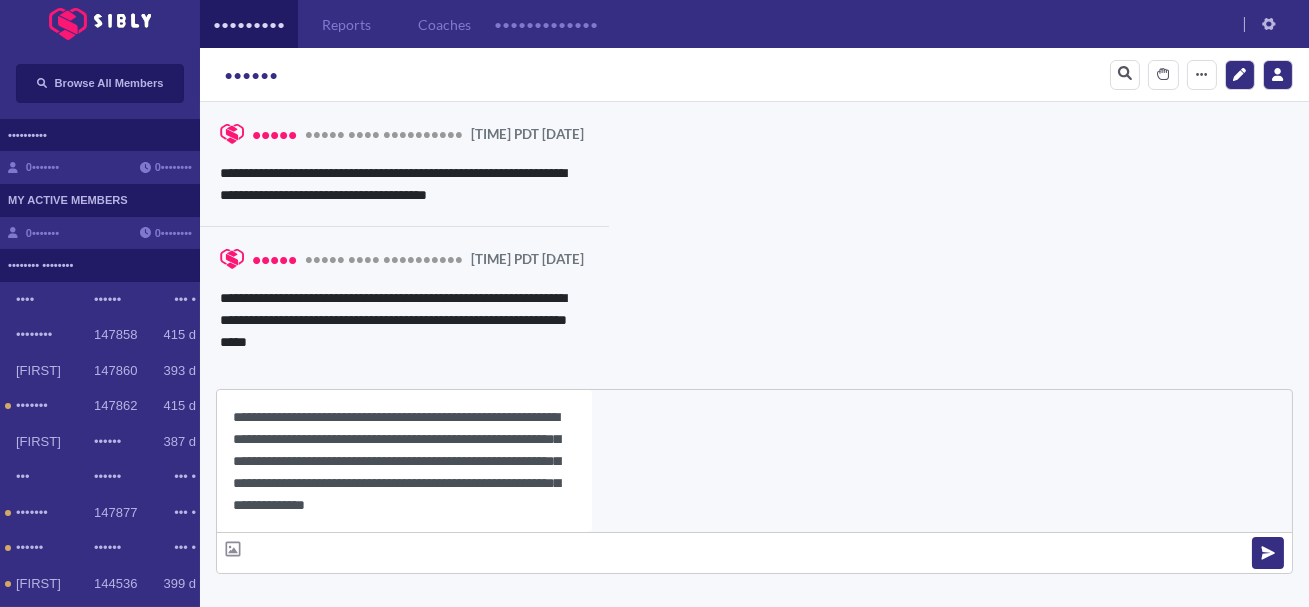 scroll, scrollTop: 22, scrollLeft: 0, axis: vertical 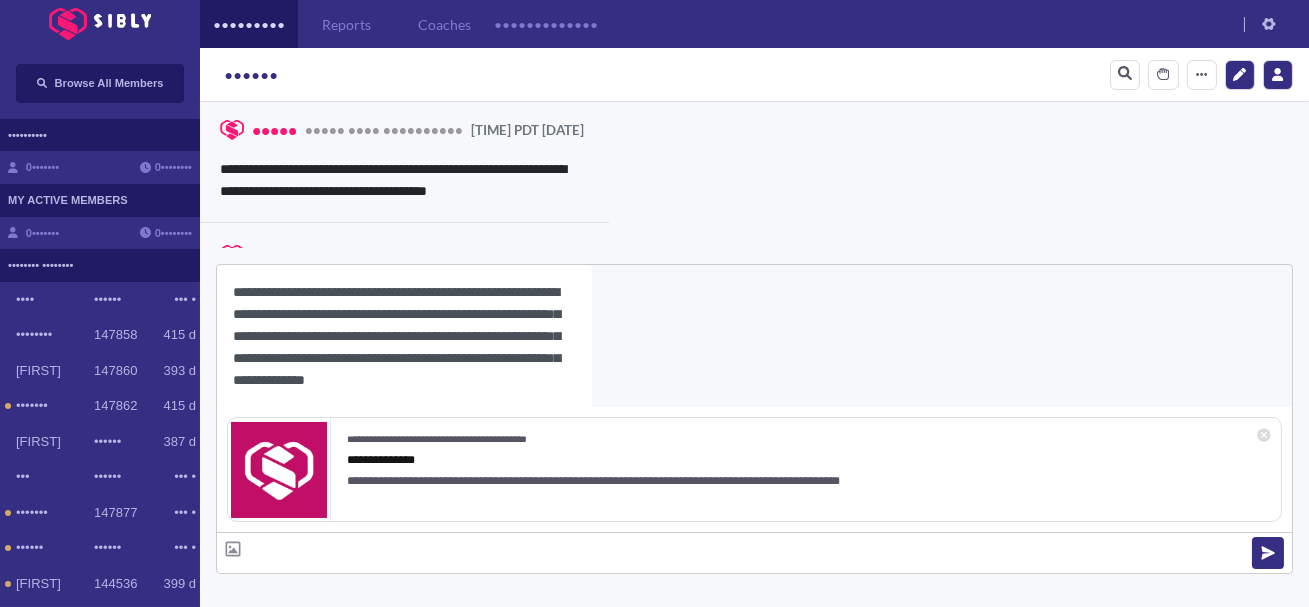 type on "**********" 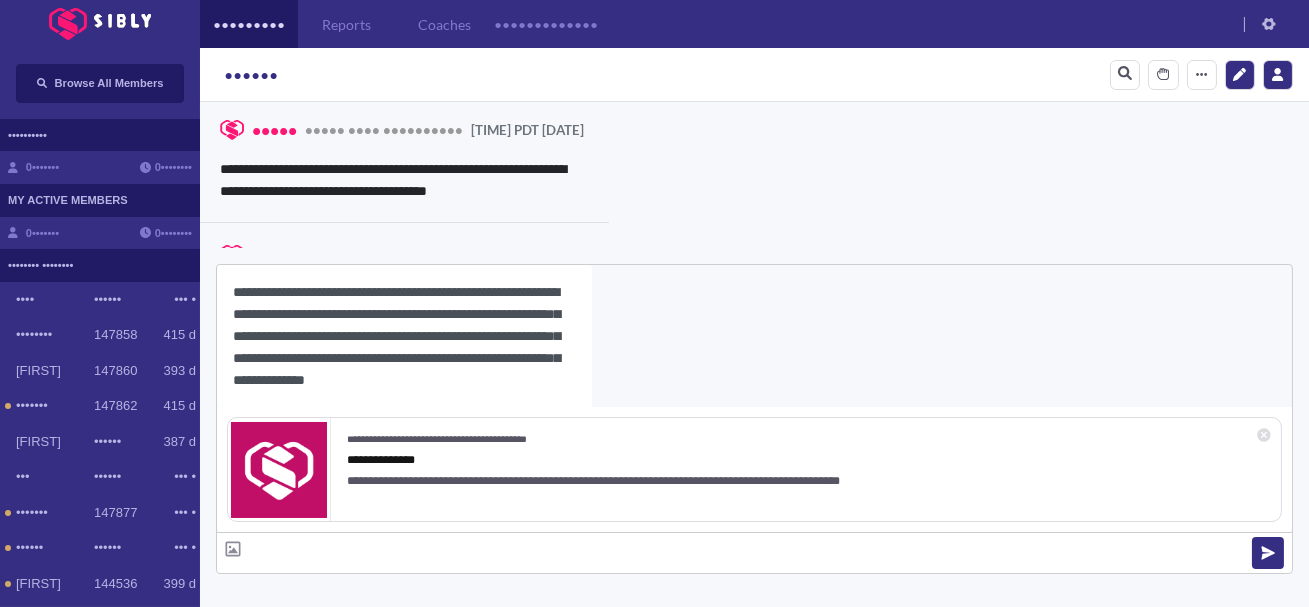 click on "lauren" at bounding box center (251, 75) 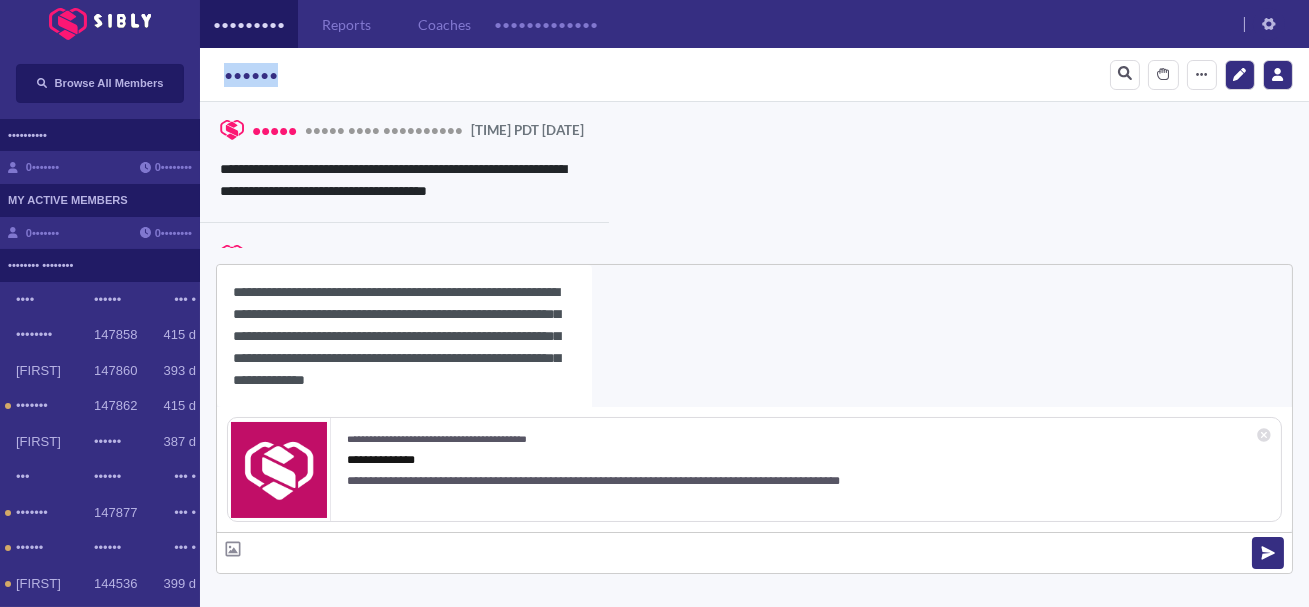 click on "lauren" at bounding box center [251, 75] 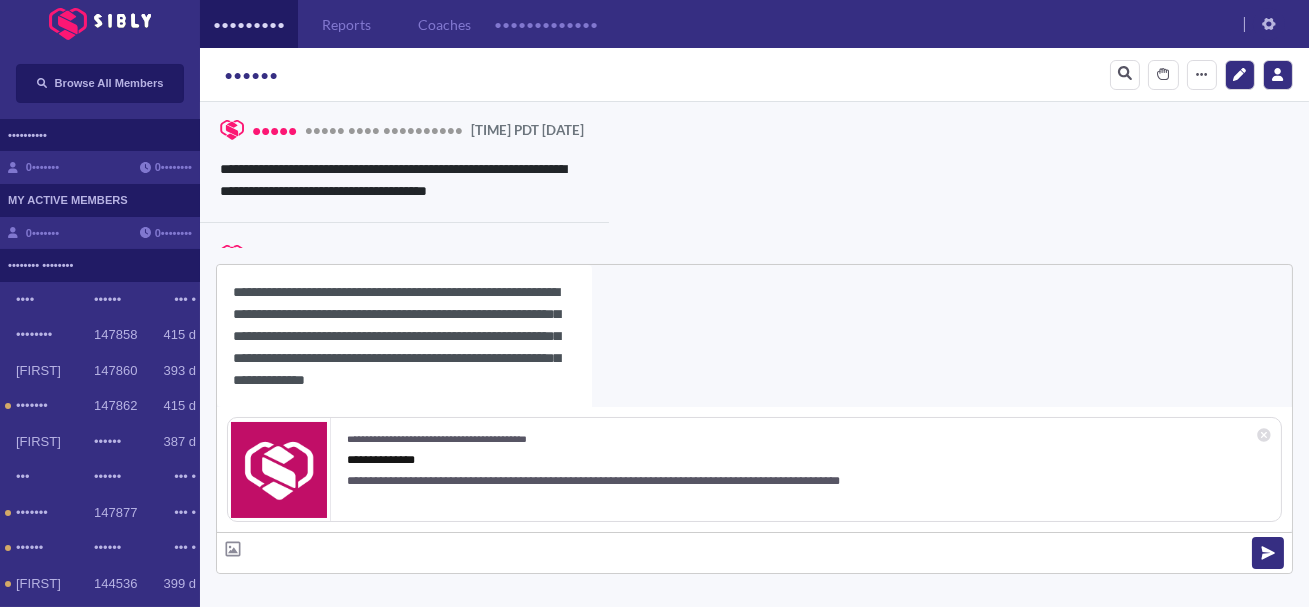 click on "**********" at bounding box center [404, 336] 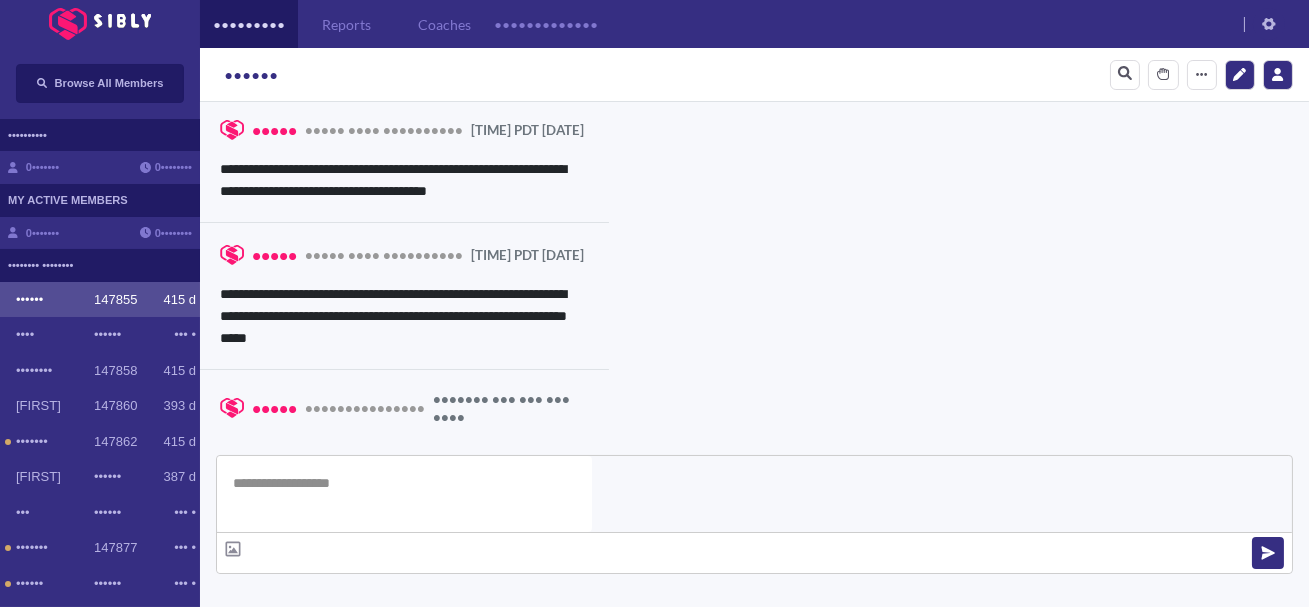 scroll, scrollTop: 0, scrollLeft: 0, axis: both 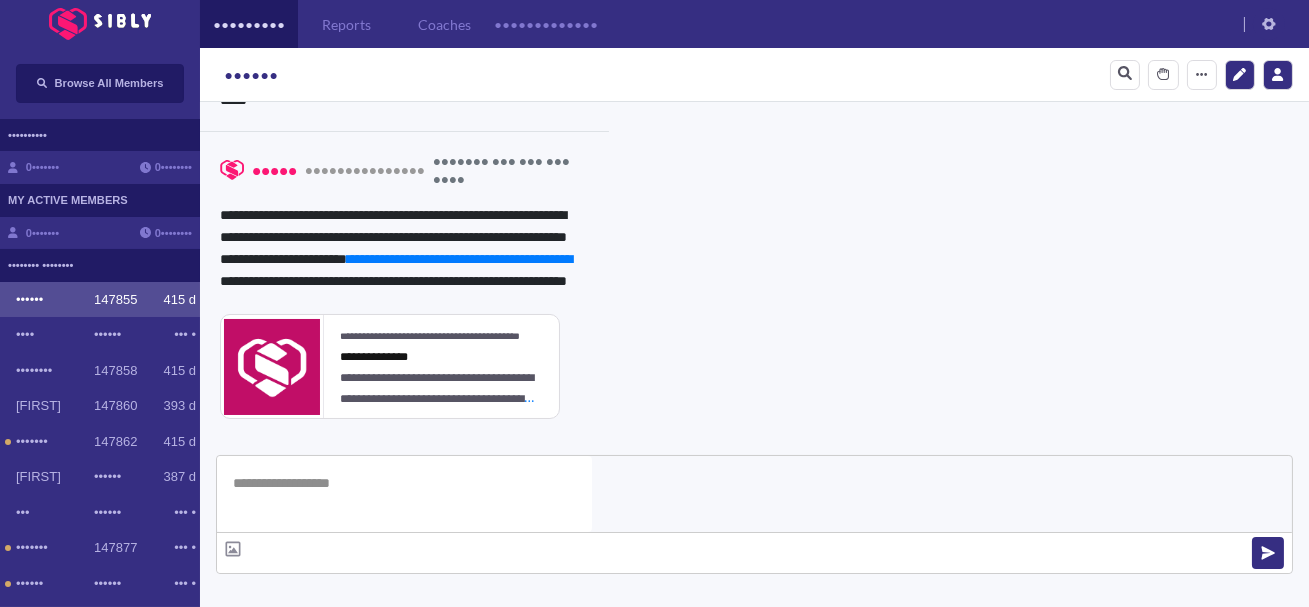 type 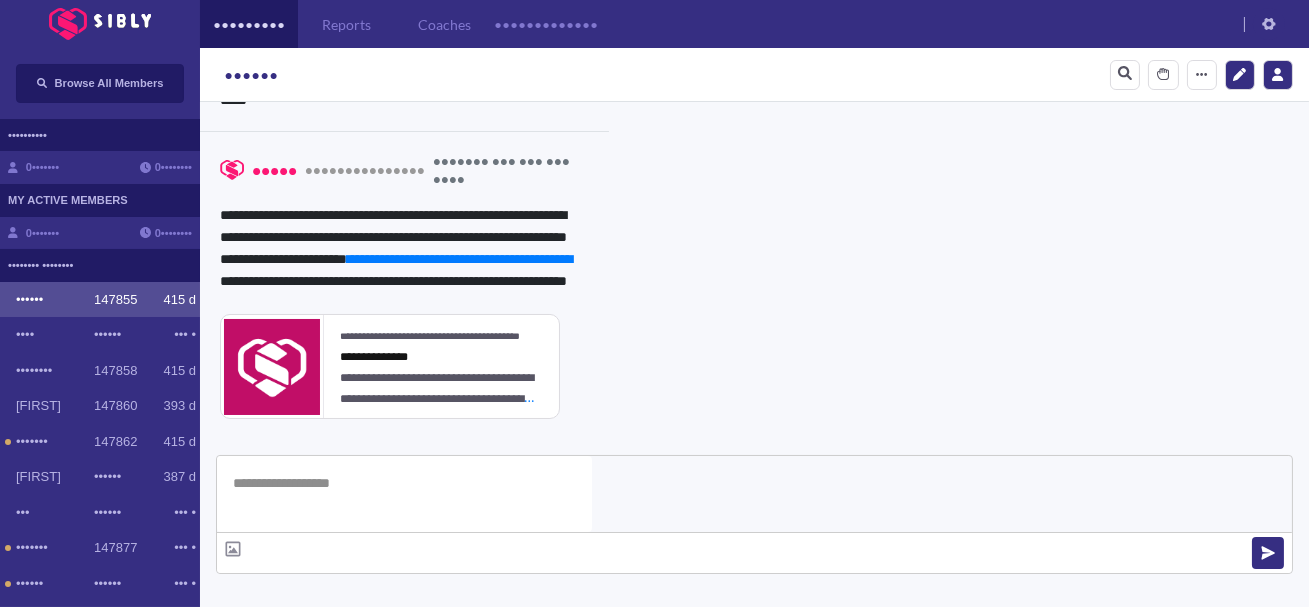 click on "**********" at bounding box center (833, 939) 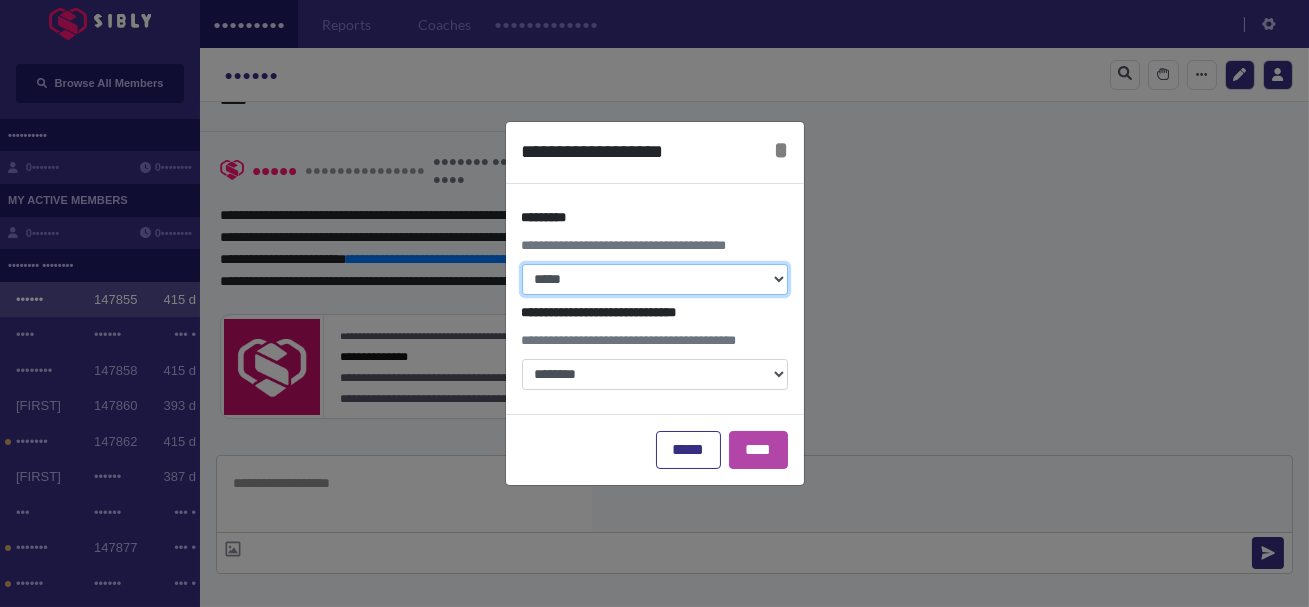 click on "**********" at bounding box center (655, 279) 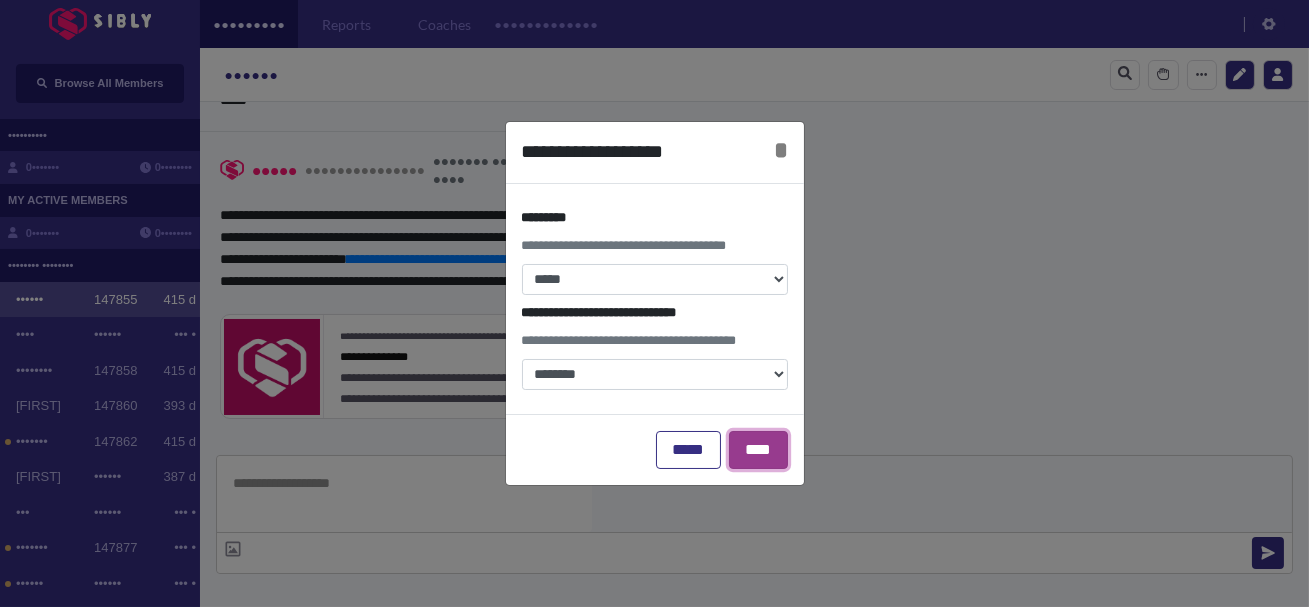 click on "****" at bounding box center (758, 450) 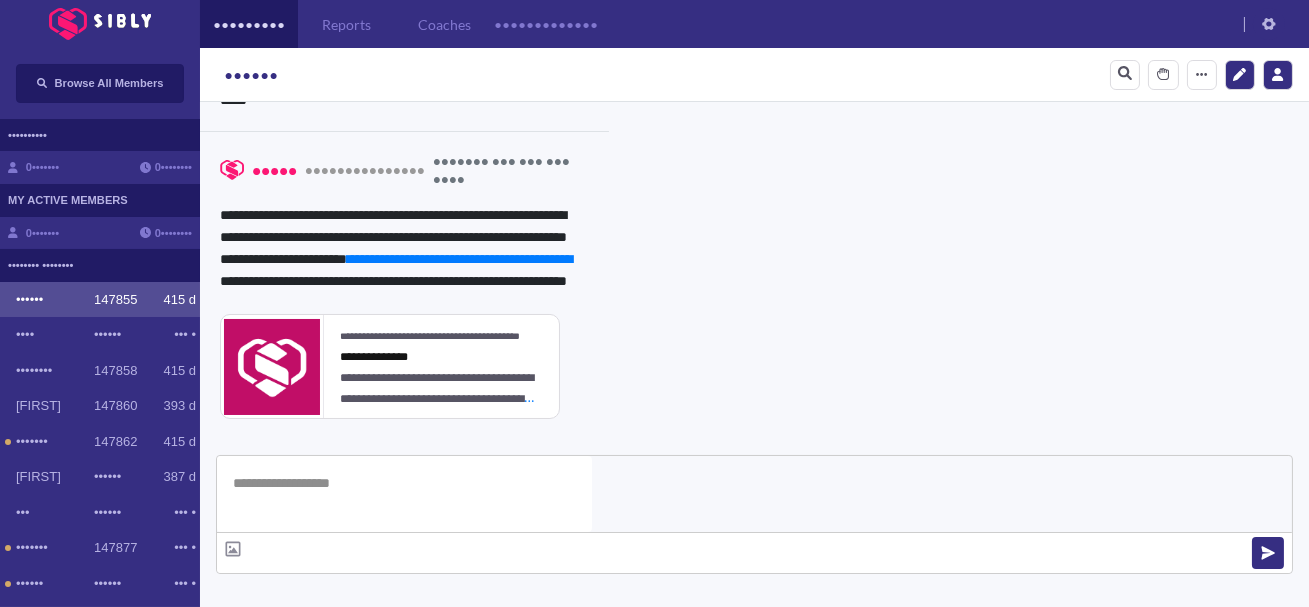 click at bounding box center [341, 697] 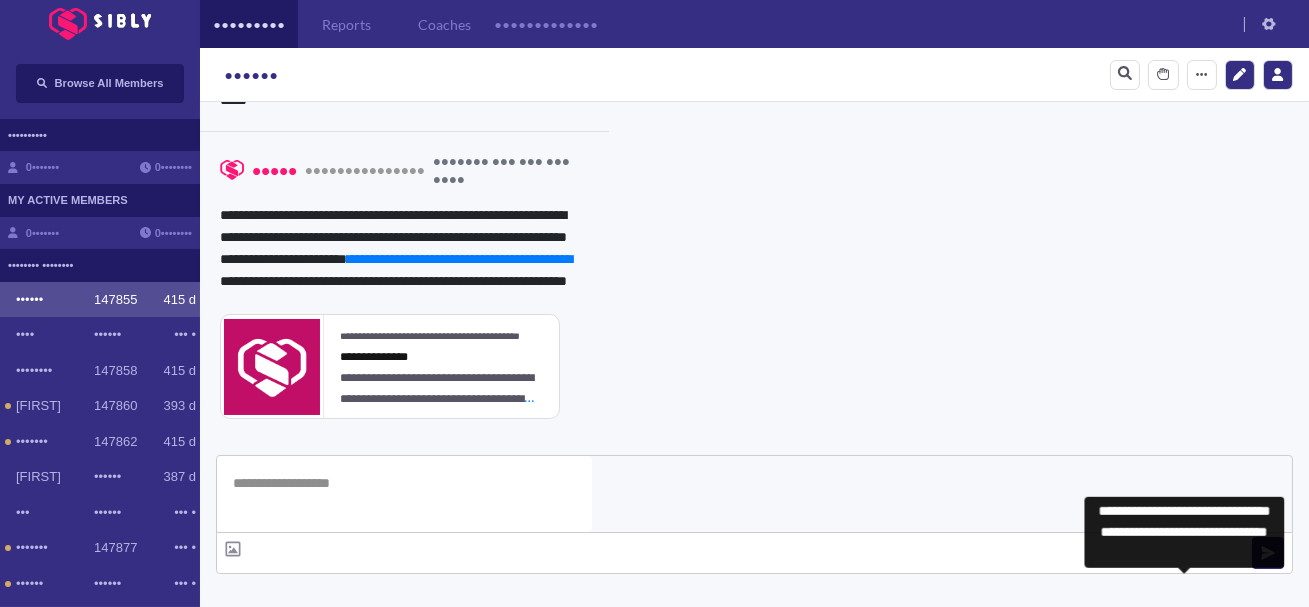 scroll, scrollTop: 0, scrollLeft: 0, axis: both 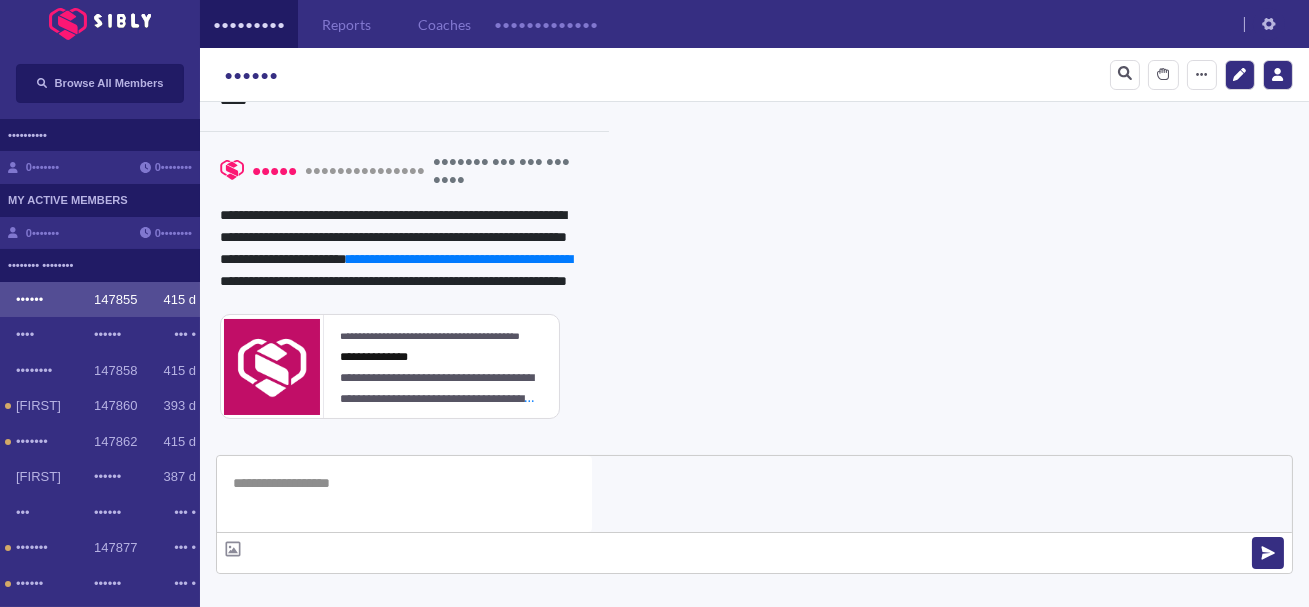 click on "View Resources" at bounding box center [880, 866] 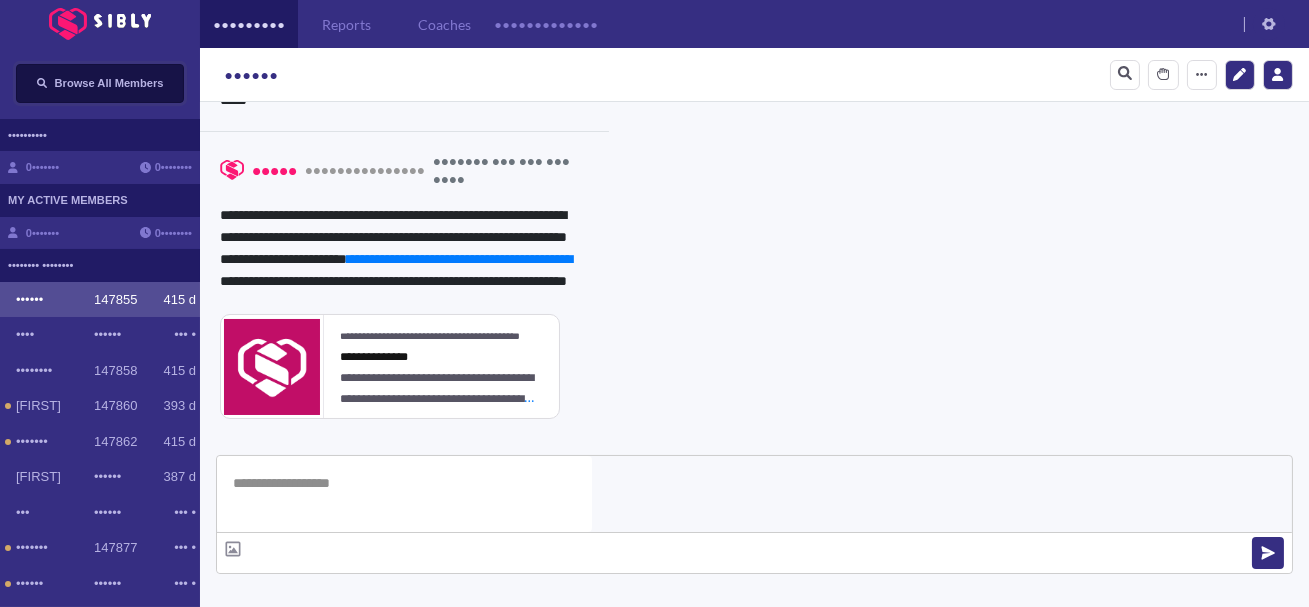 click on "Browse All Members" at bounding box center (100, 83) 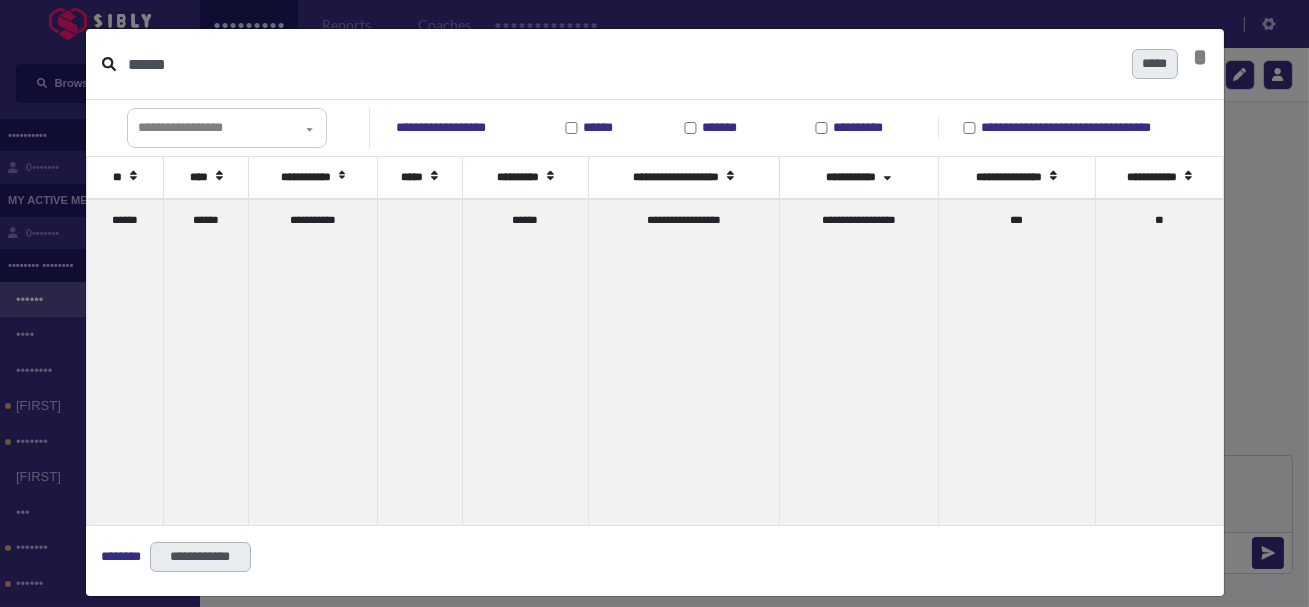 click on "******" at bounding box center [622, 64] 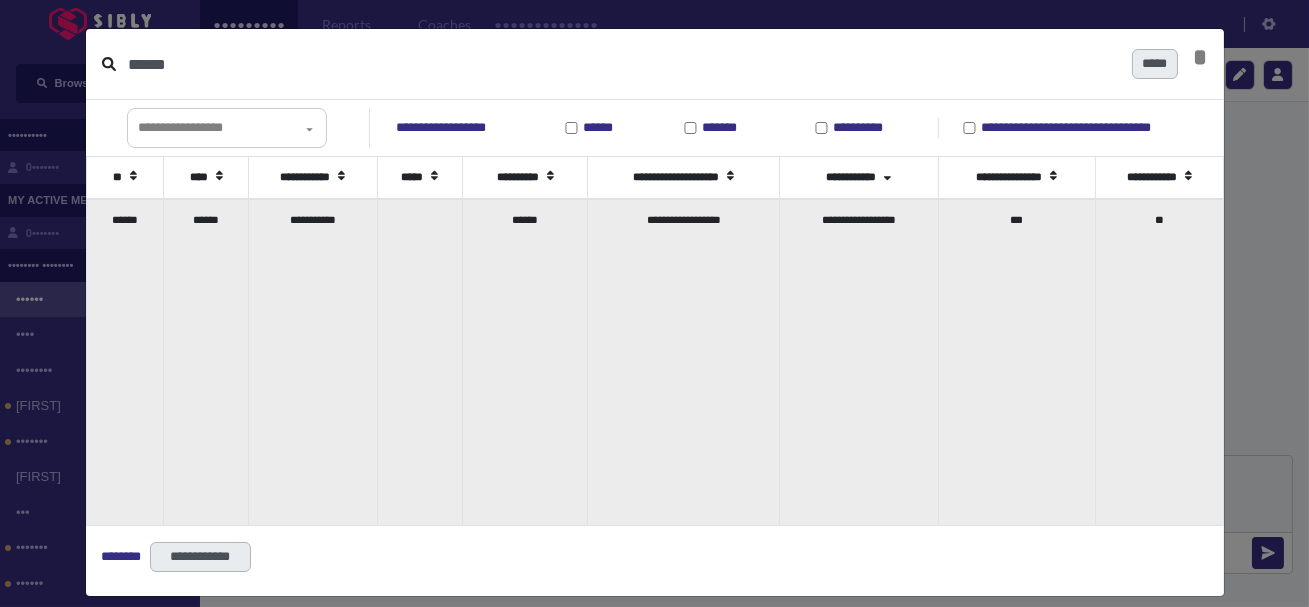click on "**********" at bounding box center [313, 362] 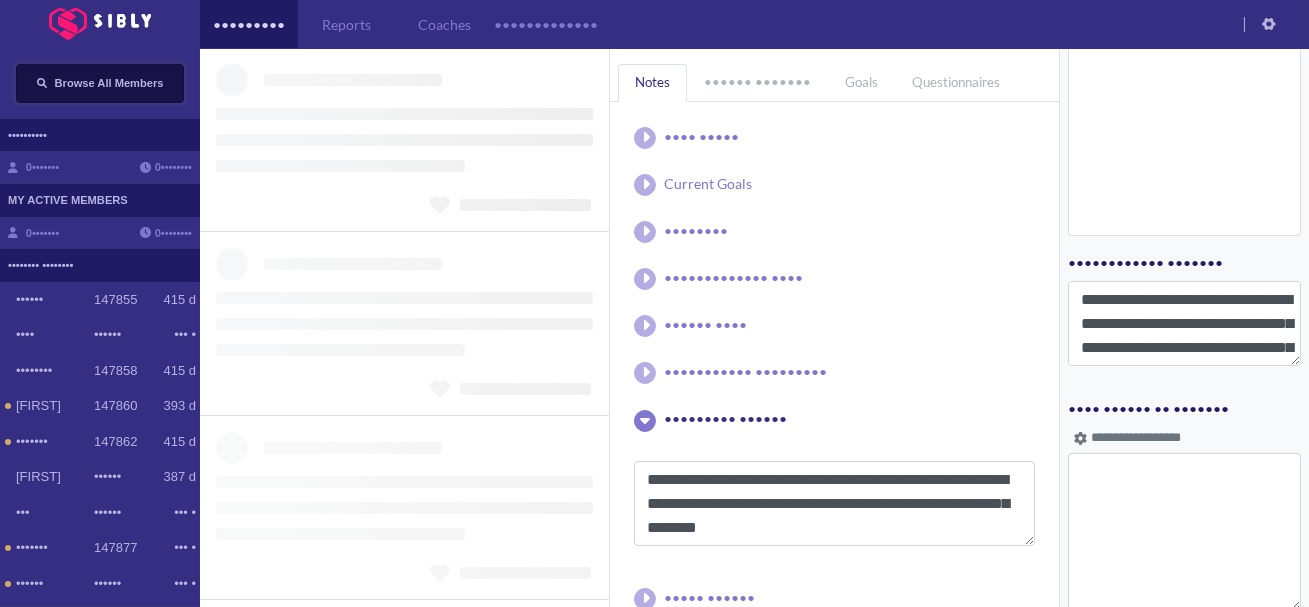 scroll, scrollTop: 976, scrollLeft: 0, axis: vertical 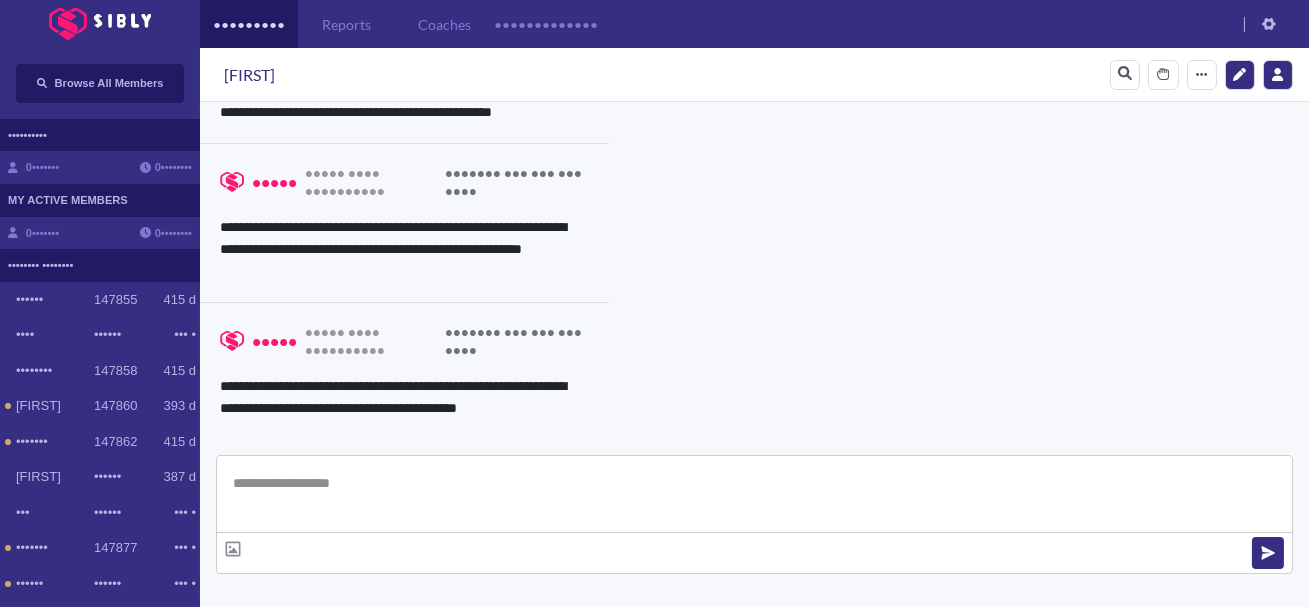 click at bounding box center [754, 494] 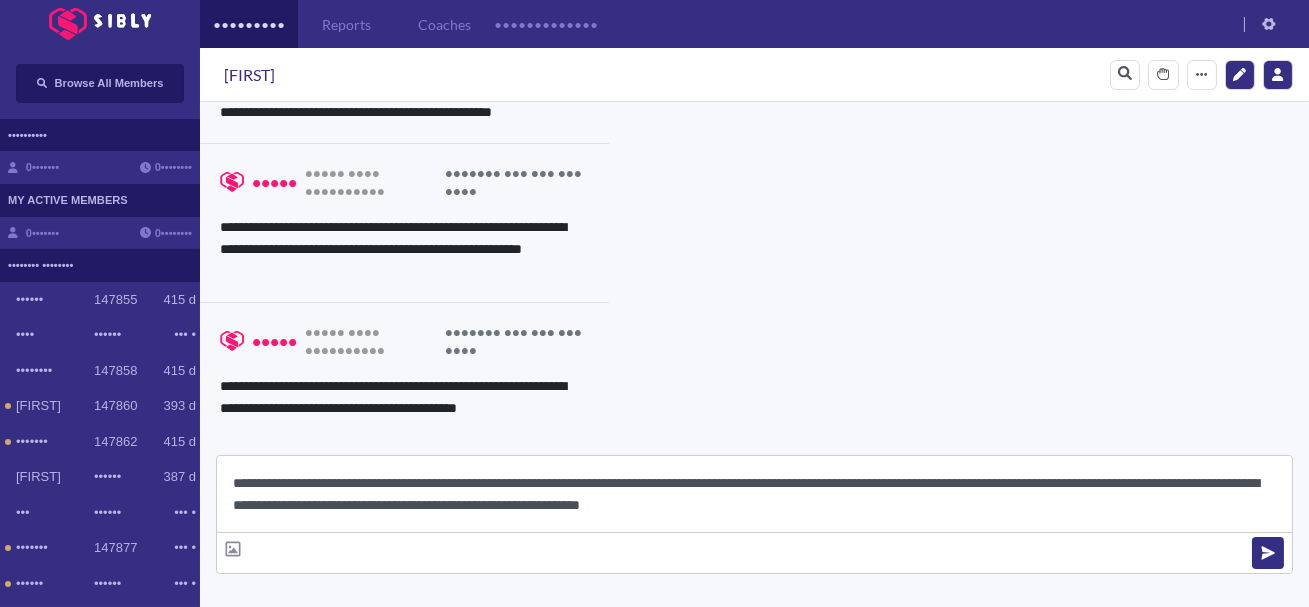 scroll, scrollTop: 22, scrollLeft: 0, axis: vertical 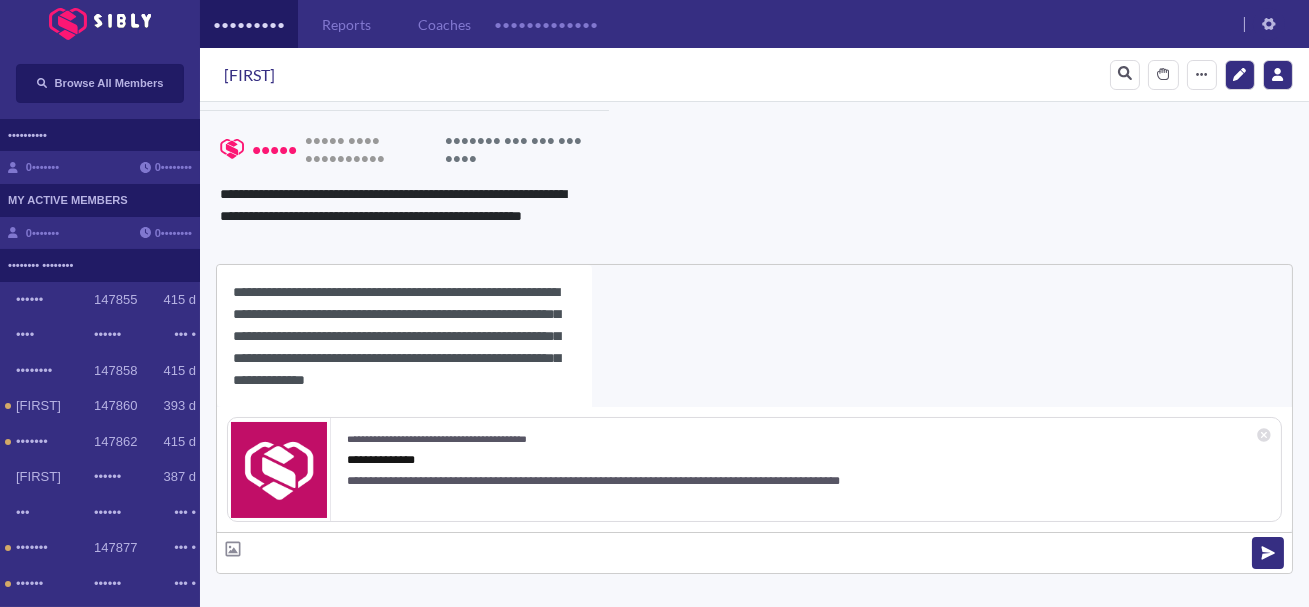type on "**********" 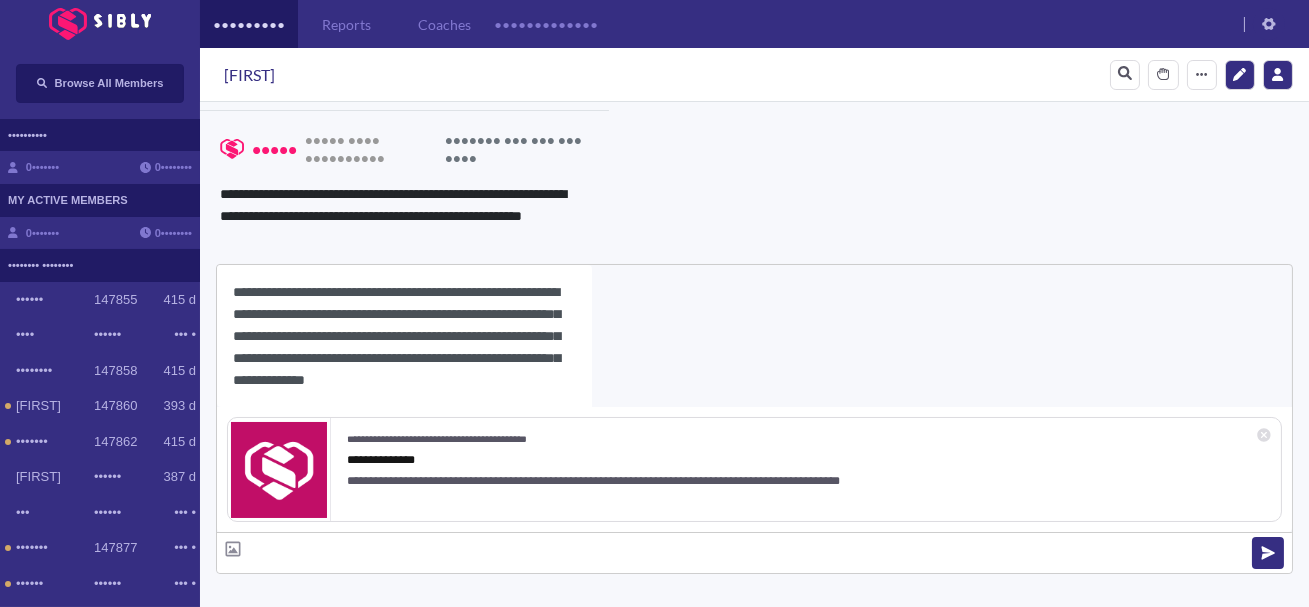 click on "Alysia" at bounding box center (249, 75) 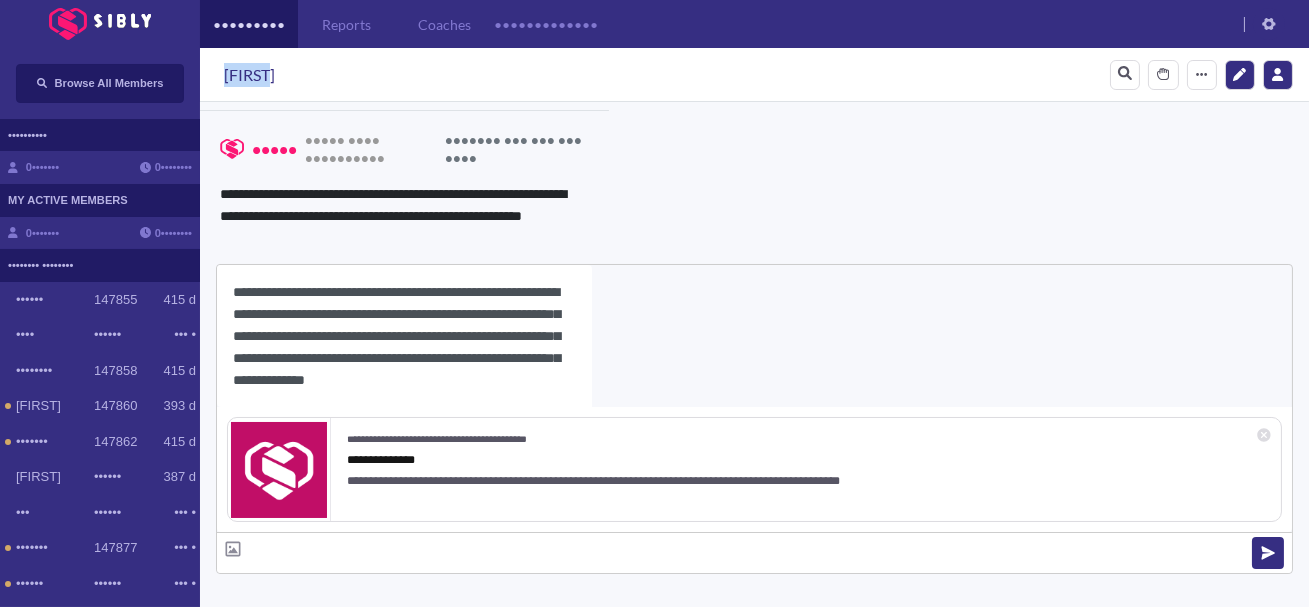 click on "Alysia" at bounding box center [249, 75] 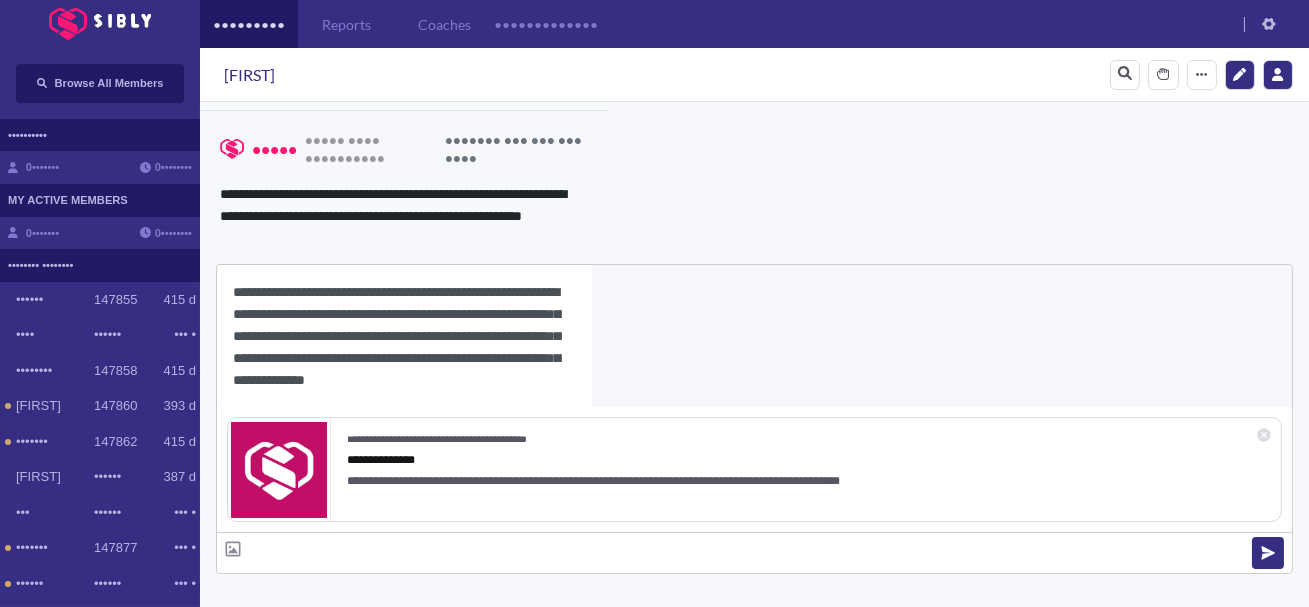click on "**********" at bounding box center [404, 336] 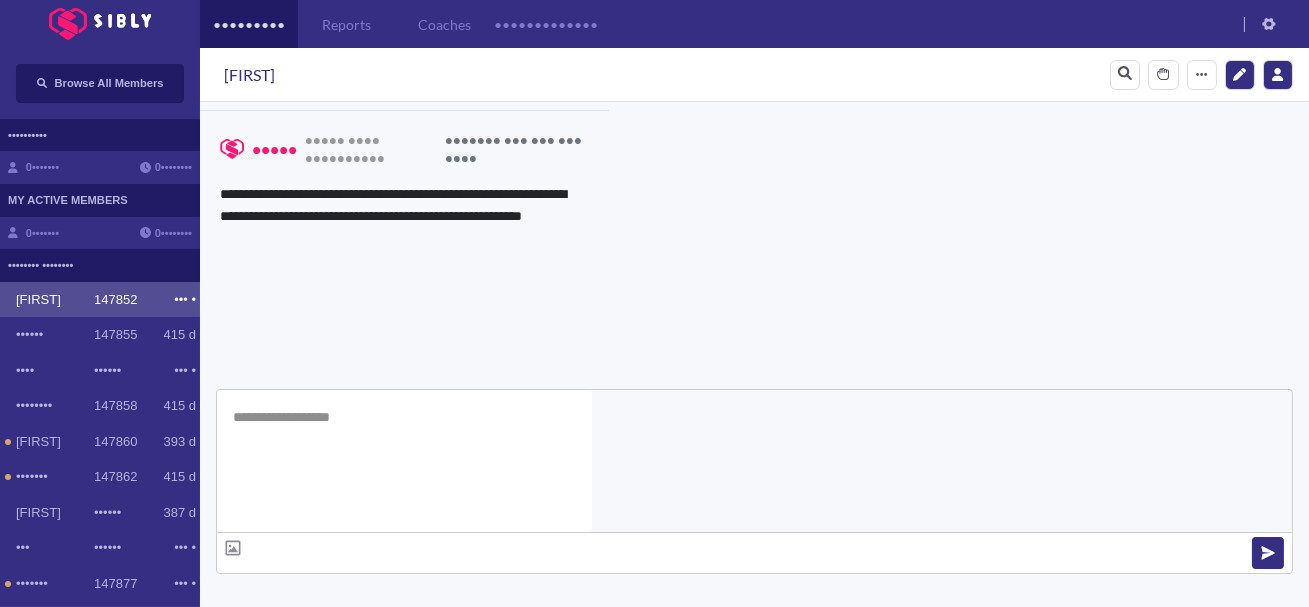scroll, scrollTop: 0, scrollLeft: 0, axis: both 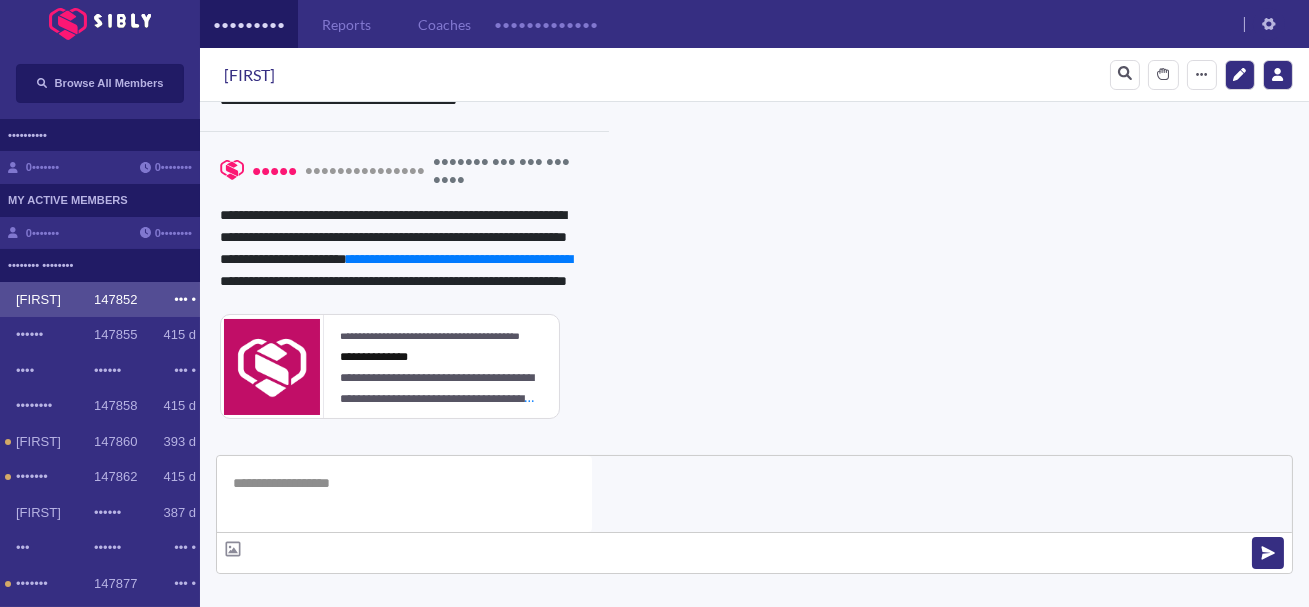 type 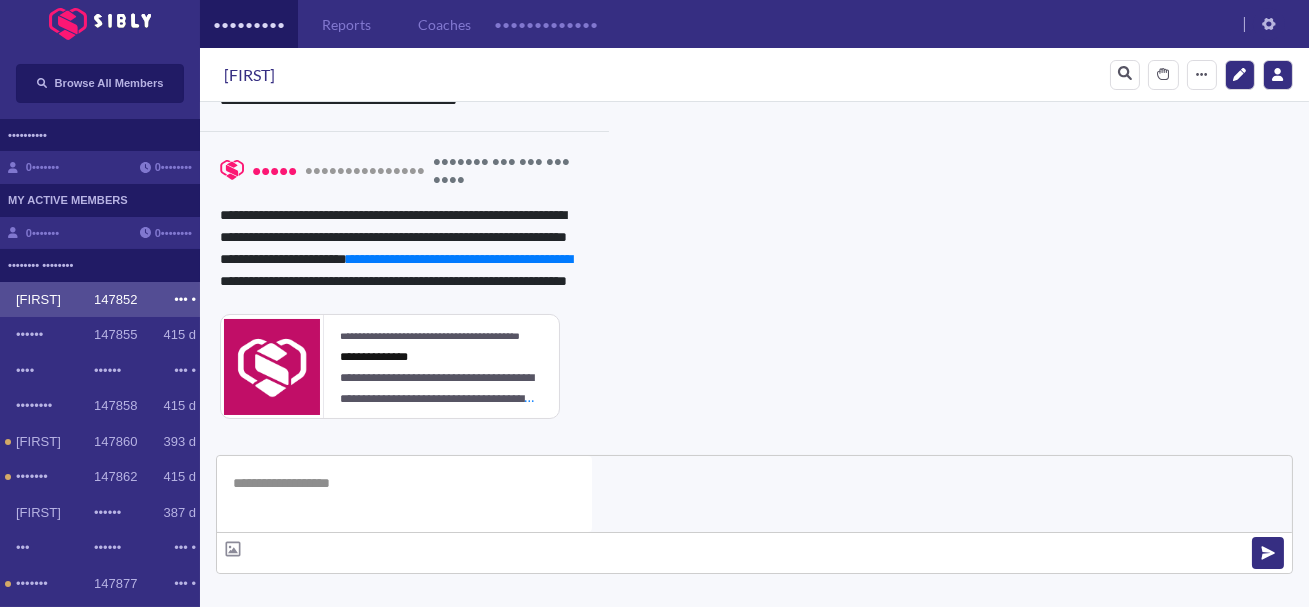 click on "**********" at bounding box center [833, 939] 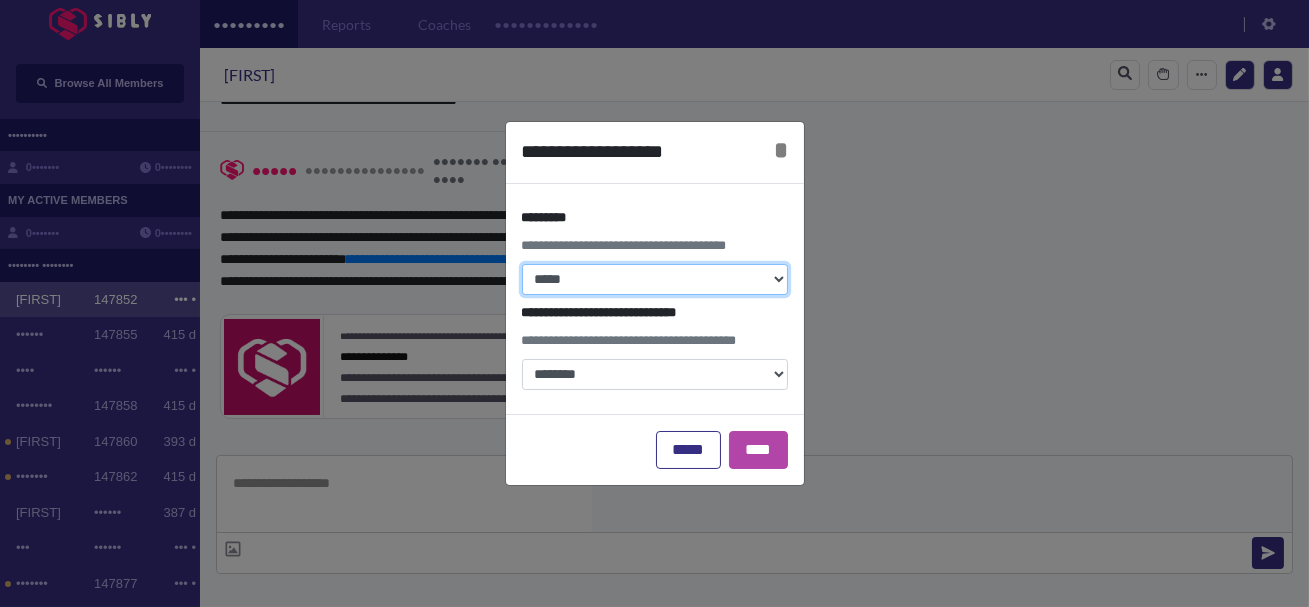 click on "**********" at bounding box center (655, 279) 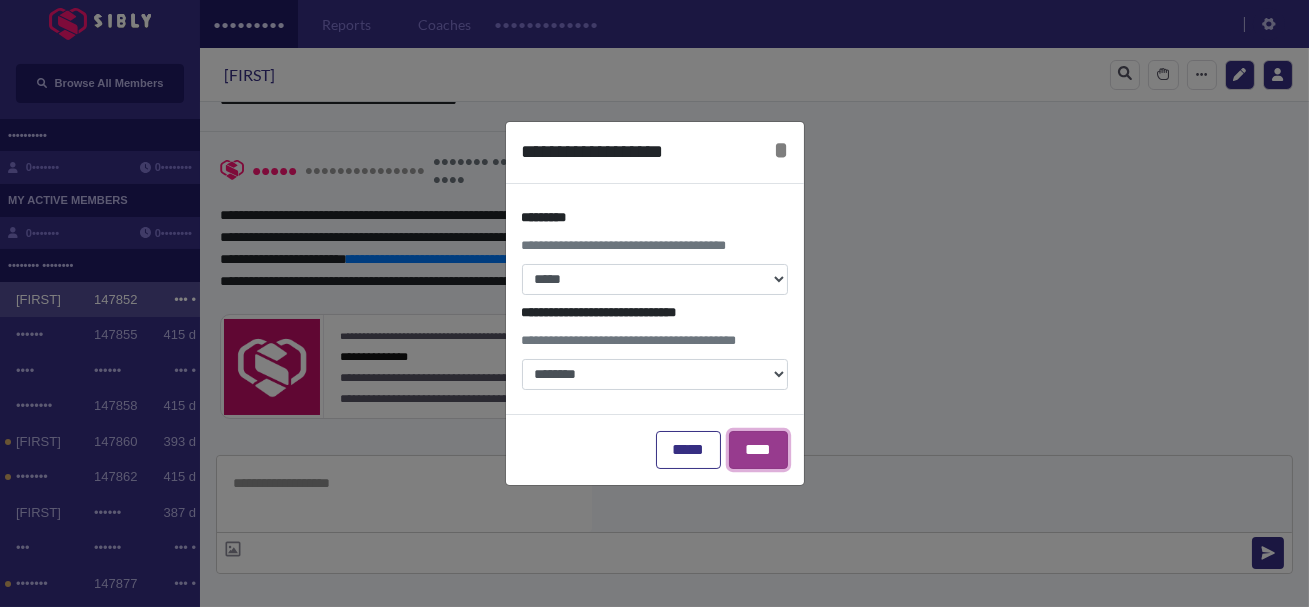 click on "****" at bounding box center [758, 450] 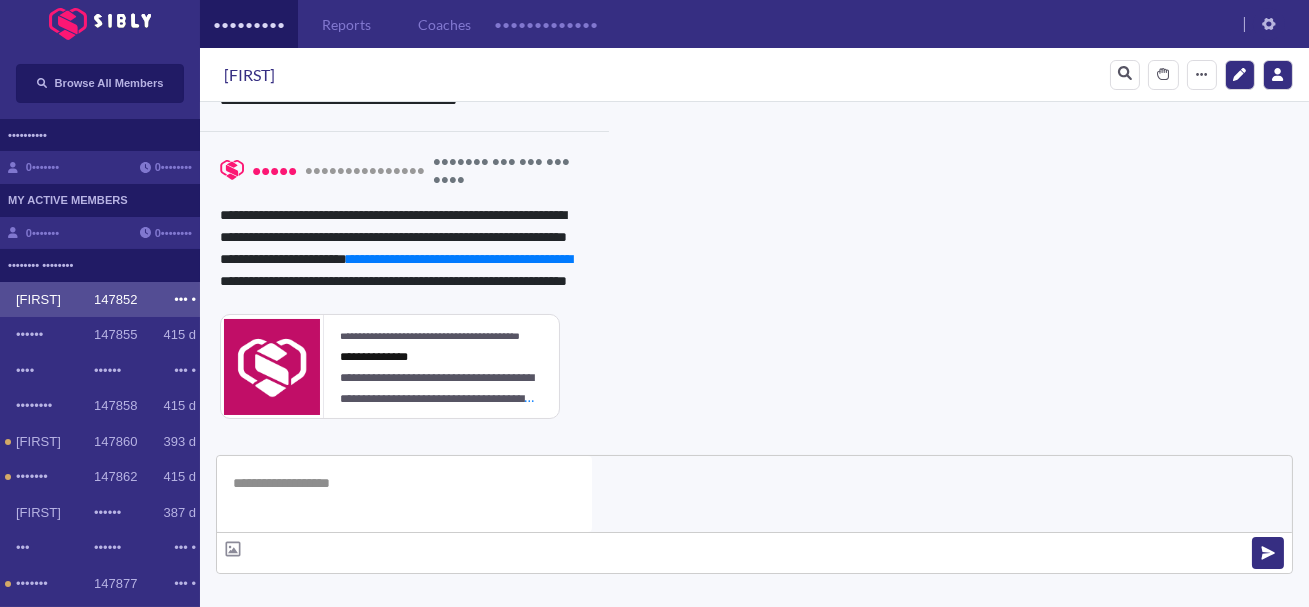 click at bounding box center (341, 697) 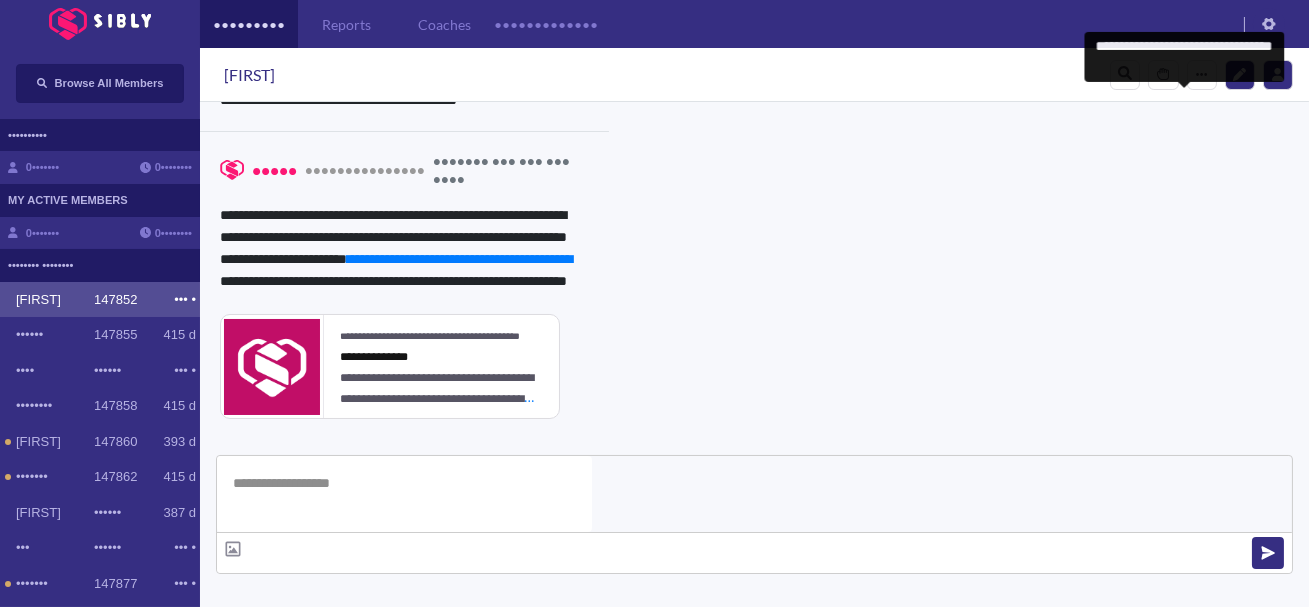 scroll, scrollTop: 976, scrollLeft: 0, axis: vertical 